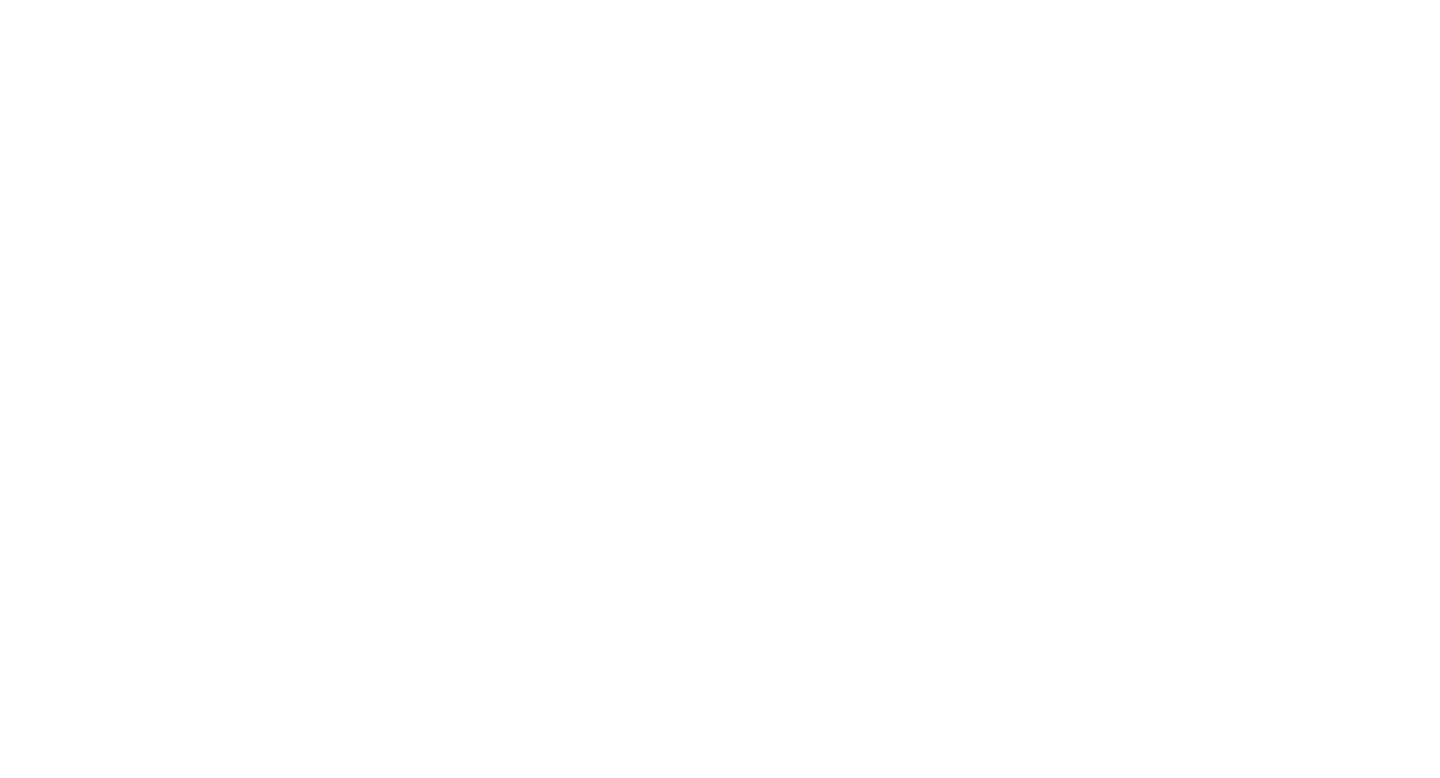 scroll, scrollTop: 0, scrollLeft: 0, axis: both 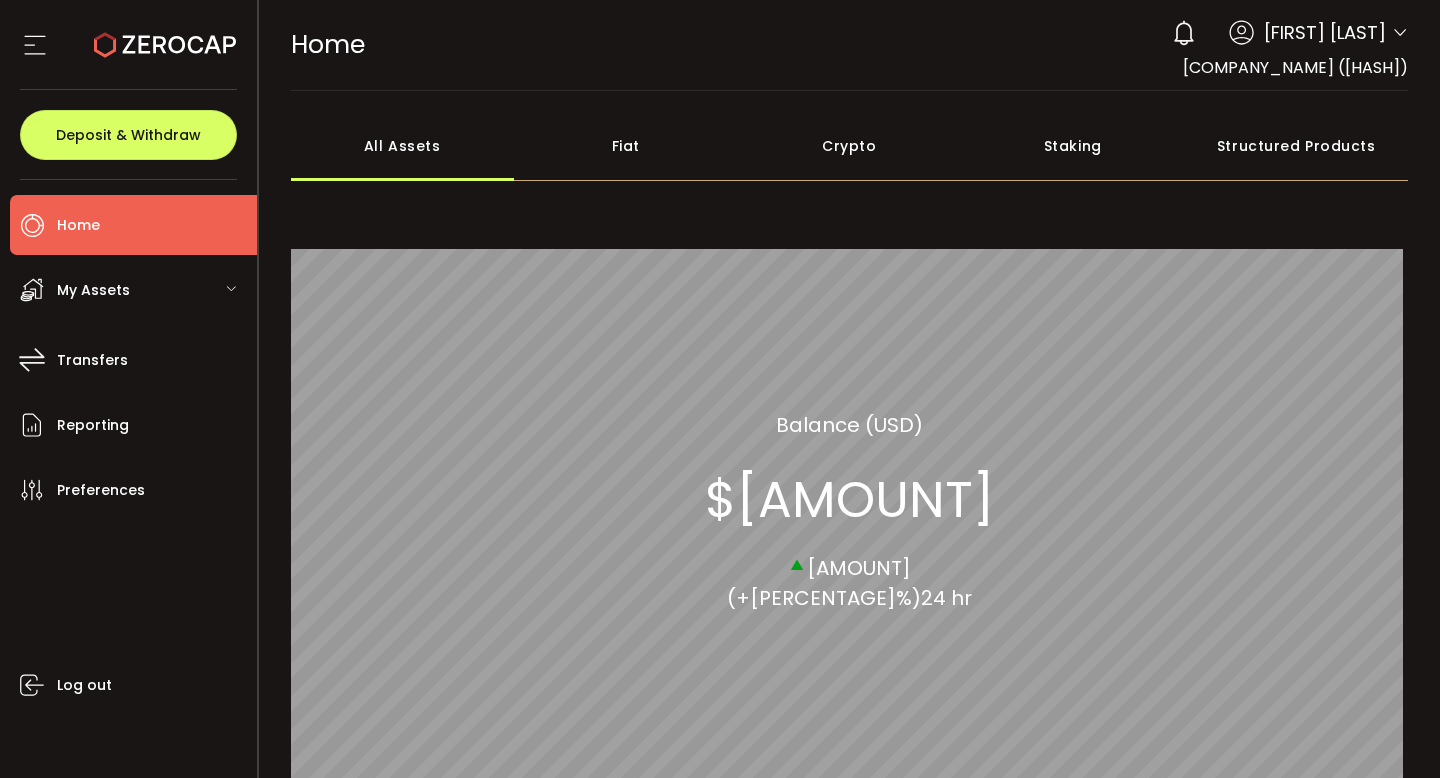 click on "Fiat" at bounding box center [626, 146] 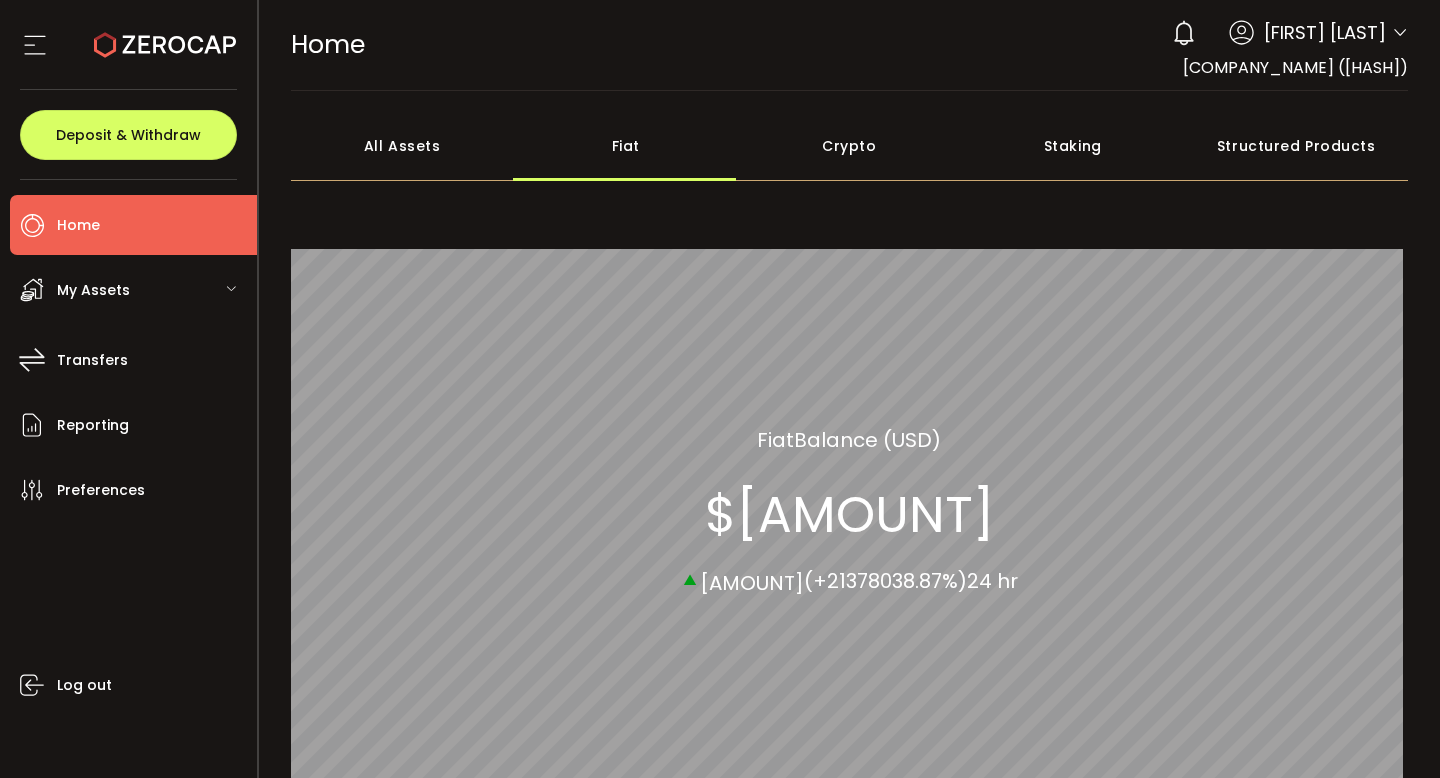 click on "My Assets" at bounding box center (133, 290) 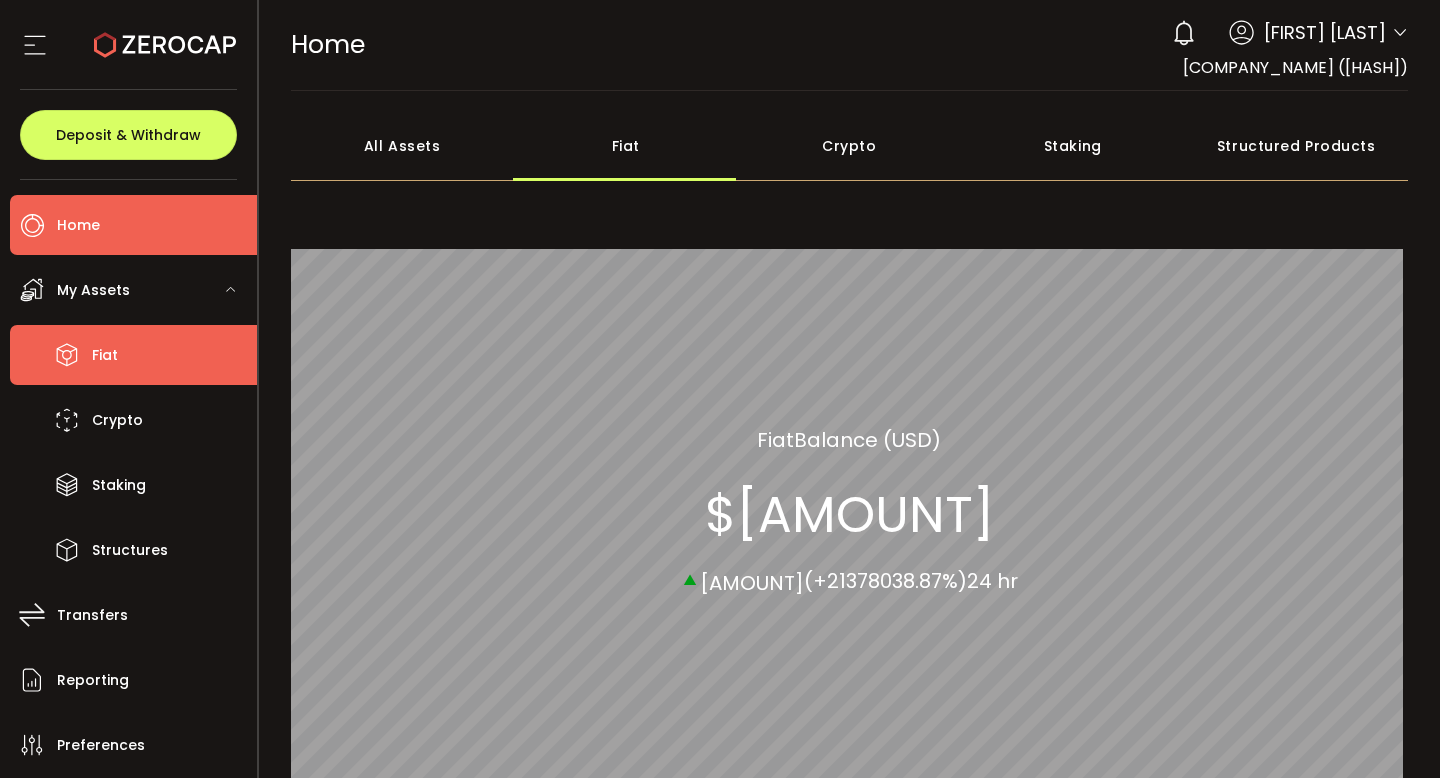 click on "Fiat" at bounding box center (133, 355) 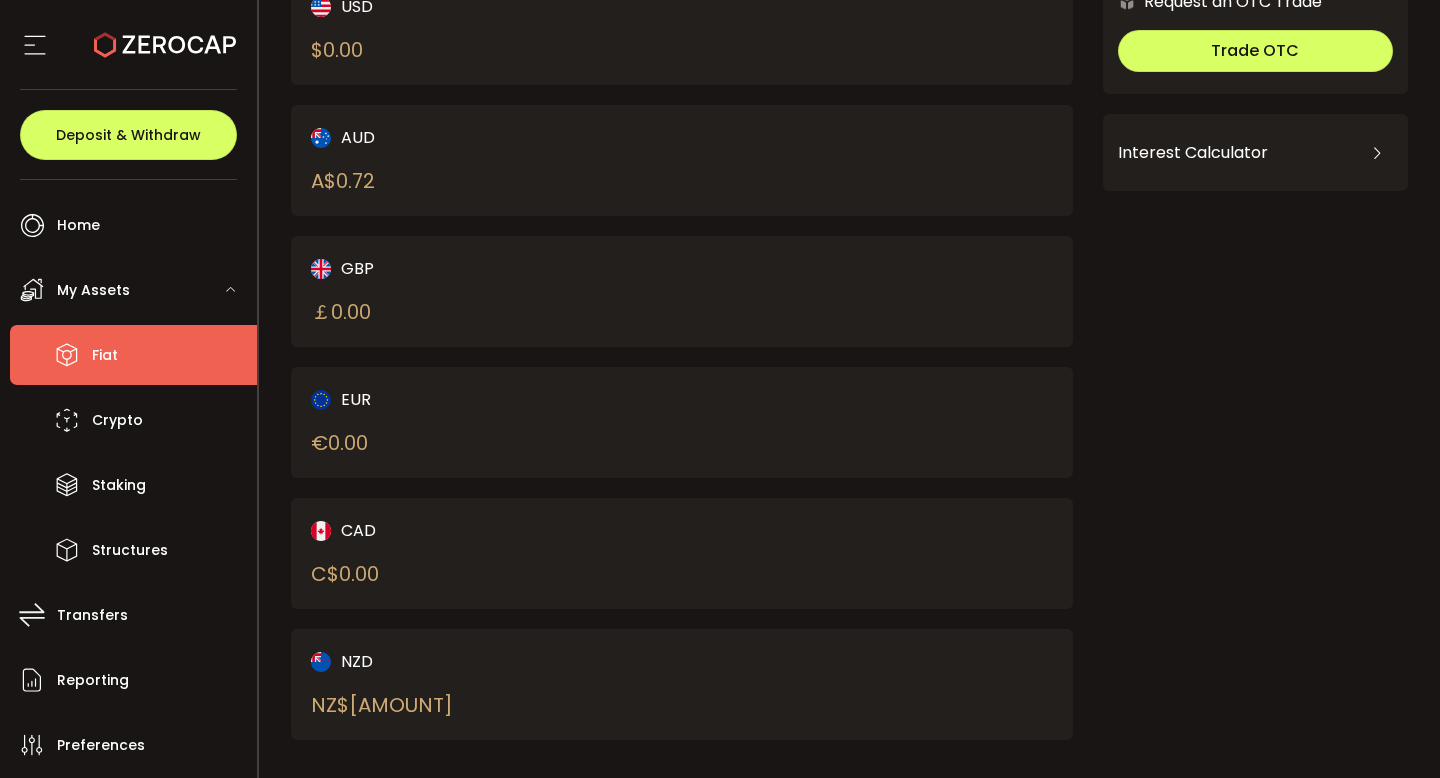 scroll, scrollTop: 203, scrollLeft: 0, axis: vertical 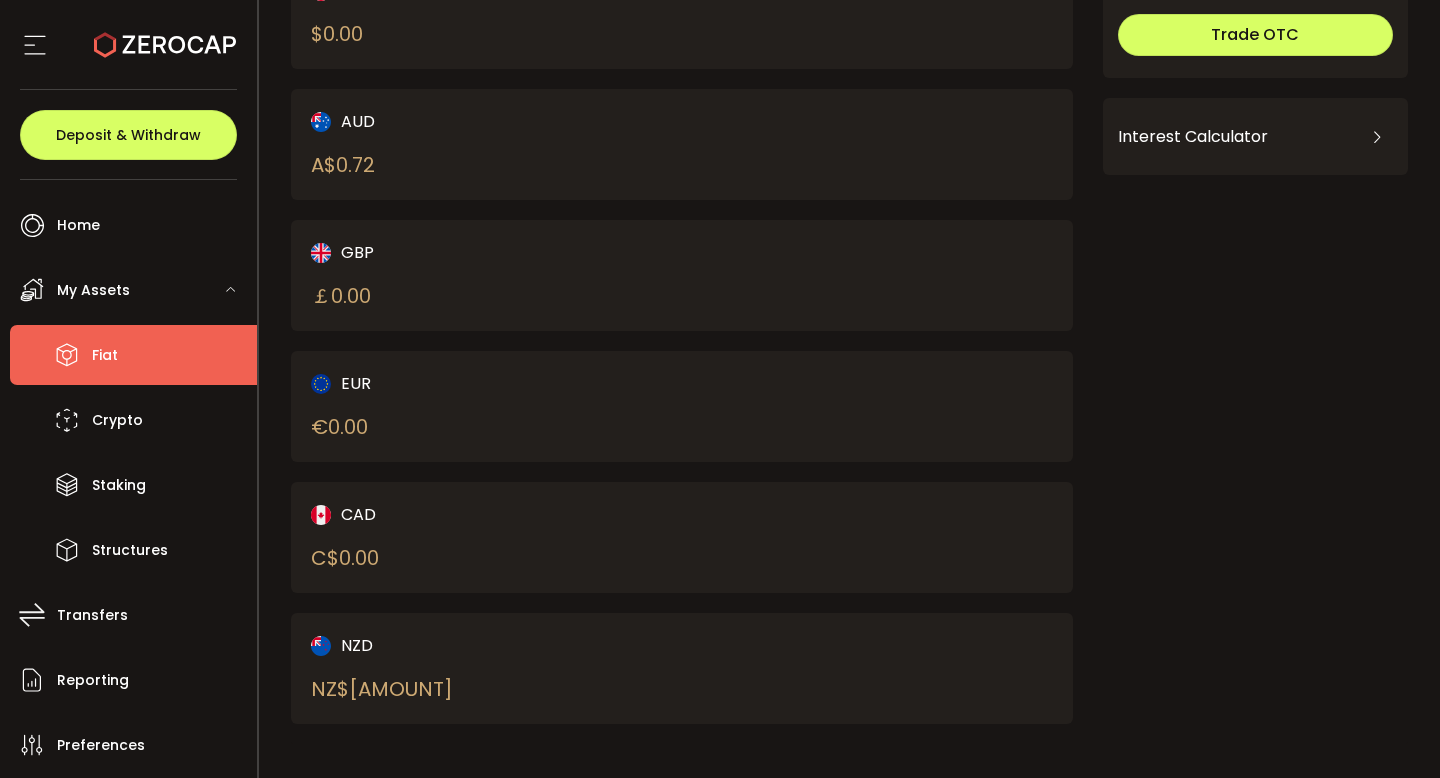 click on "([CURRENCY])
[CURRENCY]
[AMOUNT]" at bounding box center [478, 668] 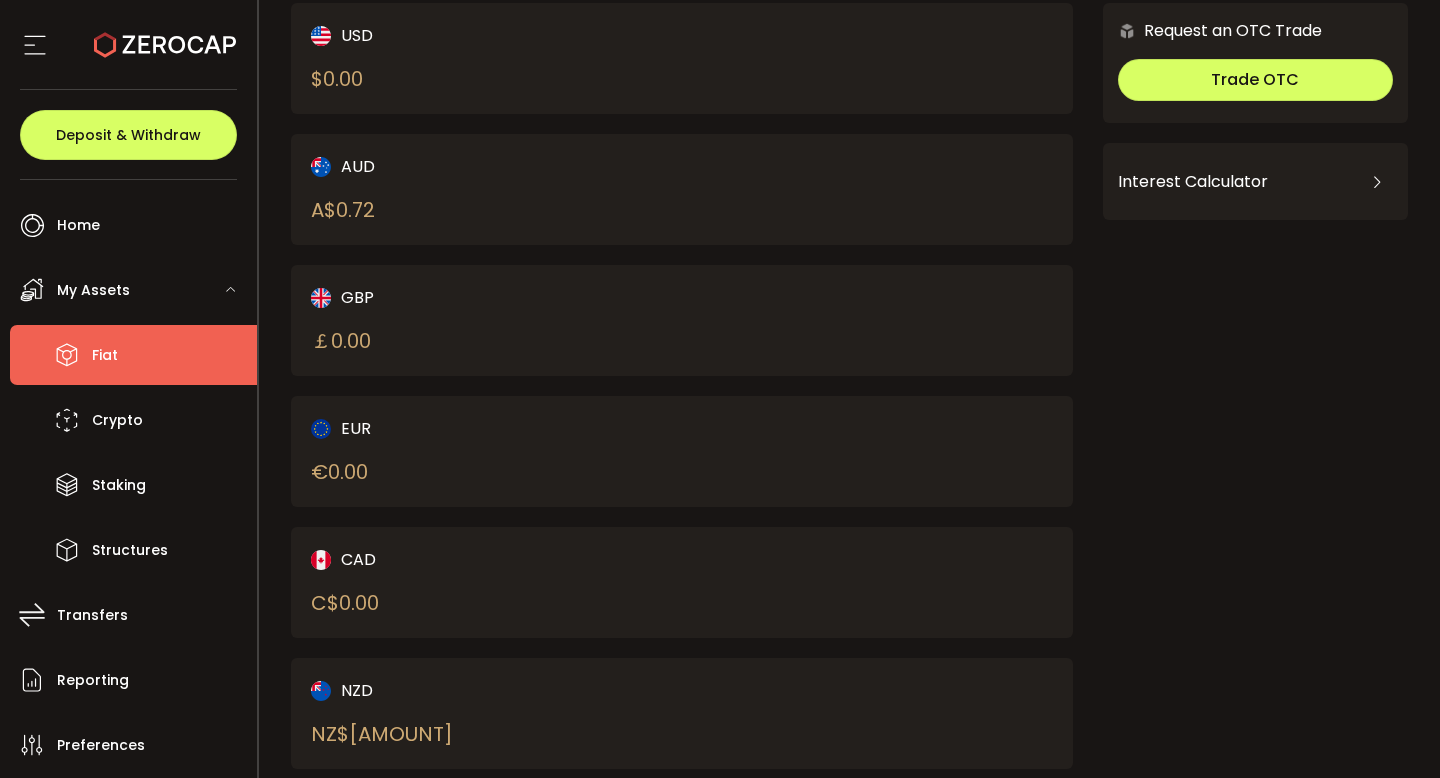 scroll, scrollTop: 203, scrollLeft: 0, axis: vertical 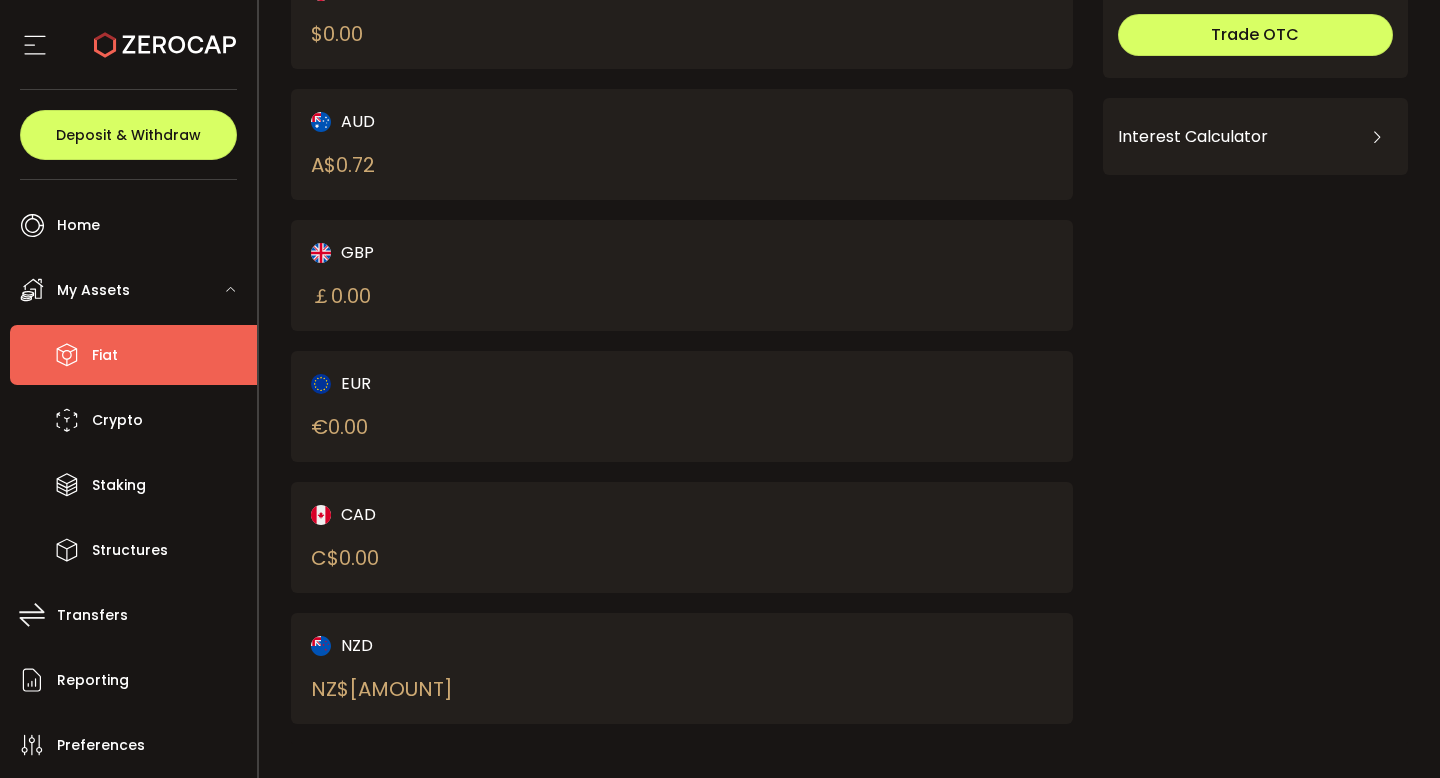 click on "([CURRENCY])
[CURRENCY]
[AMOUNT]" at bounding box center (478, 668) 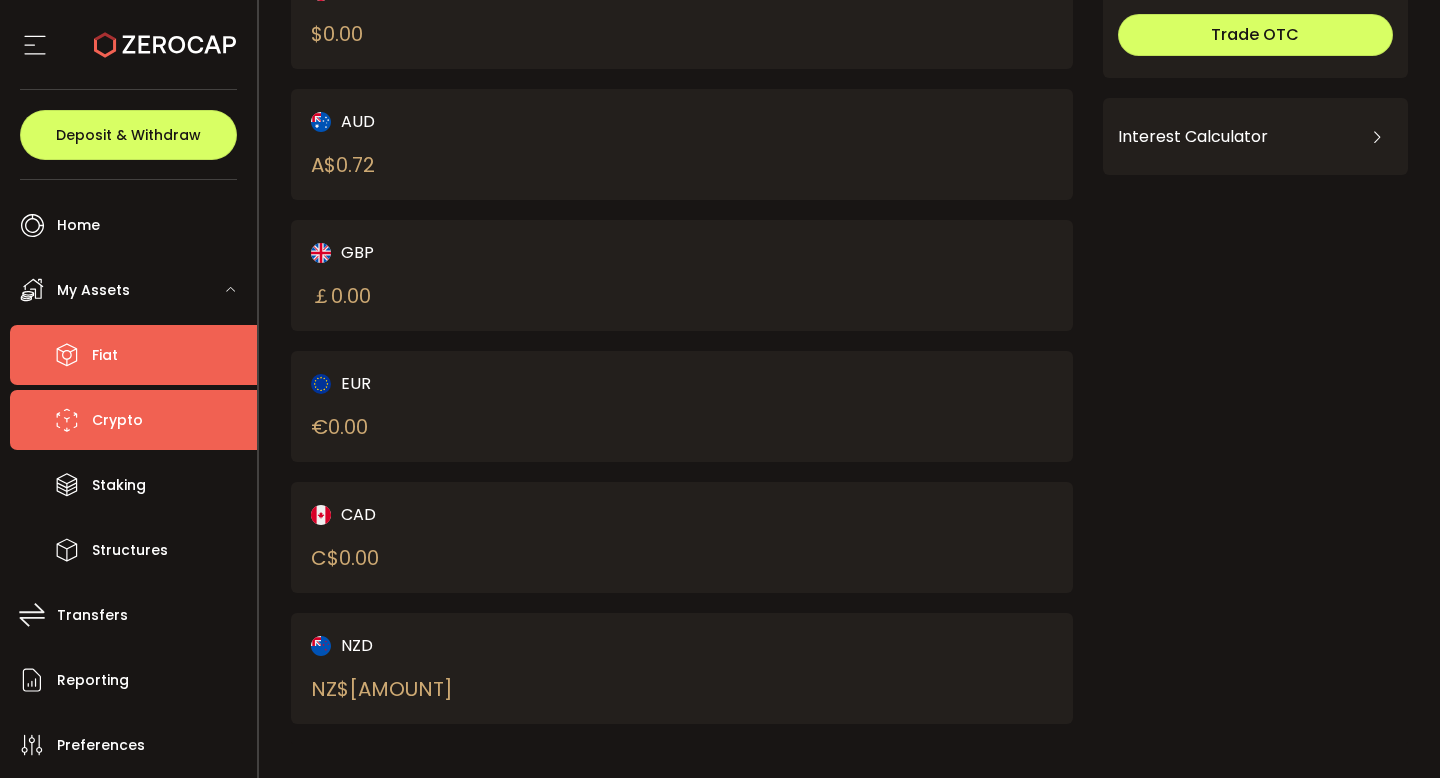 click on "Crypto" at bounding box center (117, 420) 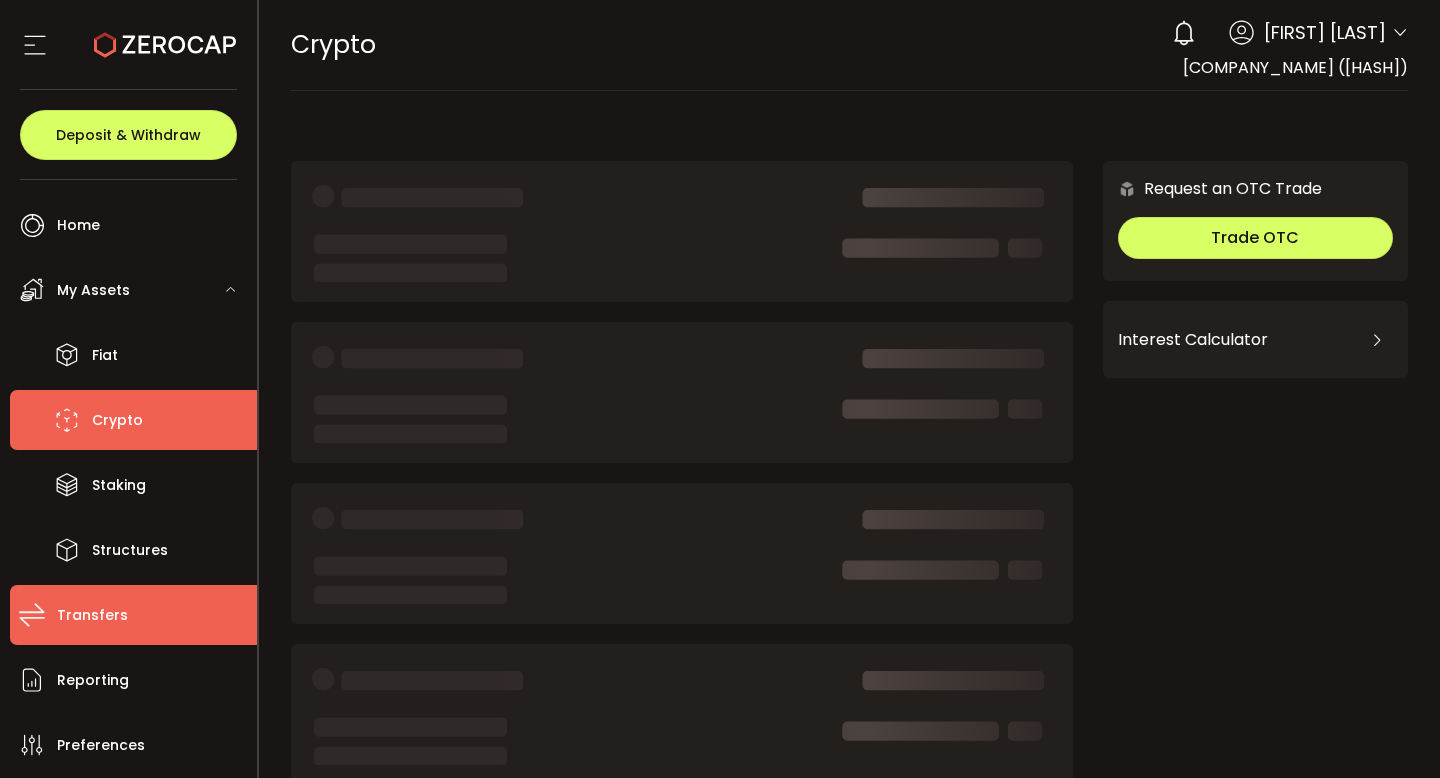 click on "Transfers" at bounding box center (92, 615) 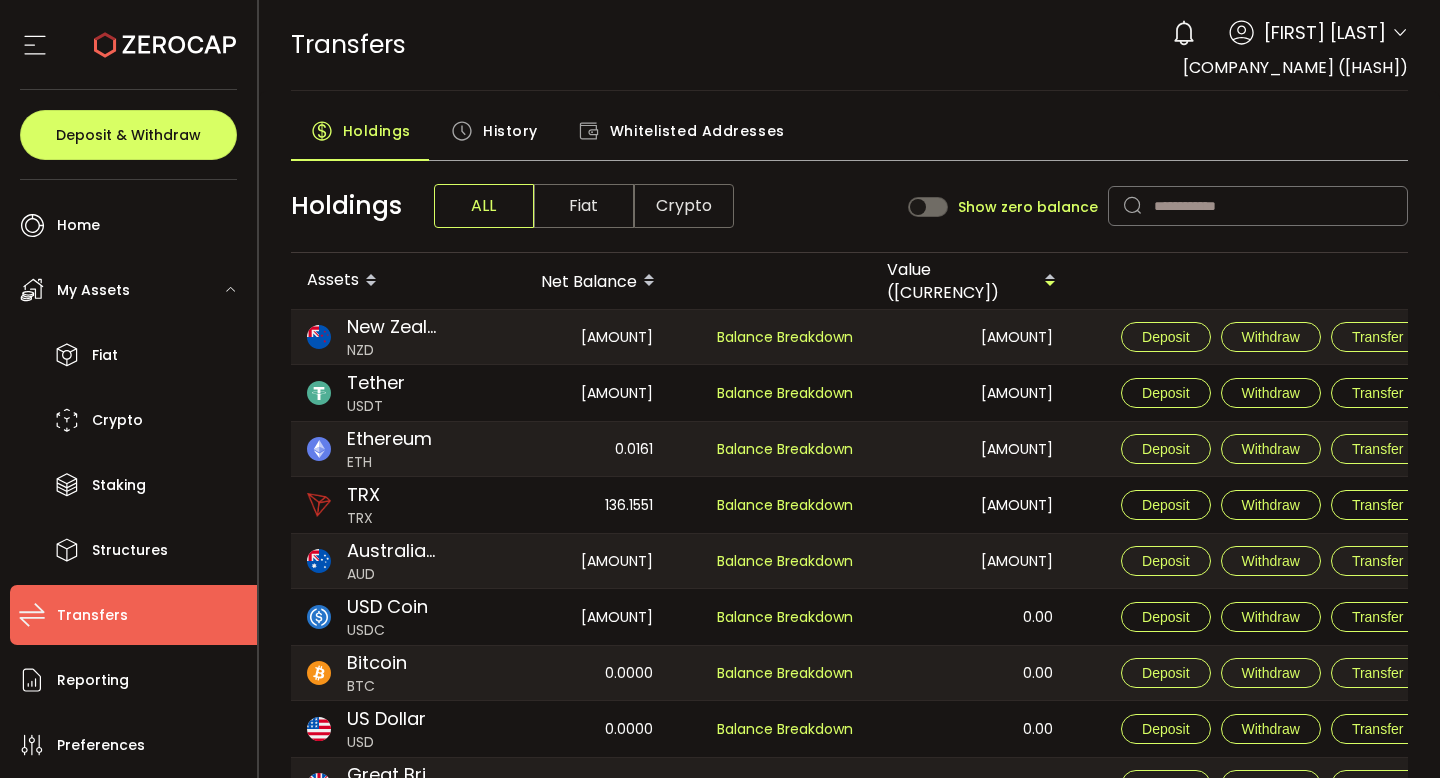 click on "History" at bounding box center [510, 131] 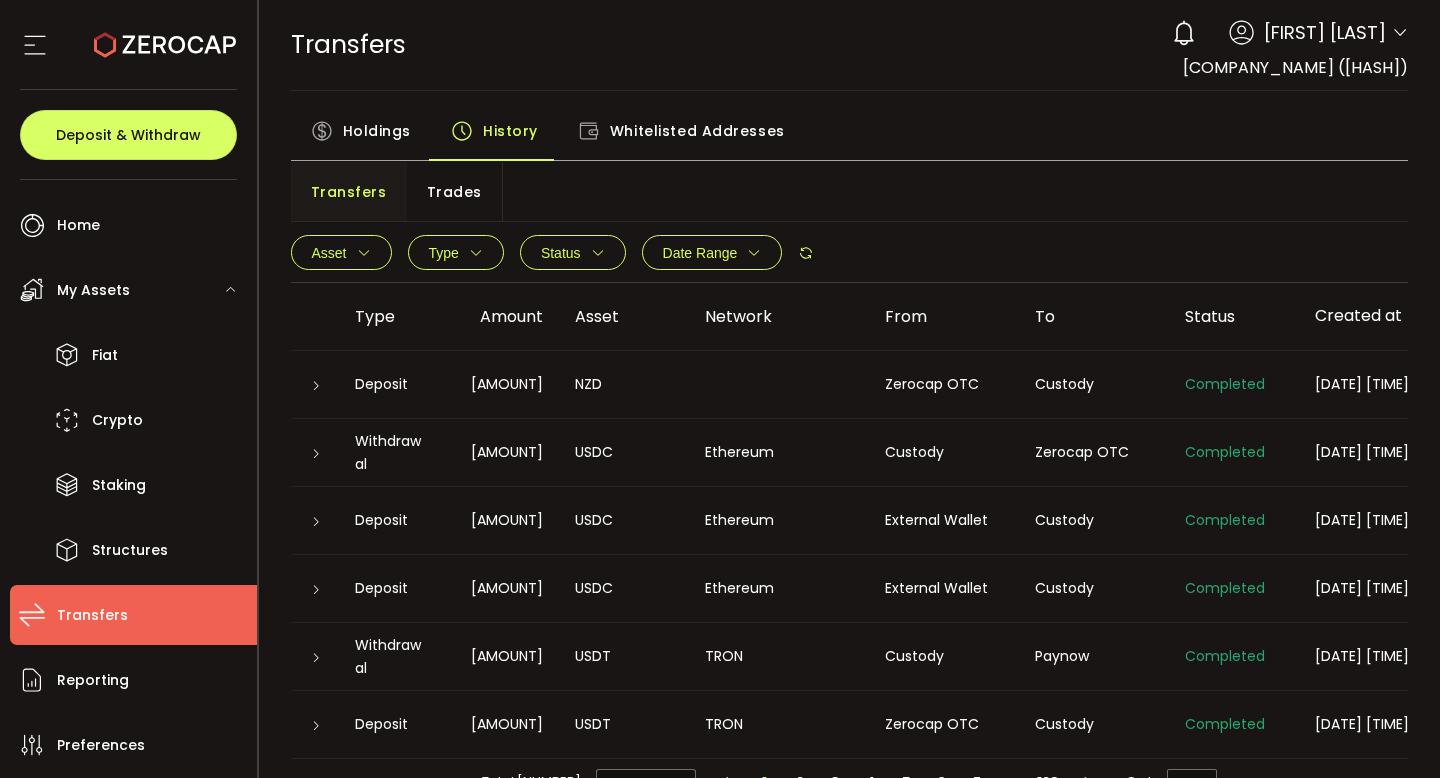click on "Holdings" at bounding box center [377, 131] 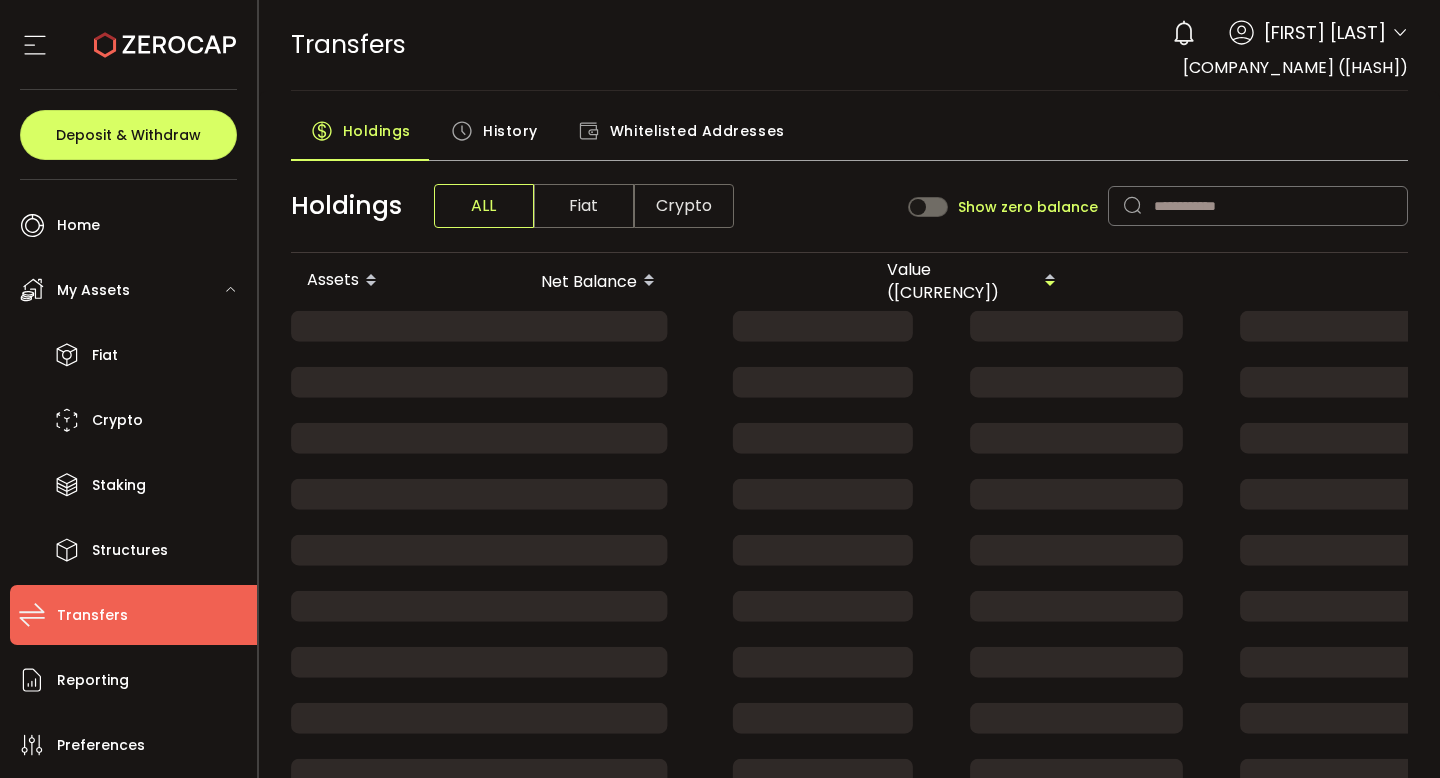 click on "Fiat" at bounding box center (584, 206) 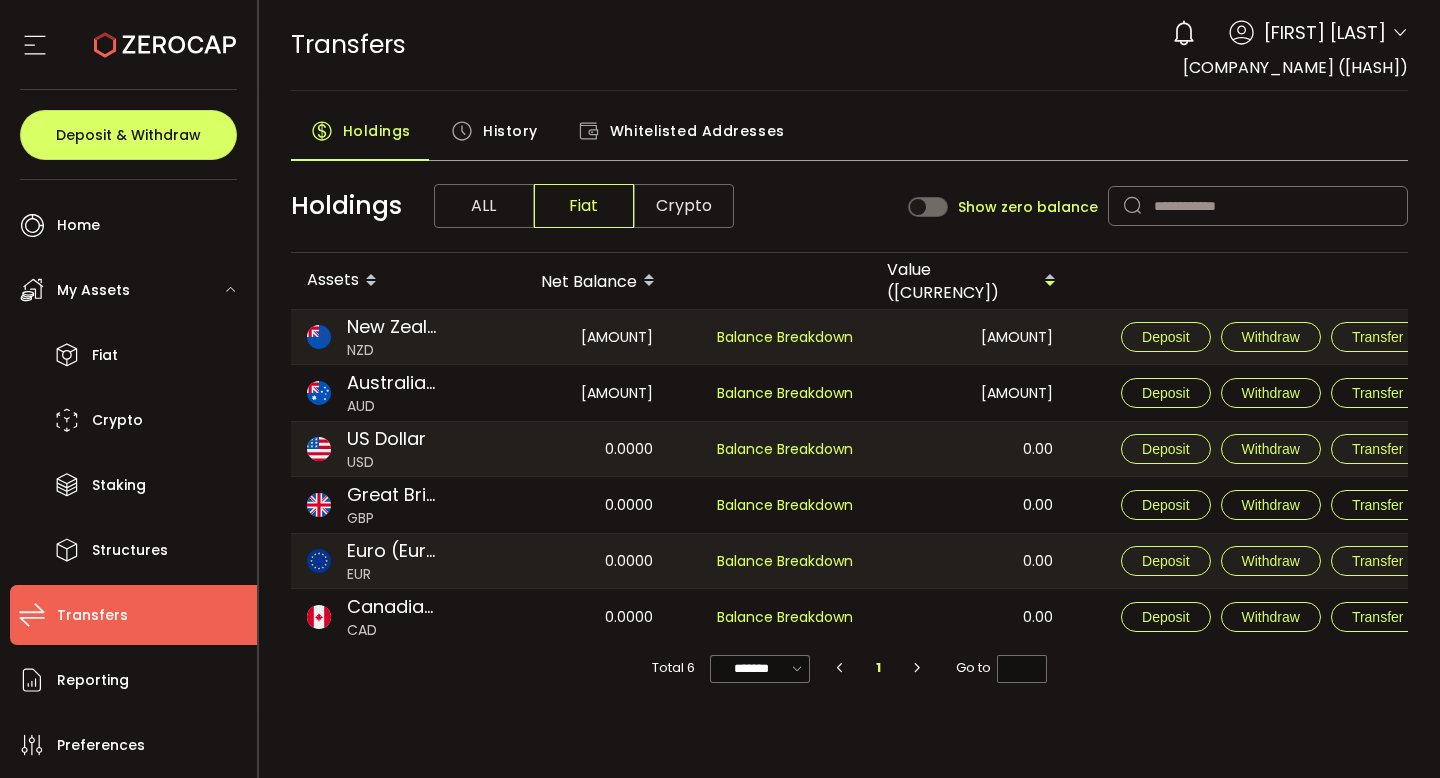 click on "[AMOUNT]" at bounding box center (570, 337) 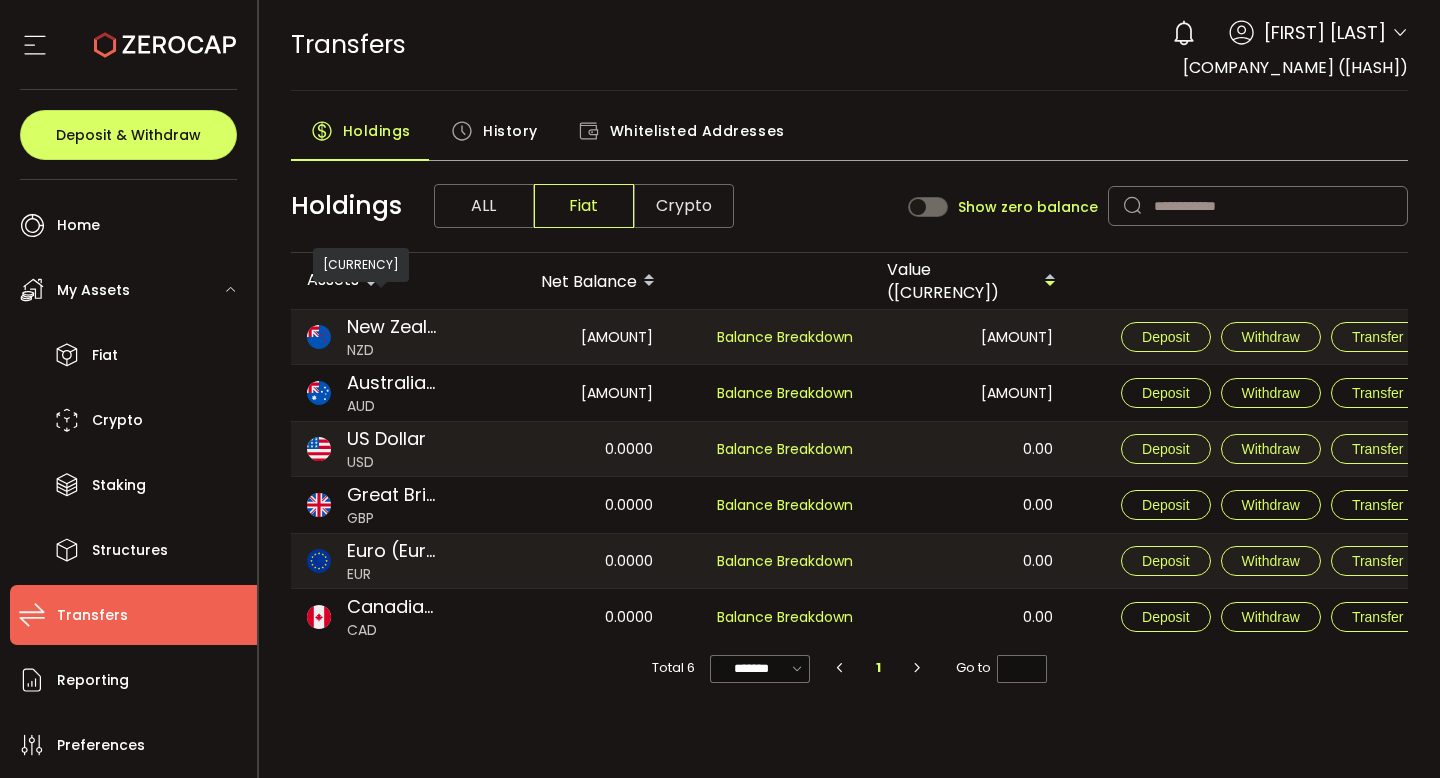 click on "NZD" at bounding box center [392, 350] 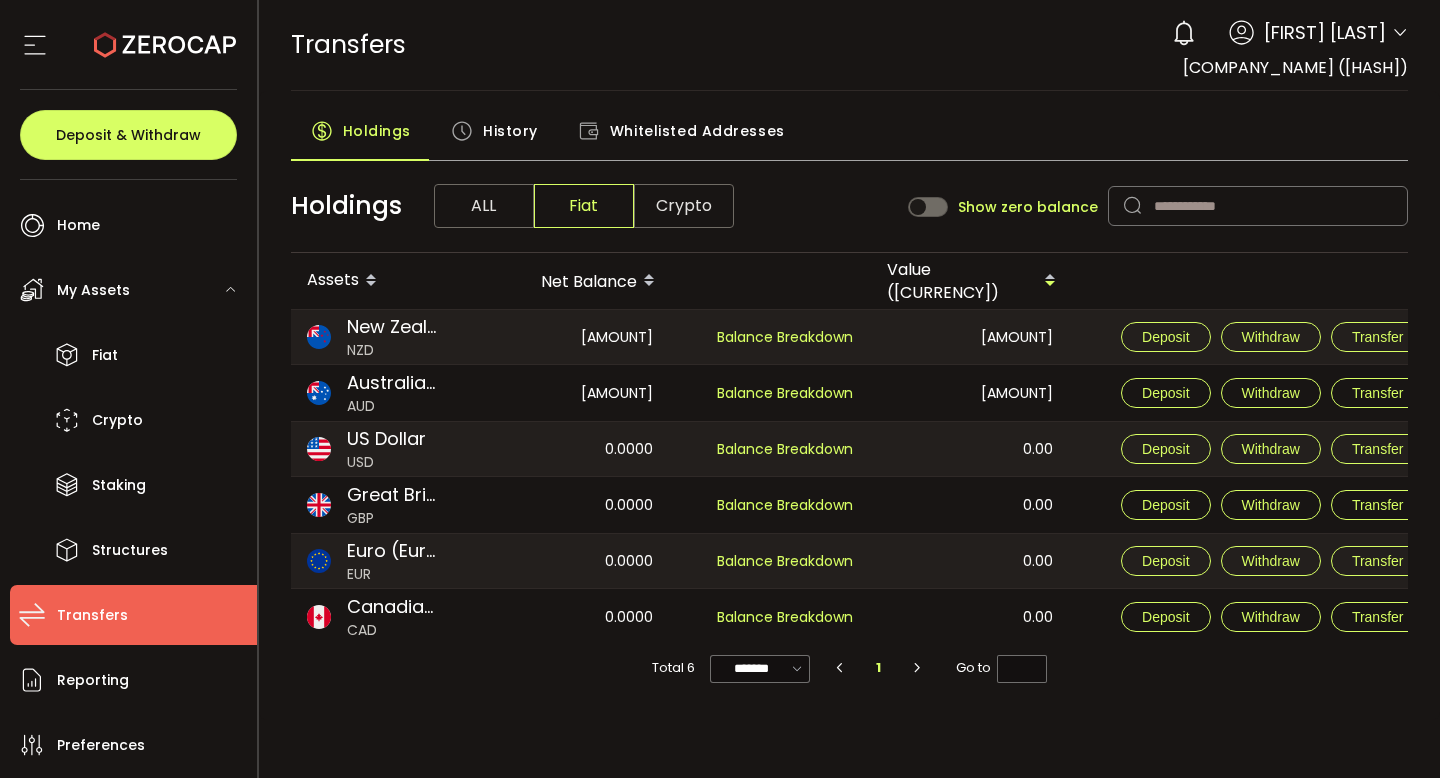 click on "Crypto" at bounding box center [684, 206] 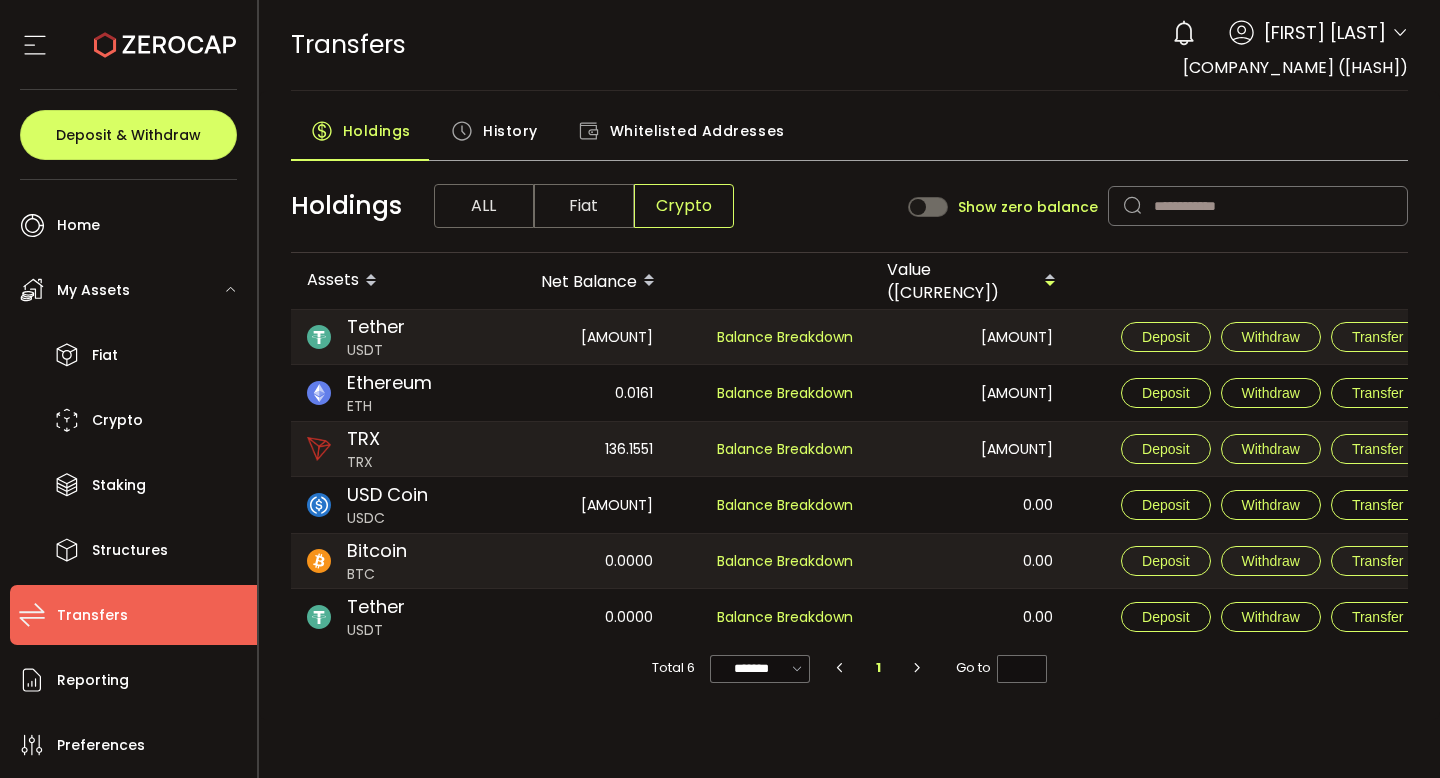 click on "History" at bounding box center (510, 131) 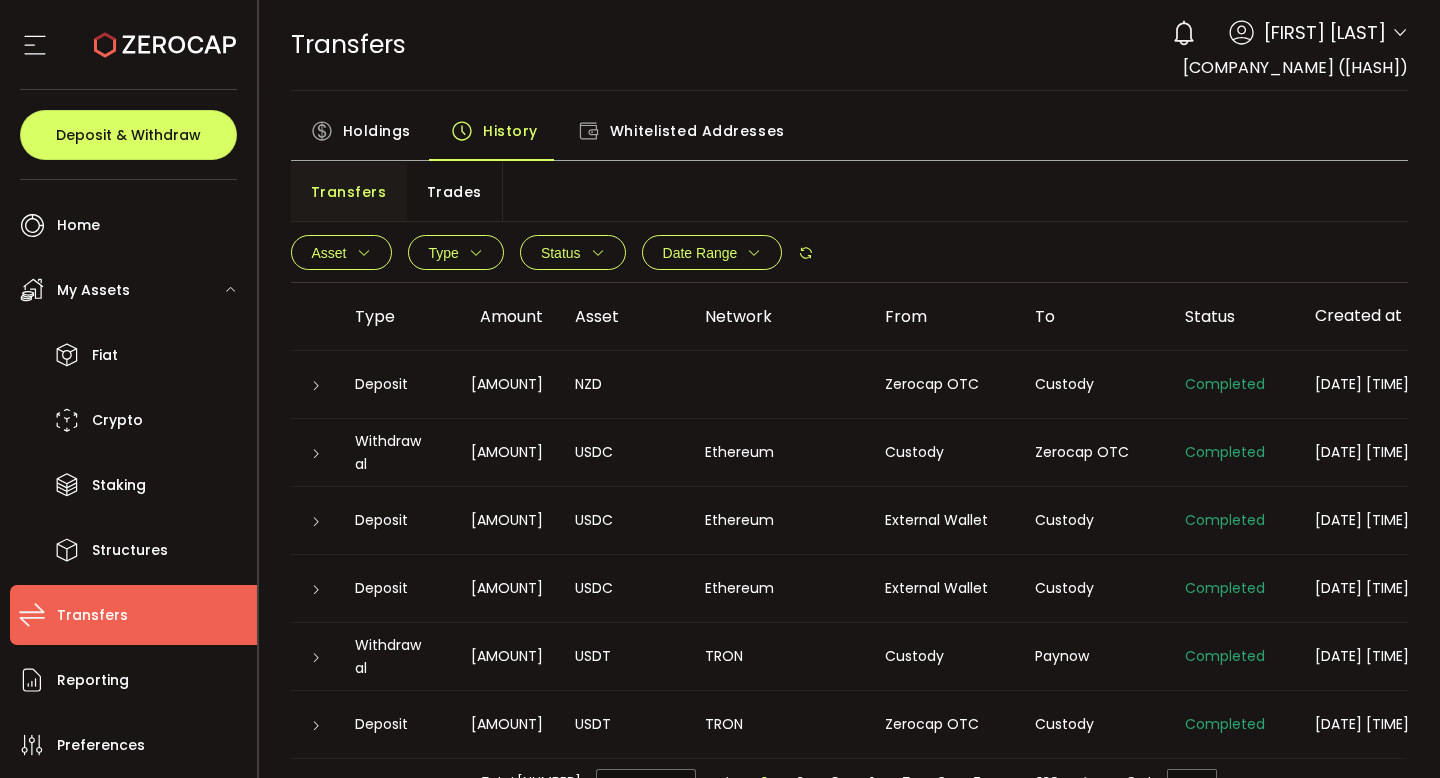 click on "Asset" at bounding box center [341, 252] 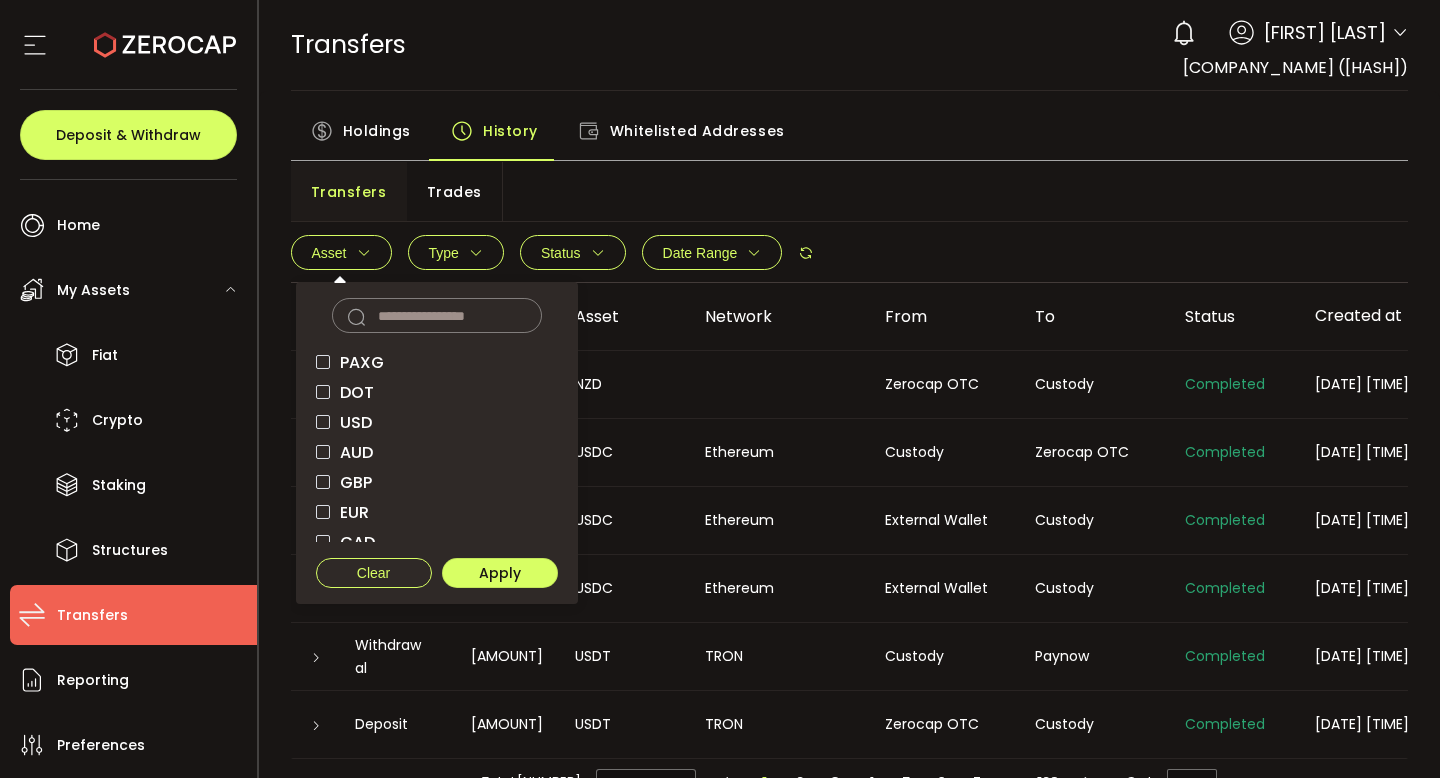 scroll, scrollTop: 209, scrollLeft: 0, axis: vertical 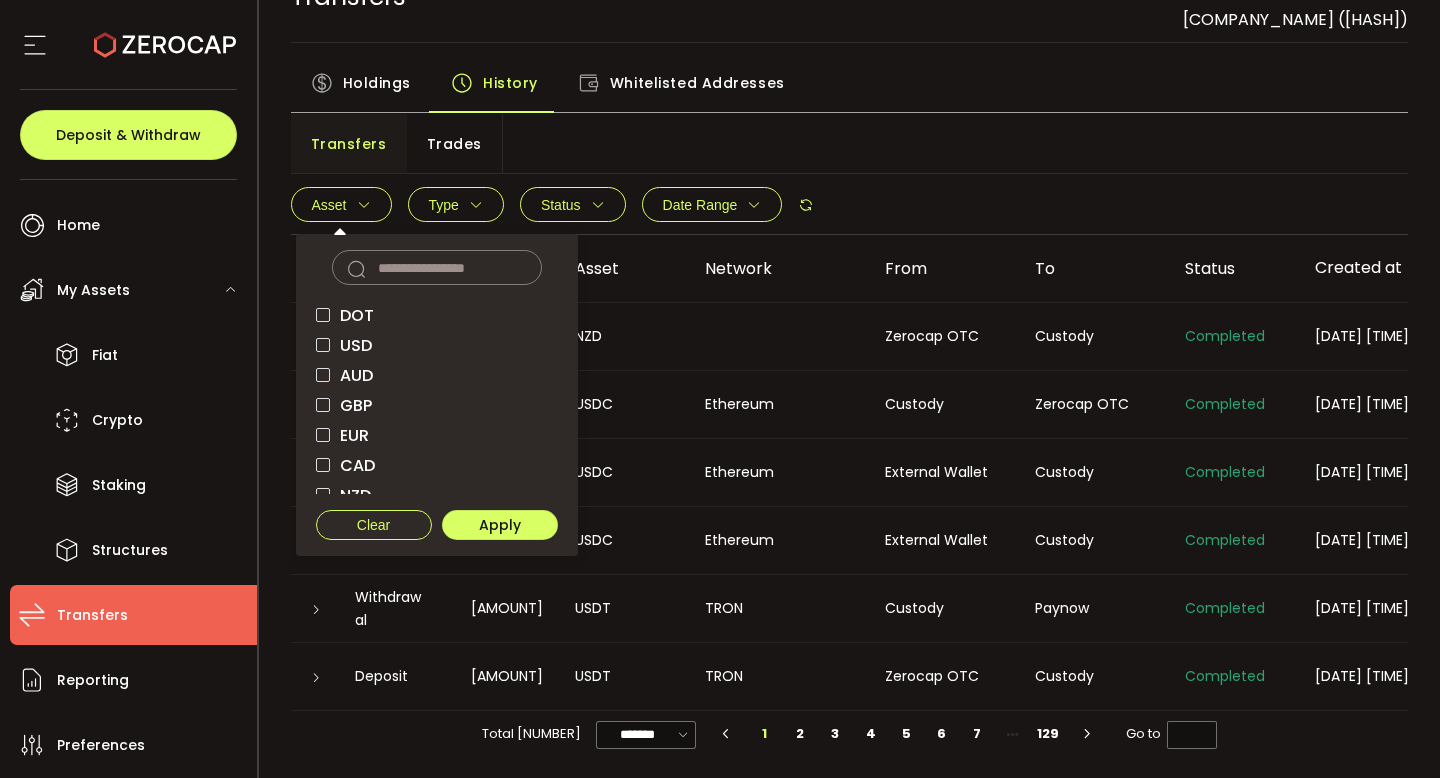 click on "NZD" at bounding box center [350, 495] 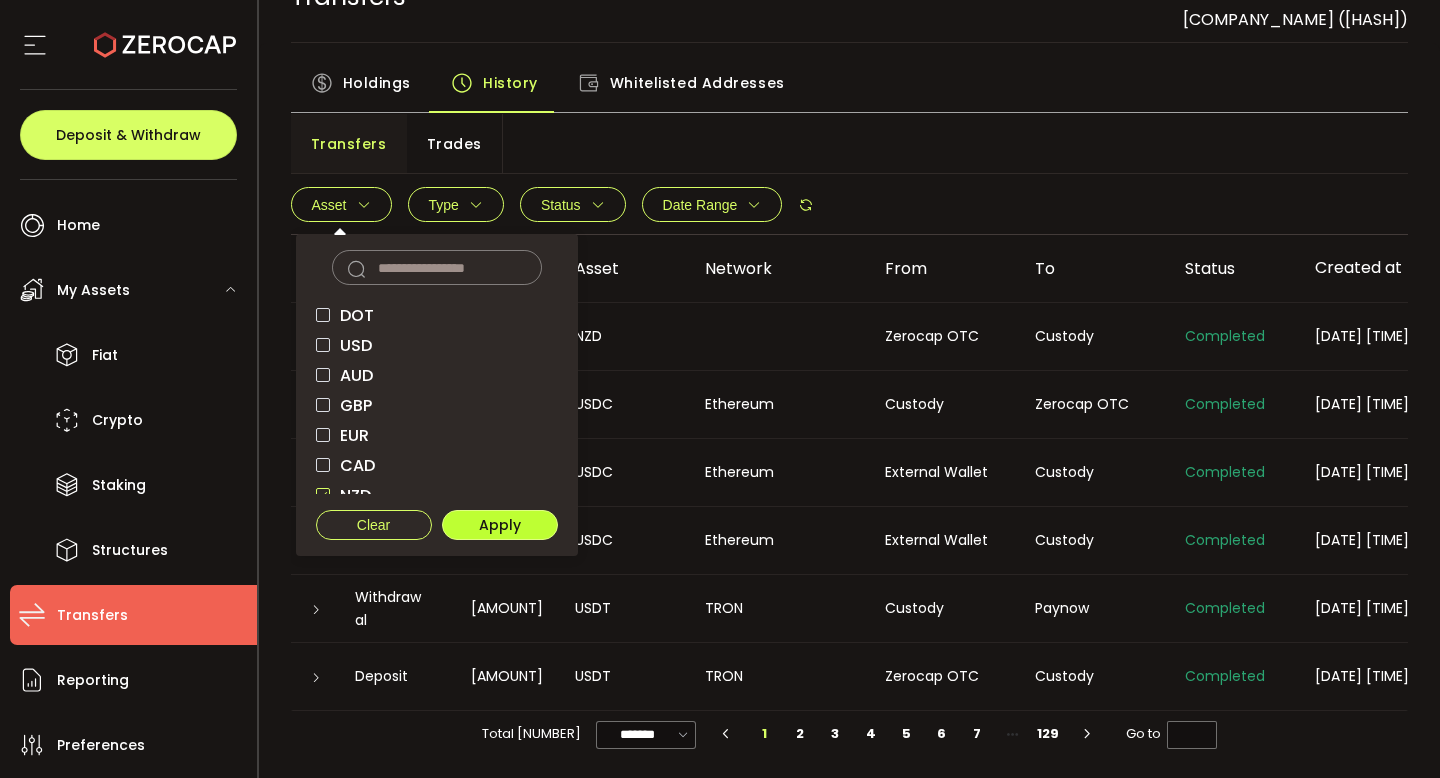 click on "Apply" at bounding box center (500, 525) 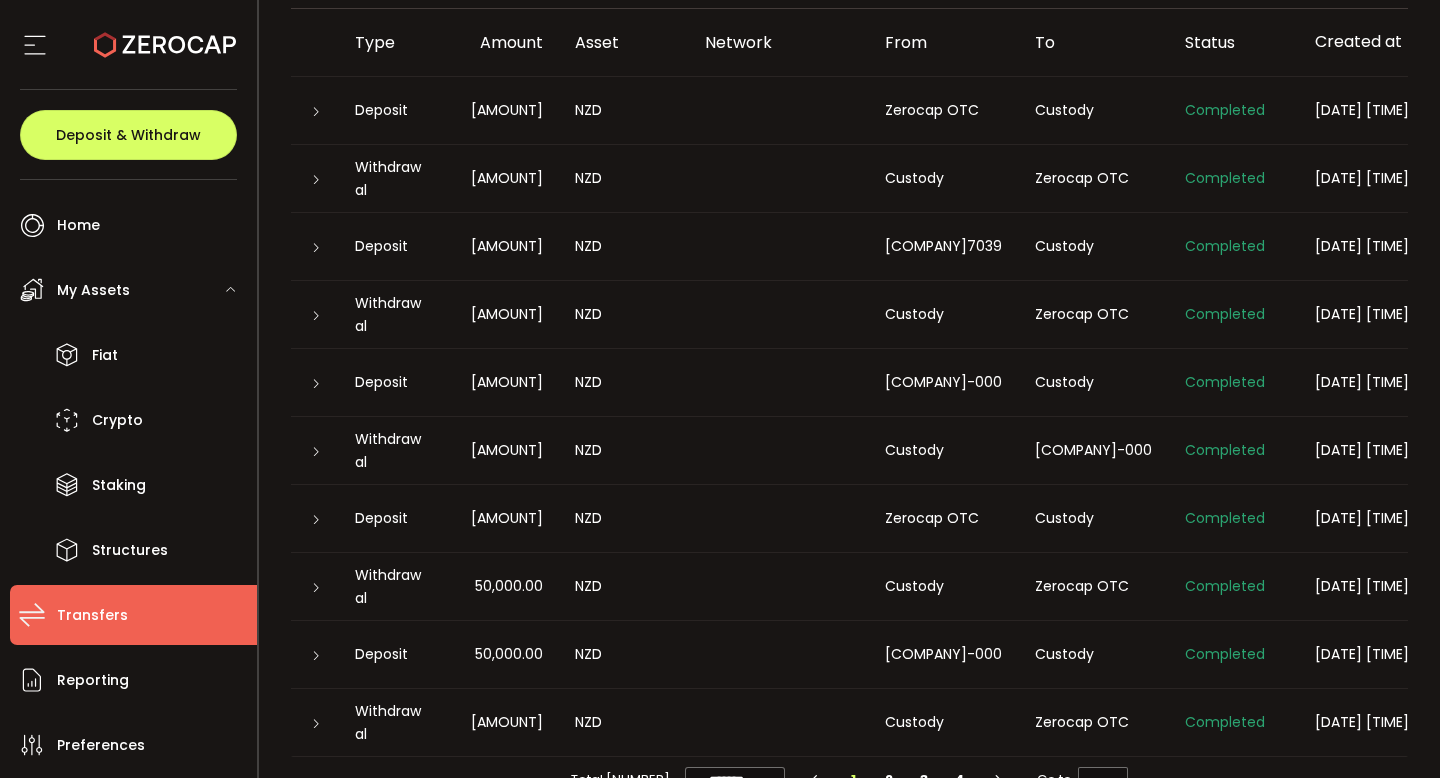 scroll, scrollTop: 331, scrollLeft: 0, axis: vertical 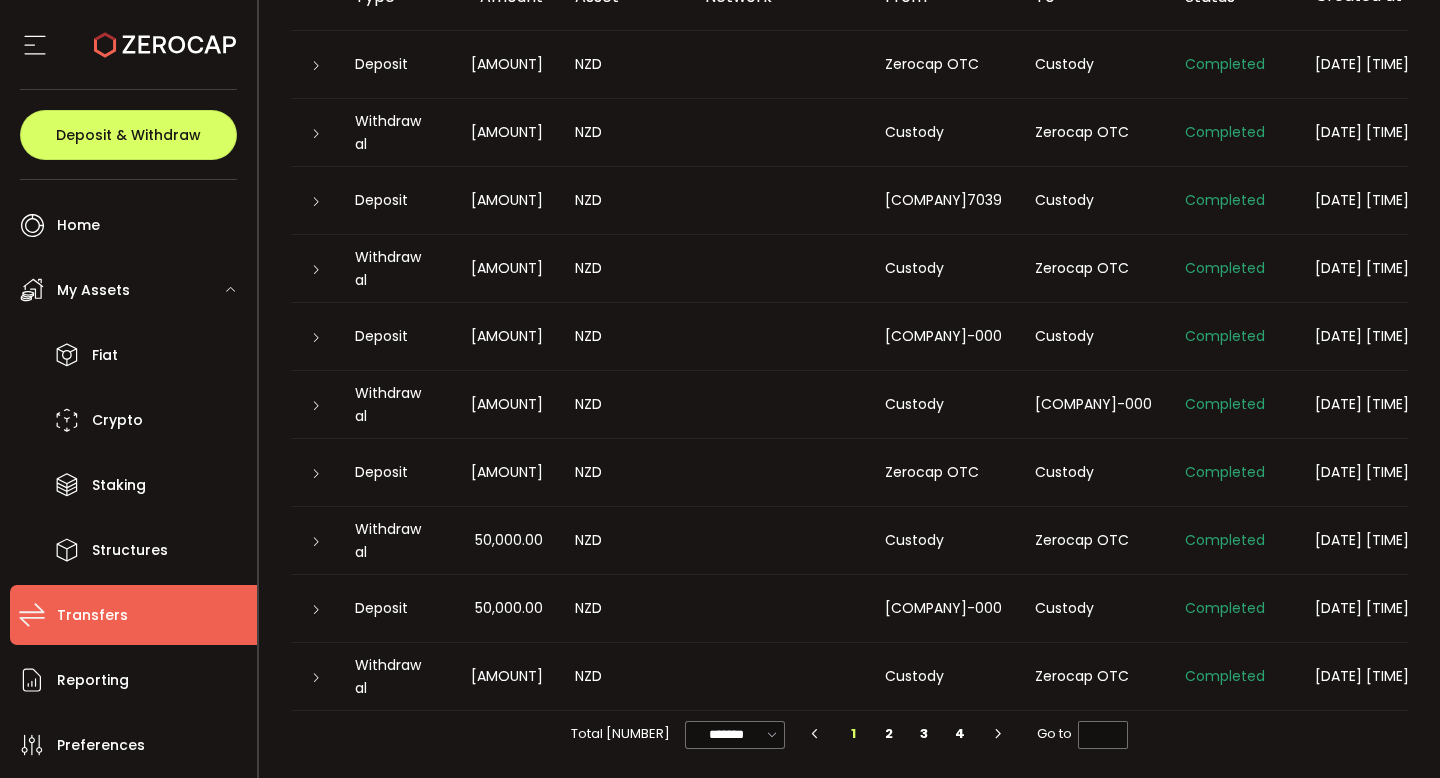 click on "Zerocap OTC" at bounding box center (1094, 677) 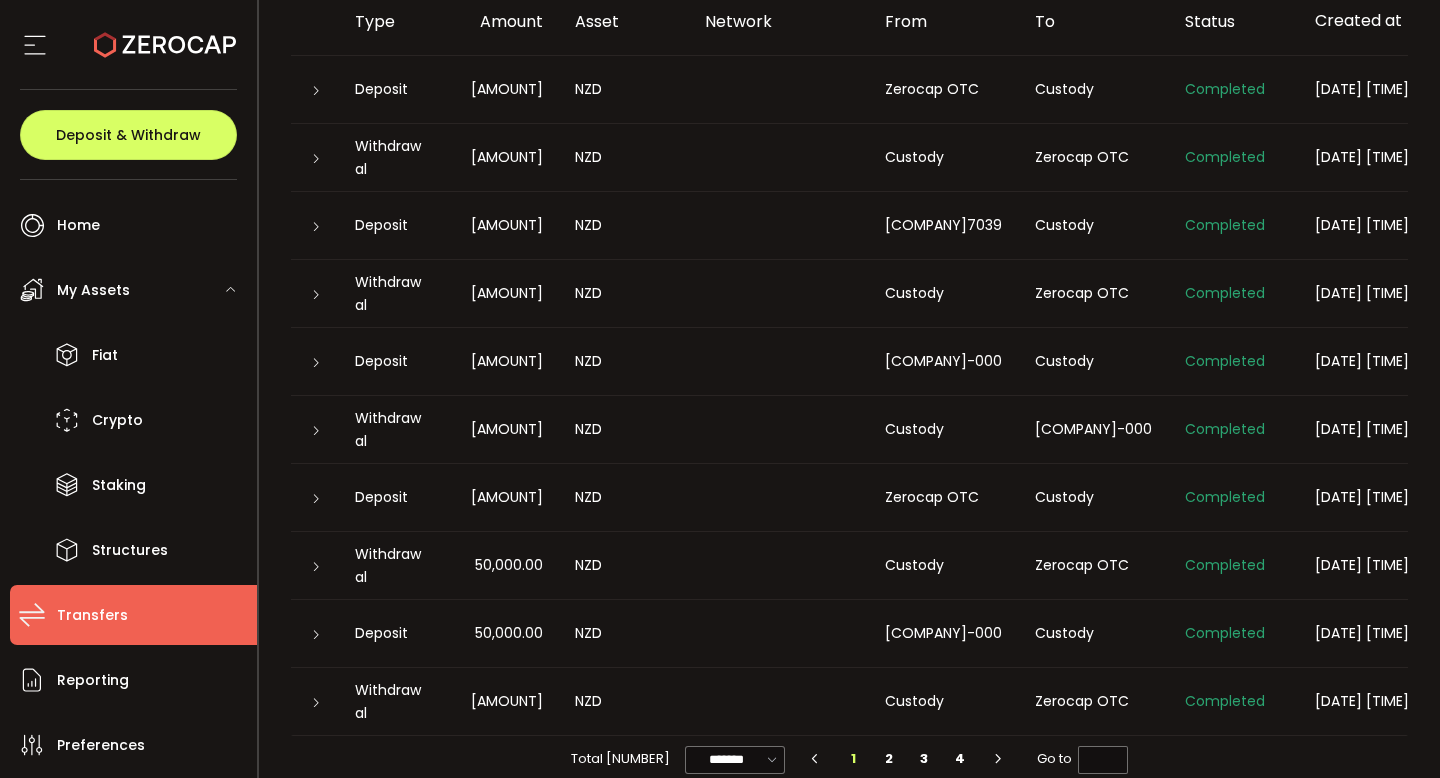 scroll, scrollTop: 331, scrollLeft: 0, axis: vertical 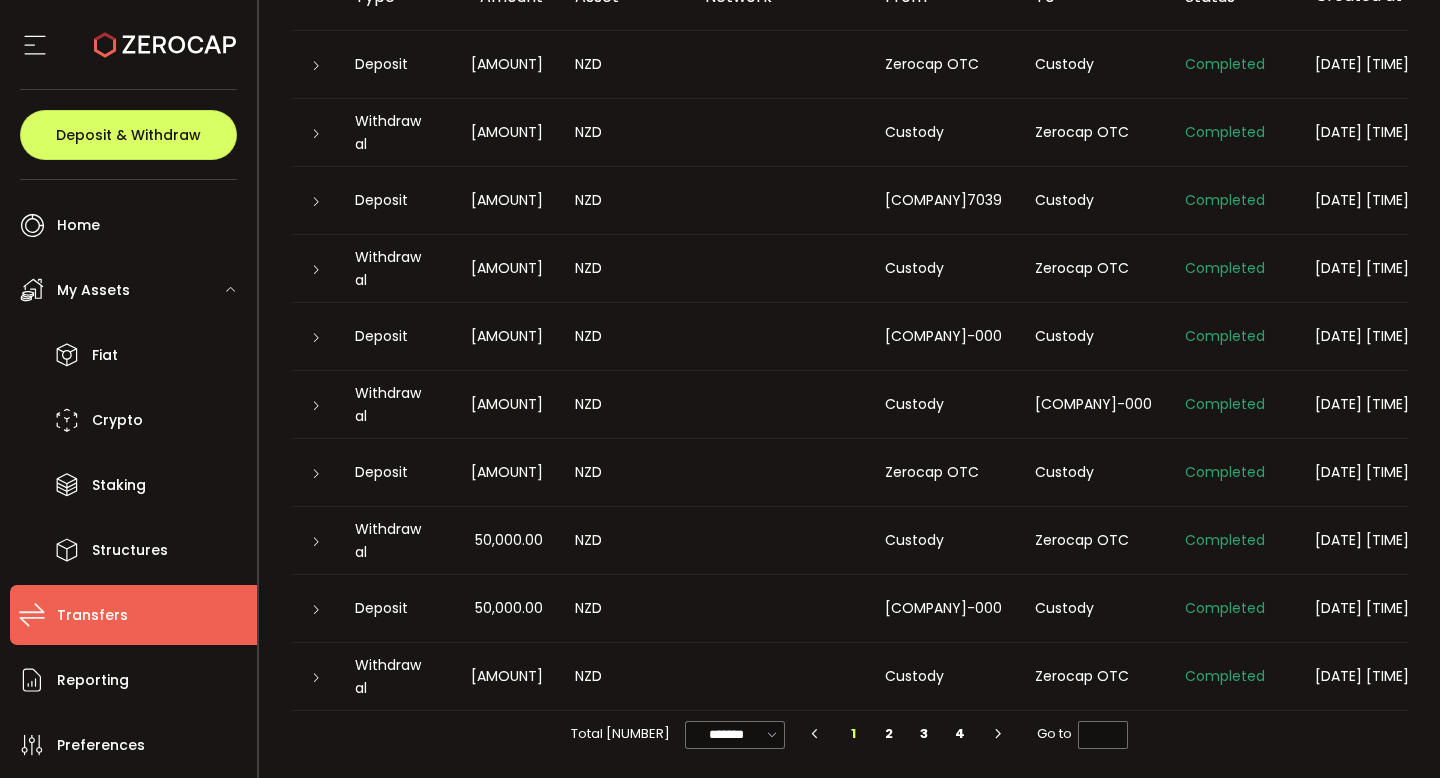 click at bounding box center (316, 678) 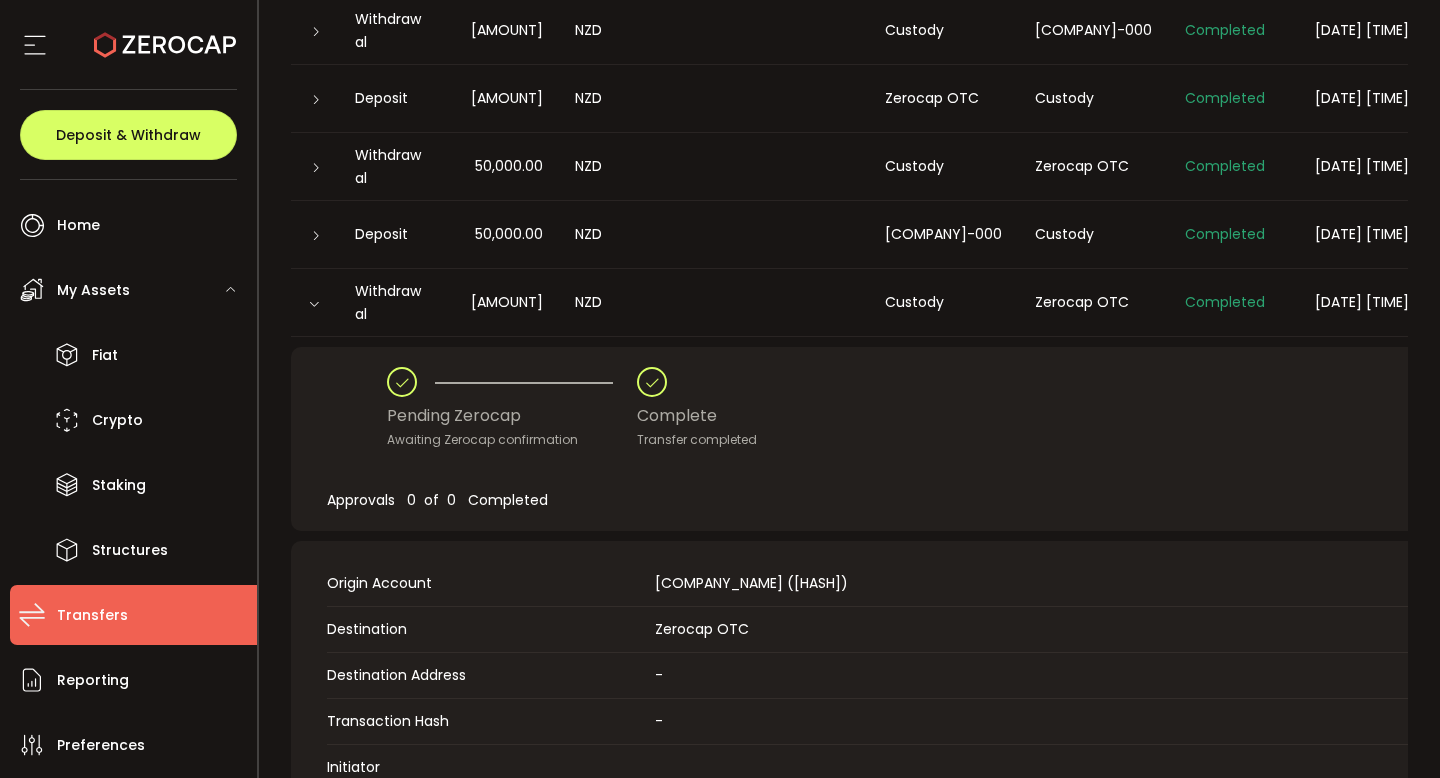 scroll, scrollTop: 727, scrollLeft: 0, axis: vertical 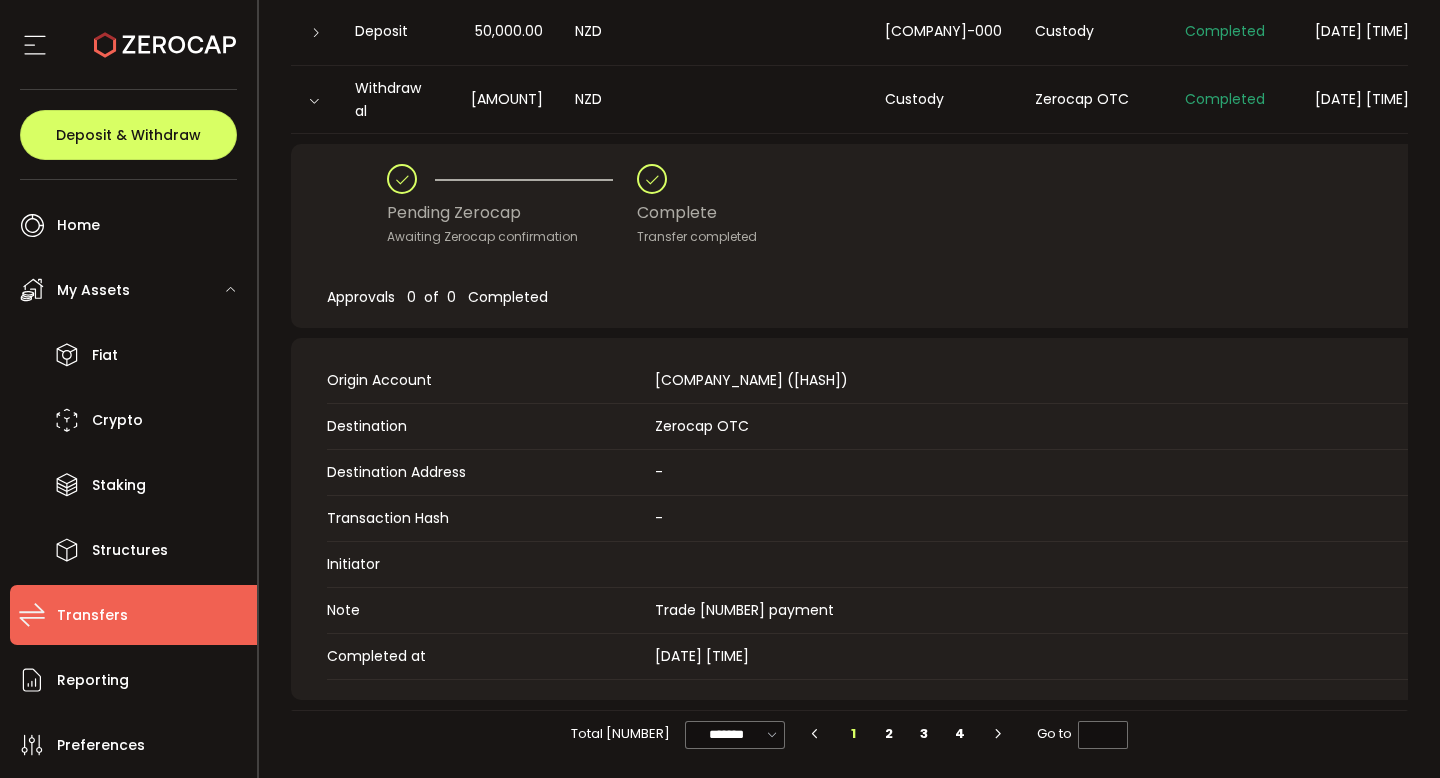 click at bounding box center (314, 101) 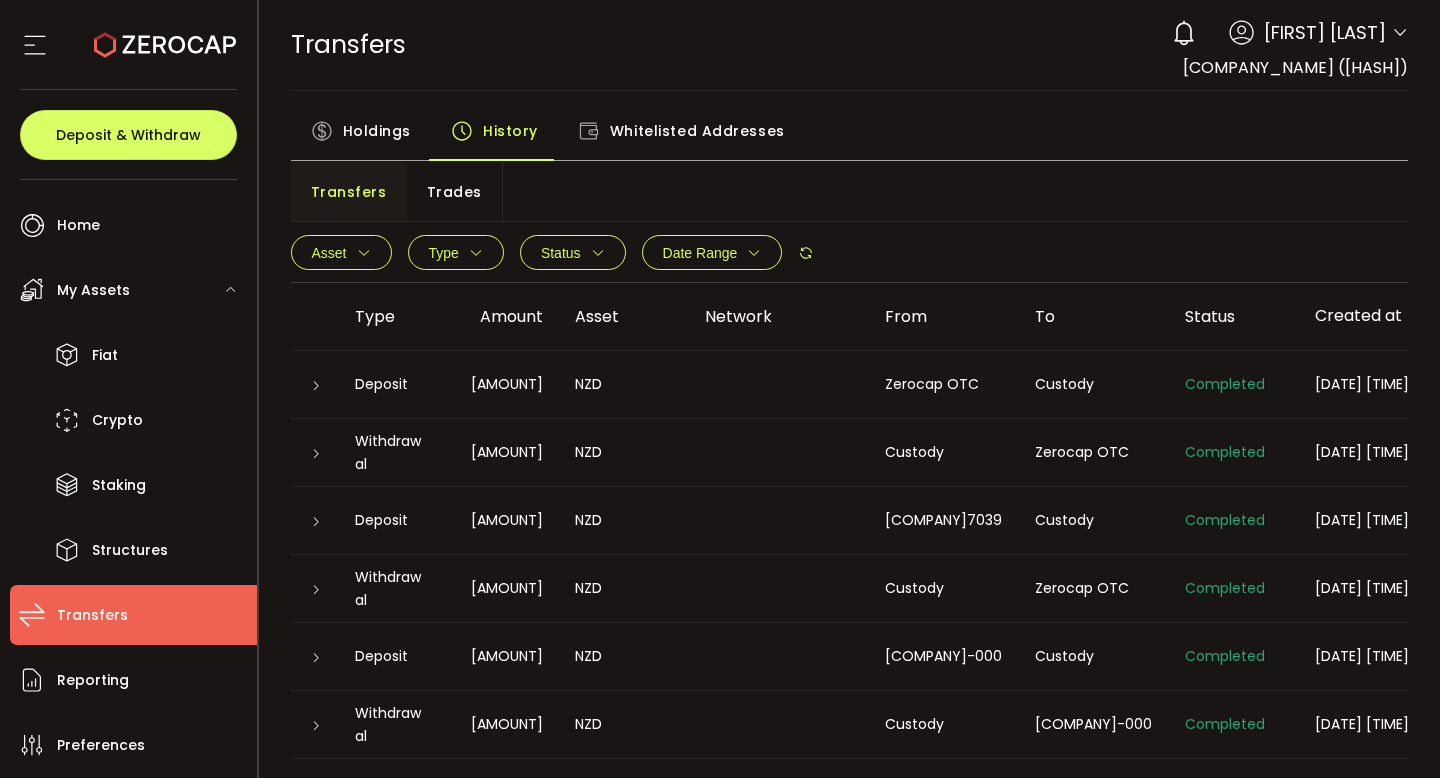 click on "Trades" at bounding box center (454, 192) 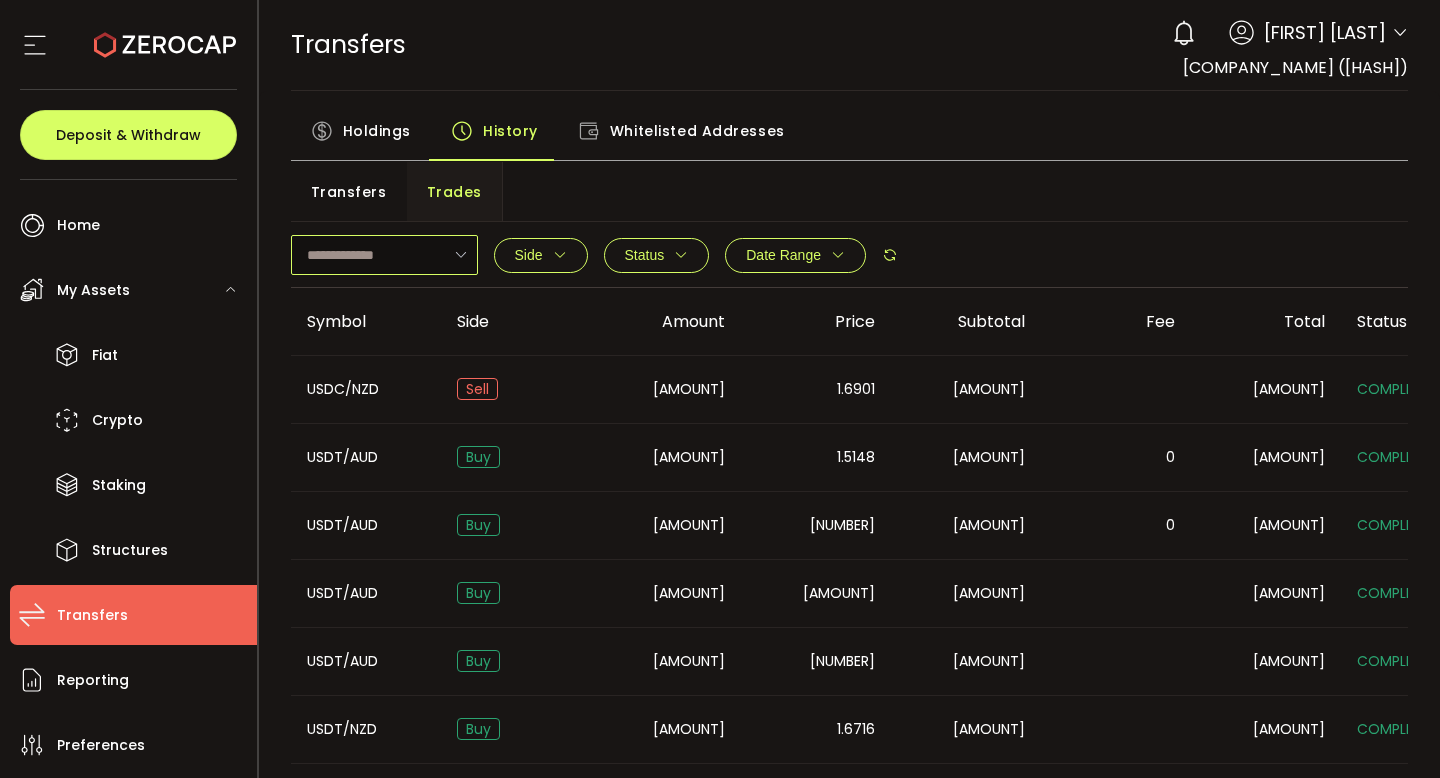 click at bounding box center [384, 255] 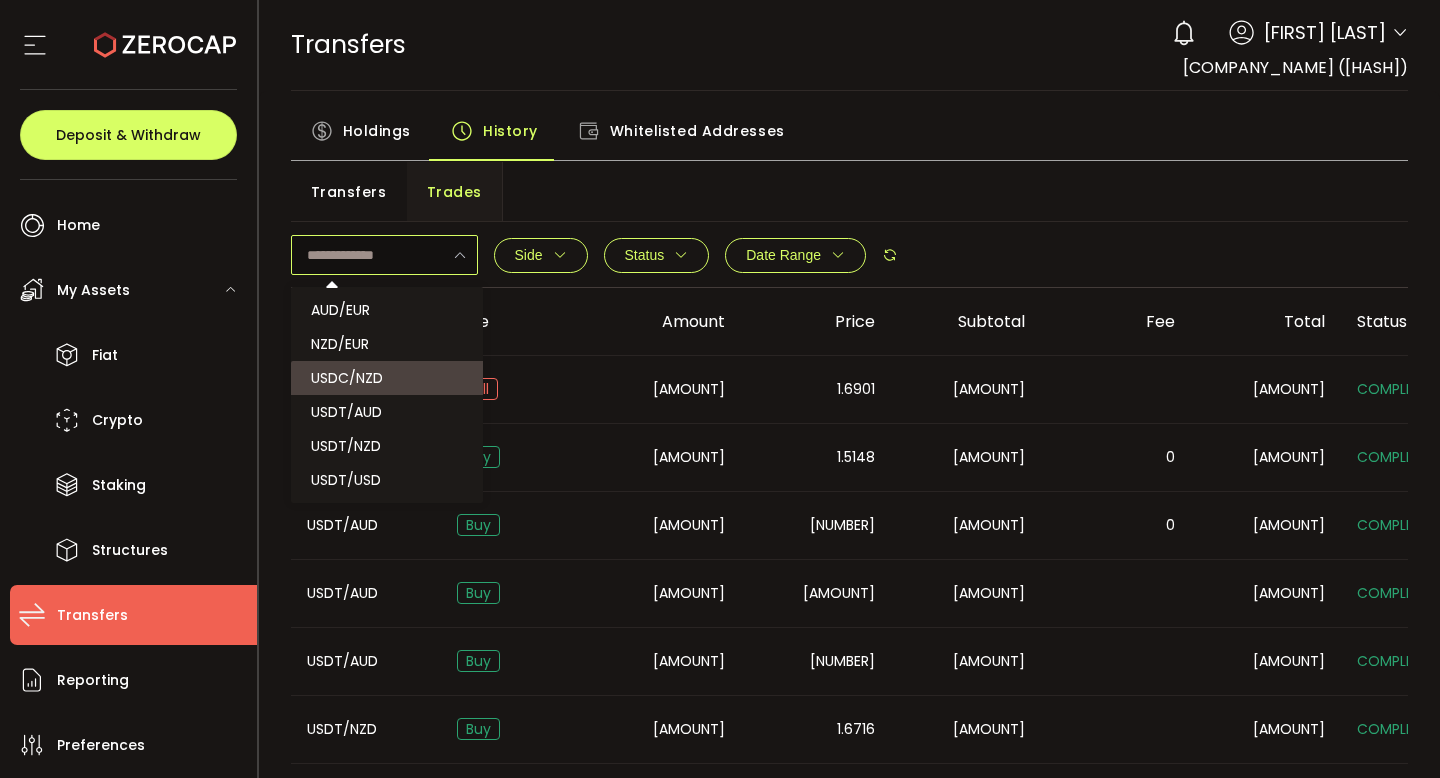 click on "USDC/NZD" at bounding box center (390, 378) 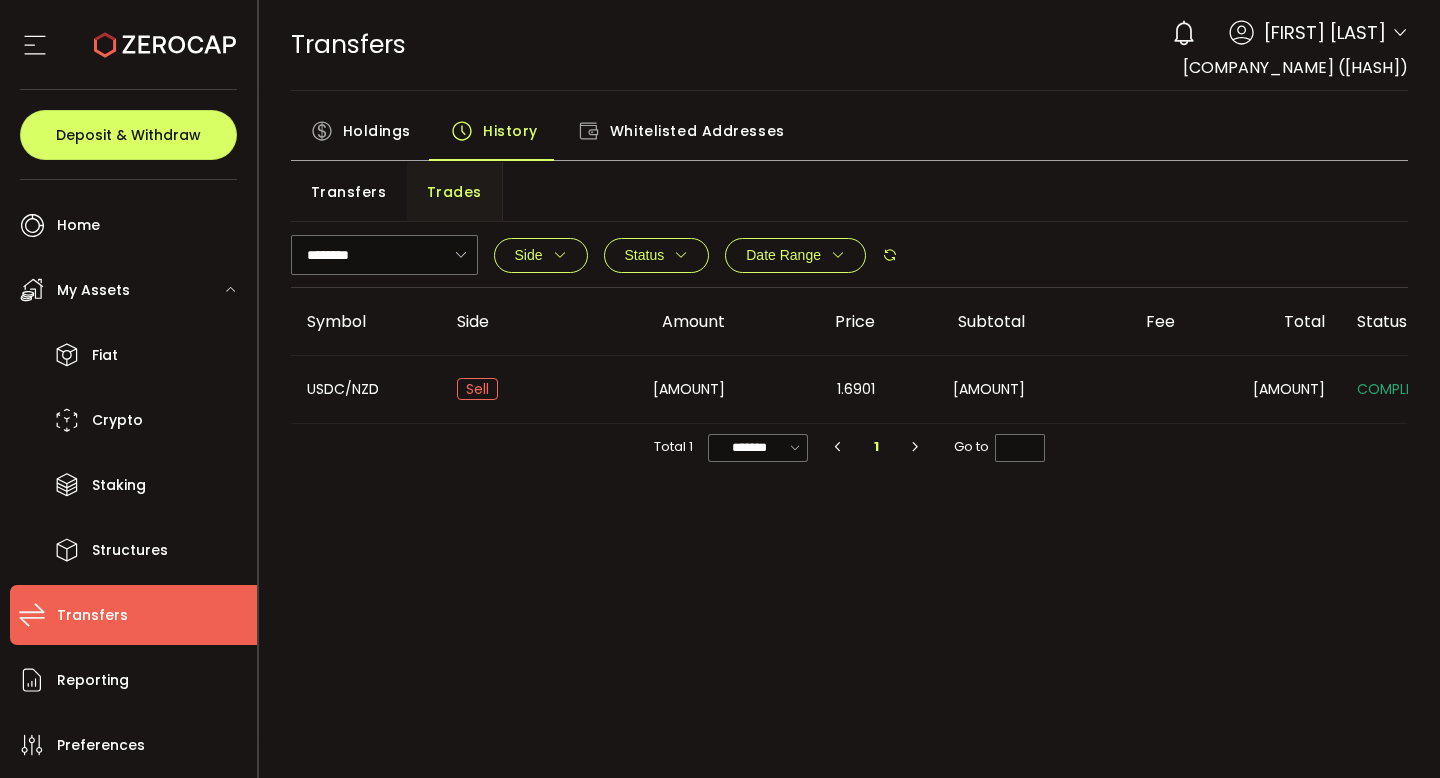click on "[AMOUNT]" at bounding box center [989, 389] 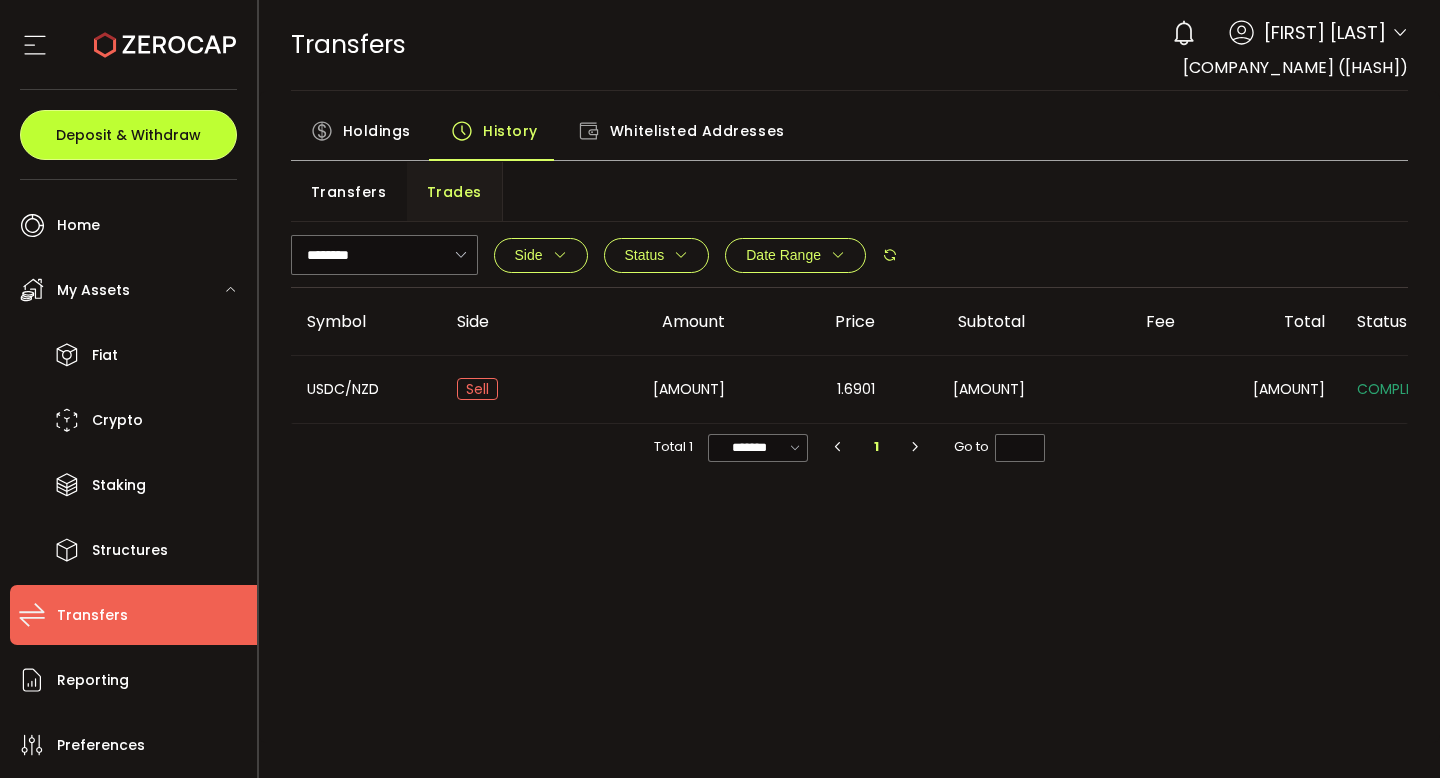 click on "Deposit & Withdraw" at bounding box center [128, 135] 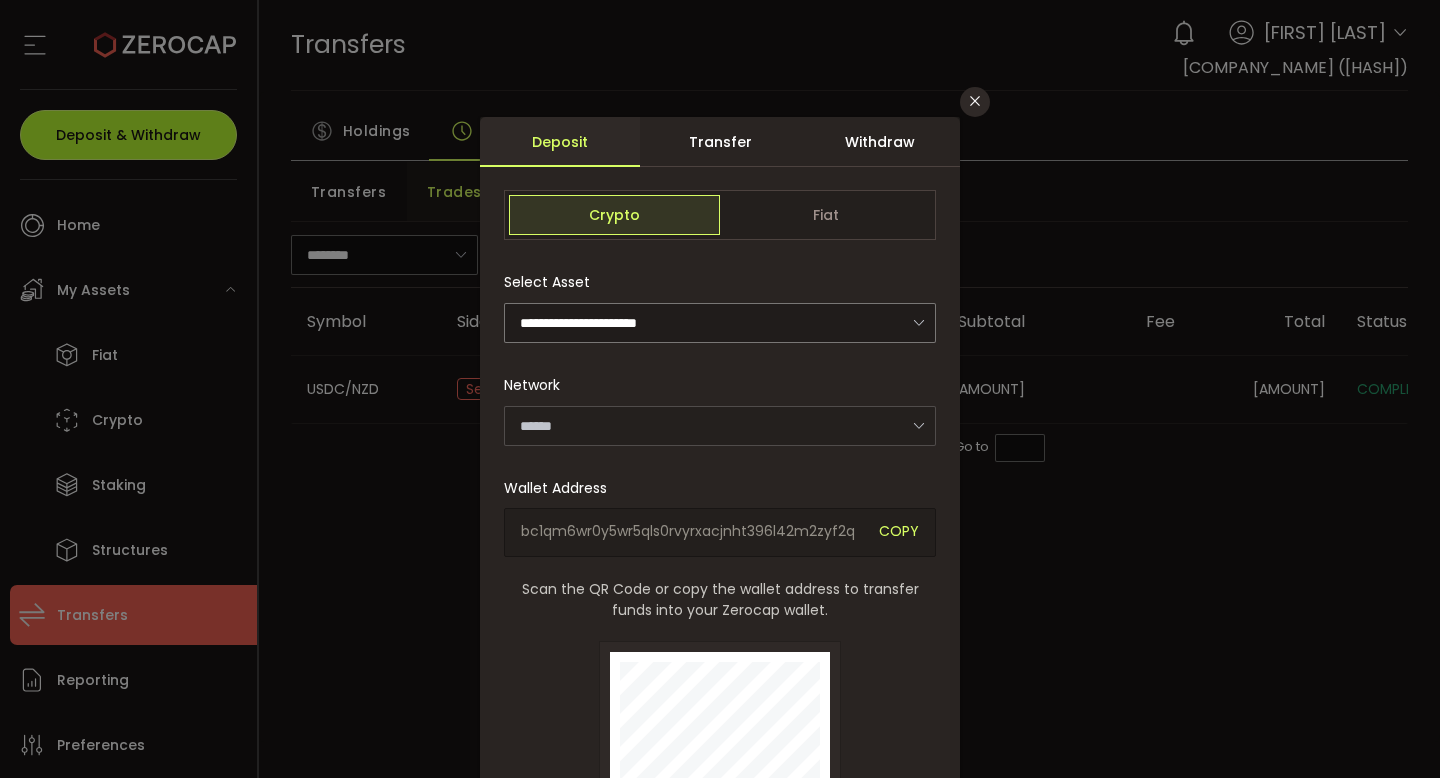 type on "*******" 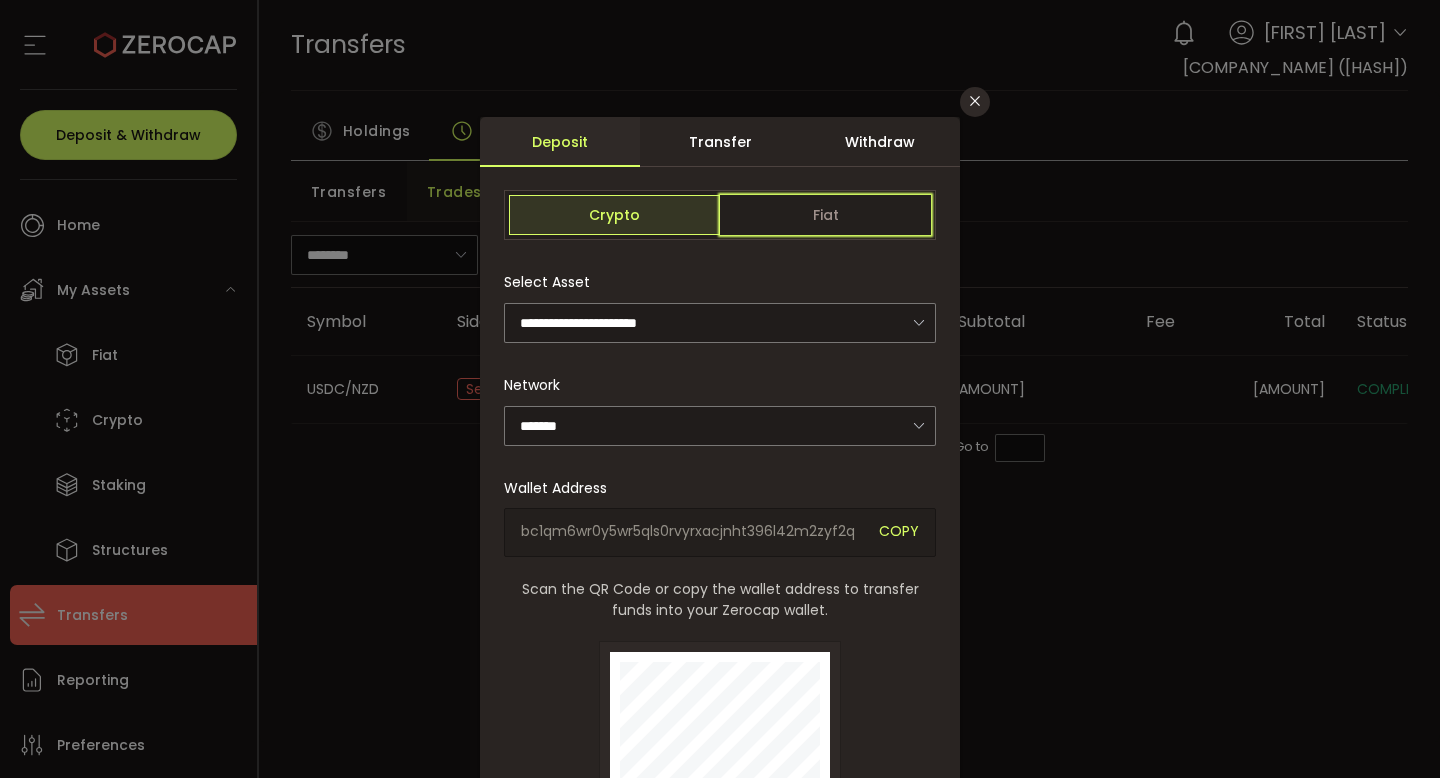 click on "Fiat" at bounding box center [825, 215] 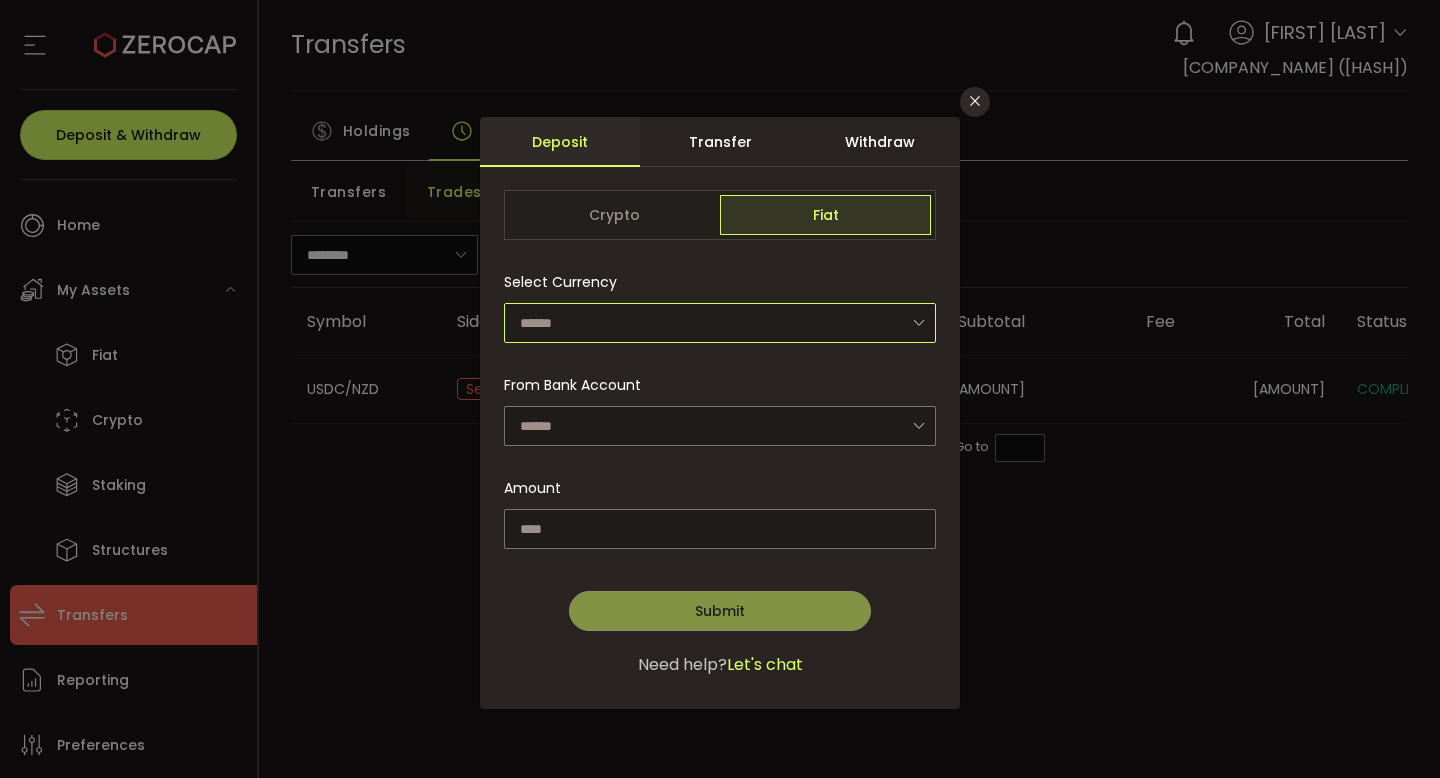 click at bounding box center (720, 323) 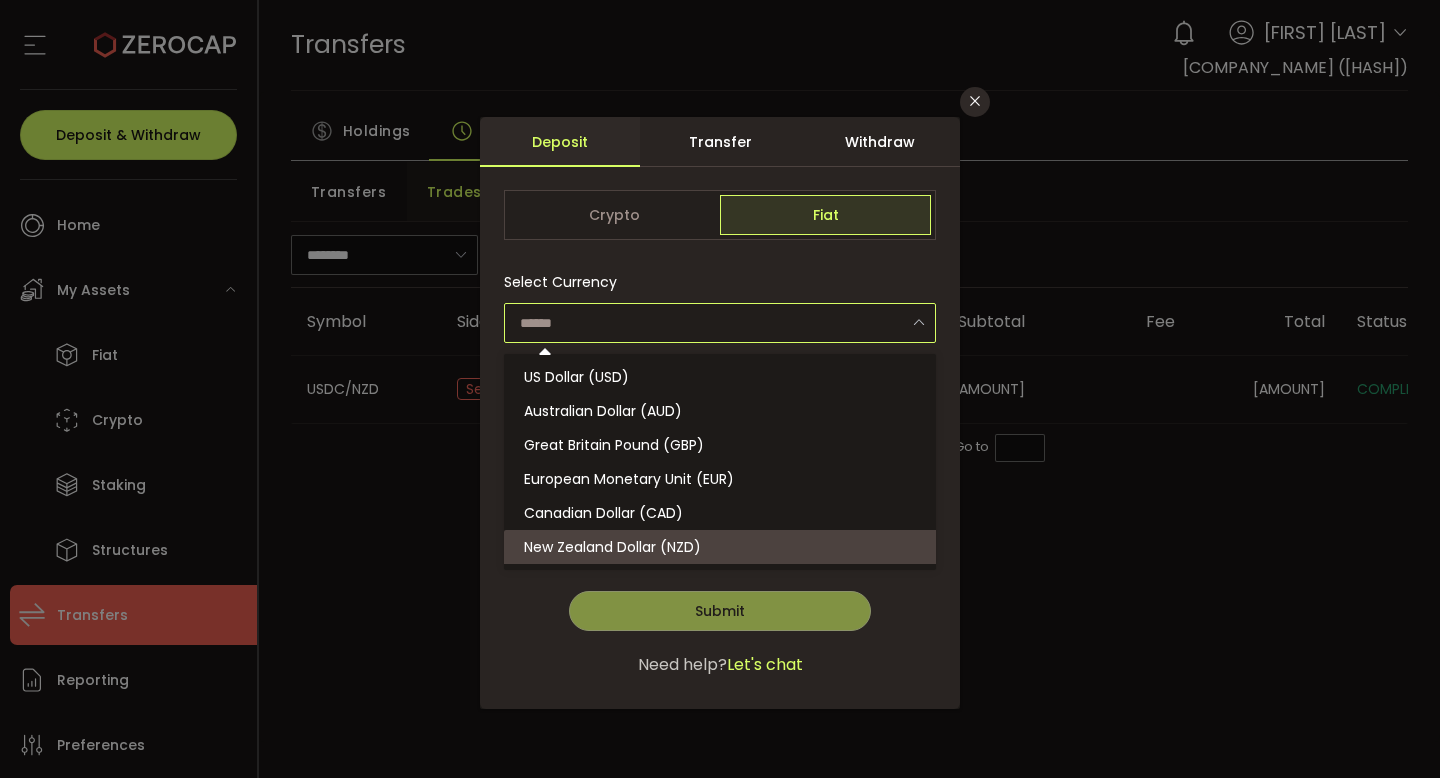 click on "New Zealand Dollar (NZD)" at bounding box center (612, 547) 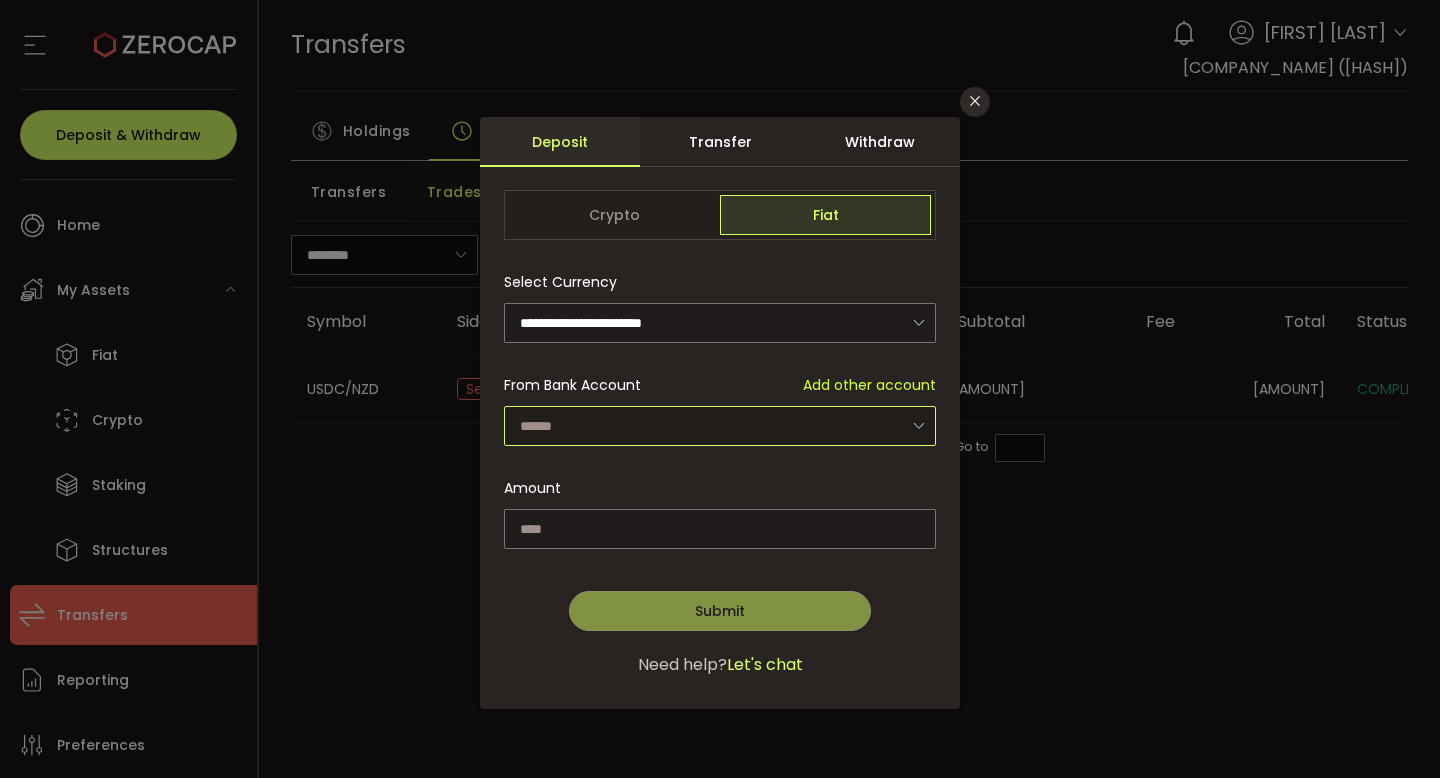 click at bounding box center (720, 426) 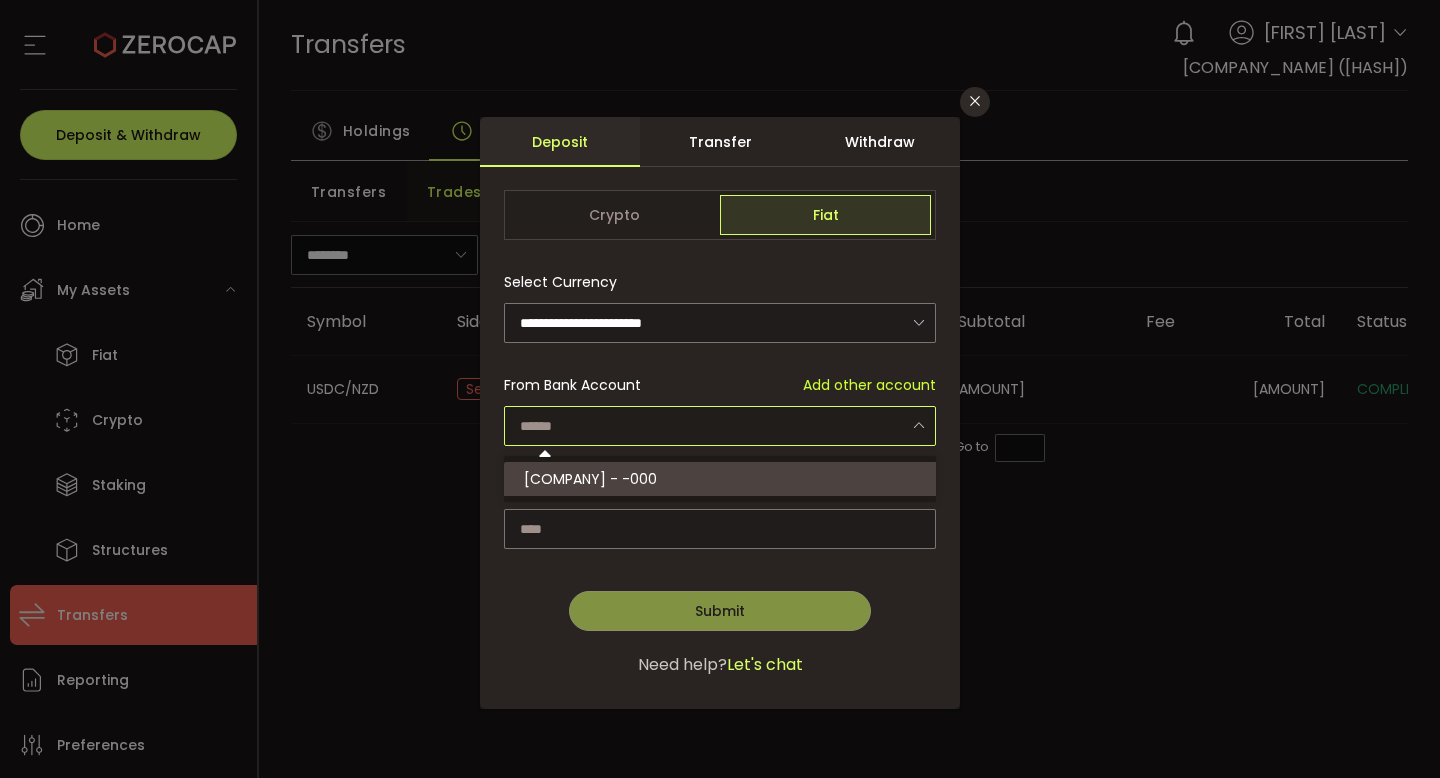 click on "[COMPANY] - -000" at bounding box center [590, 479] 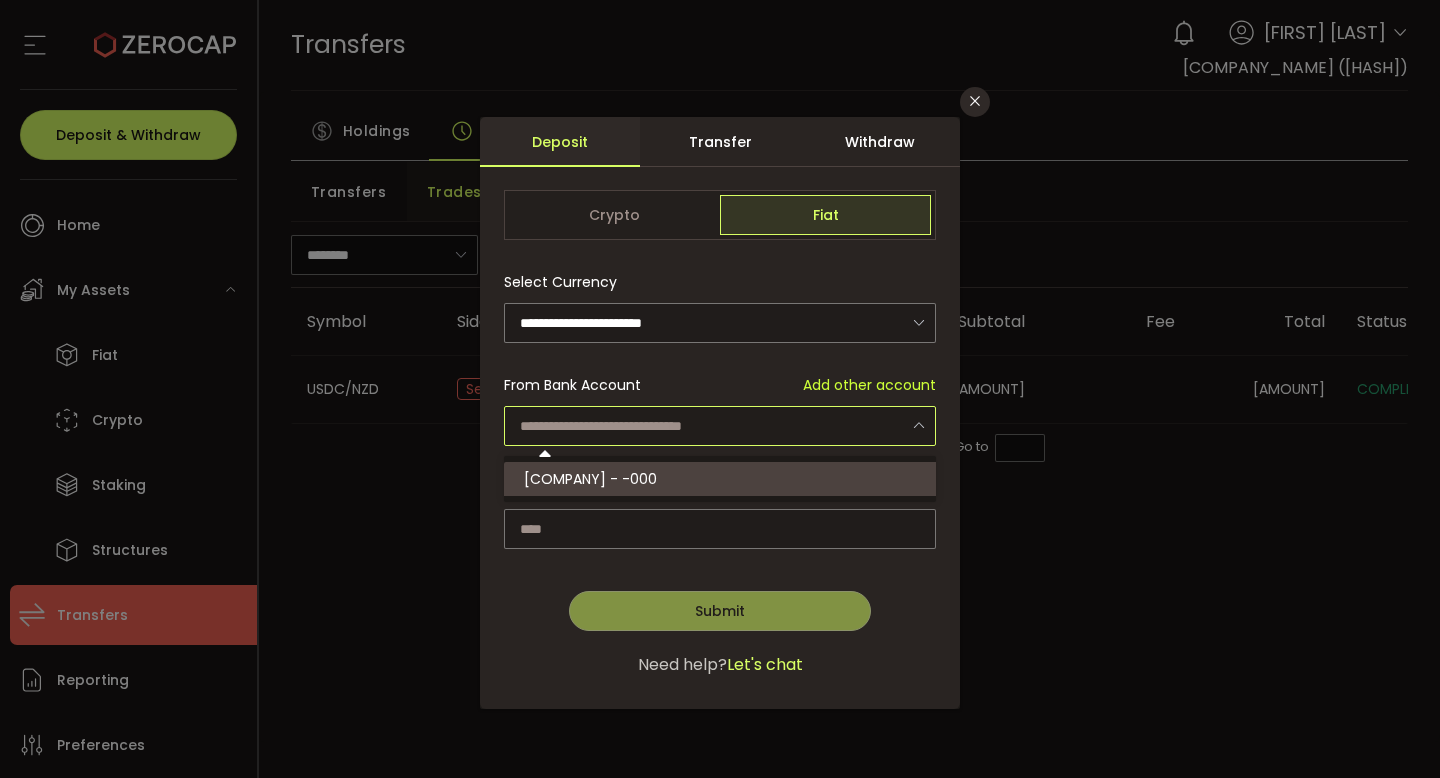 click on "[COMPANY] - -000" at bounding box center [590, 479] 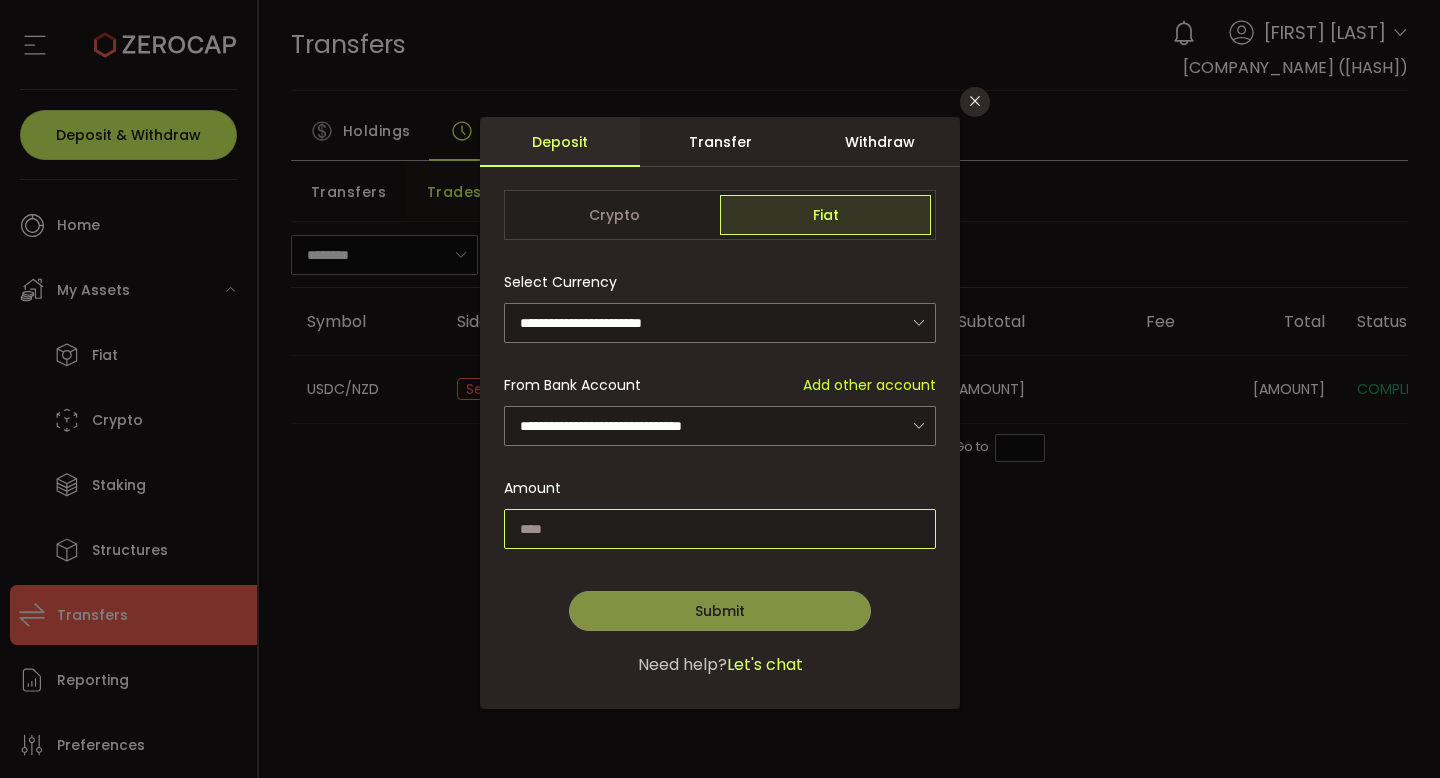 click at bounding box center [720, 529] 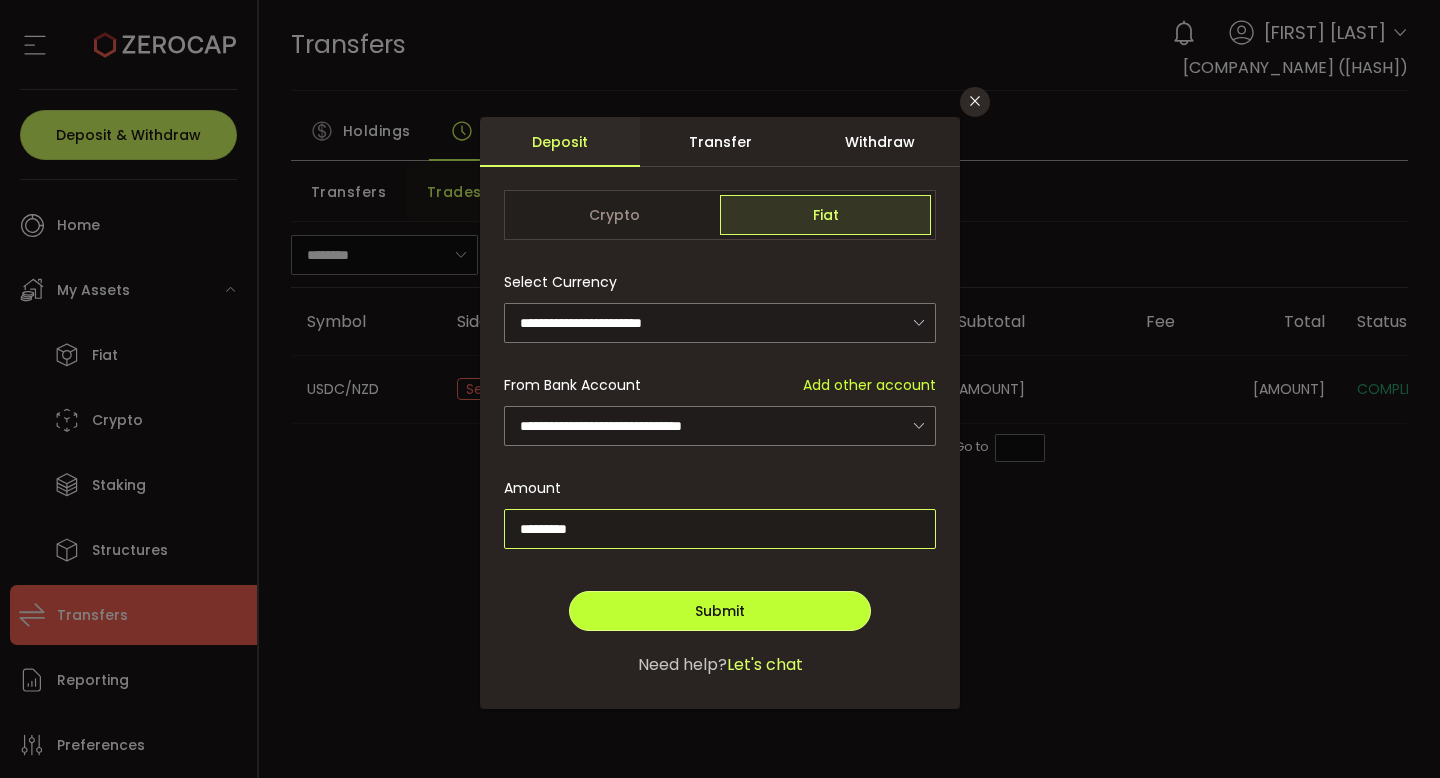 type on "*********" 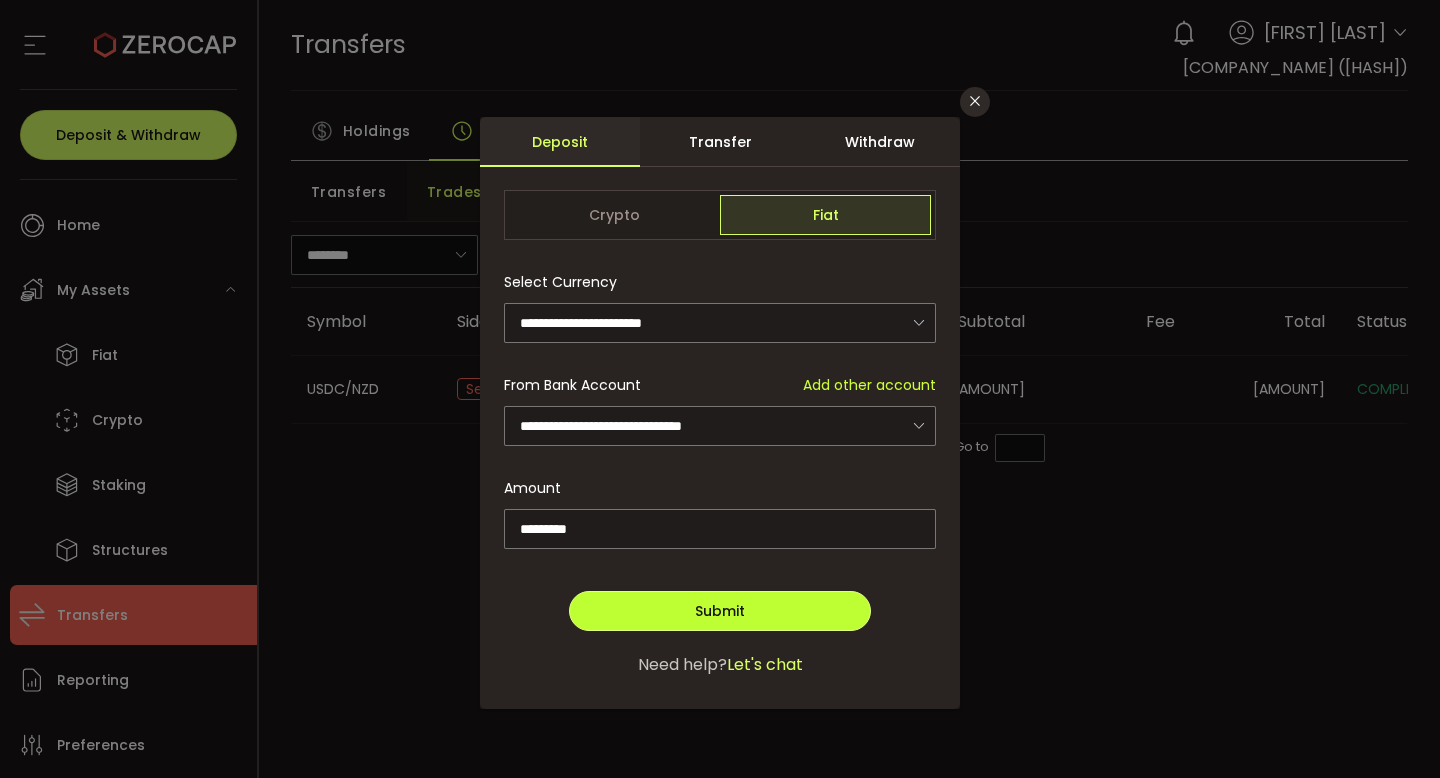 click on "Submit" at bounding box center [720, 611] 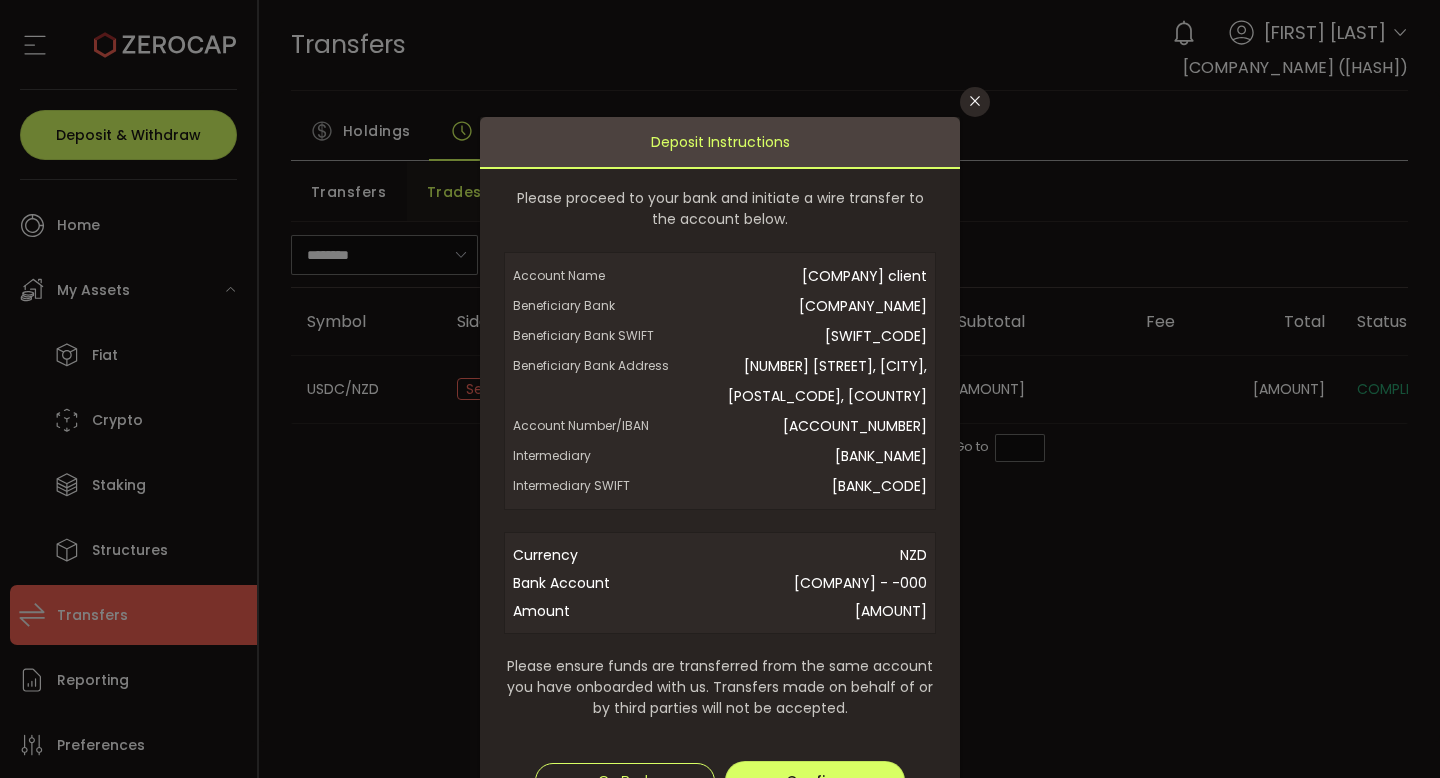 scroll, scrollTop: 211, scrollLeft: 0, axis: vertical 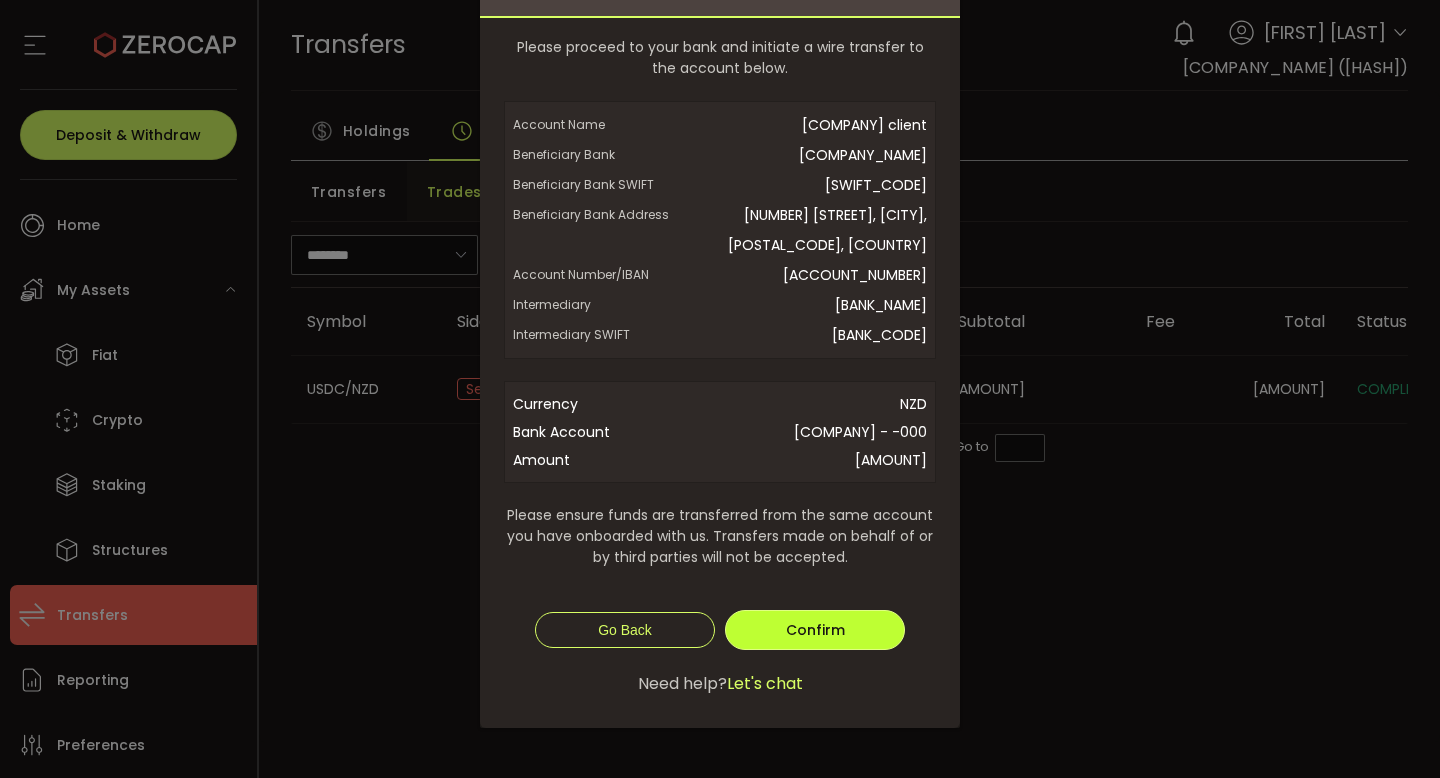 click on "Confirm" at bounding box center (815, 630) 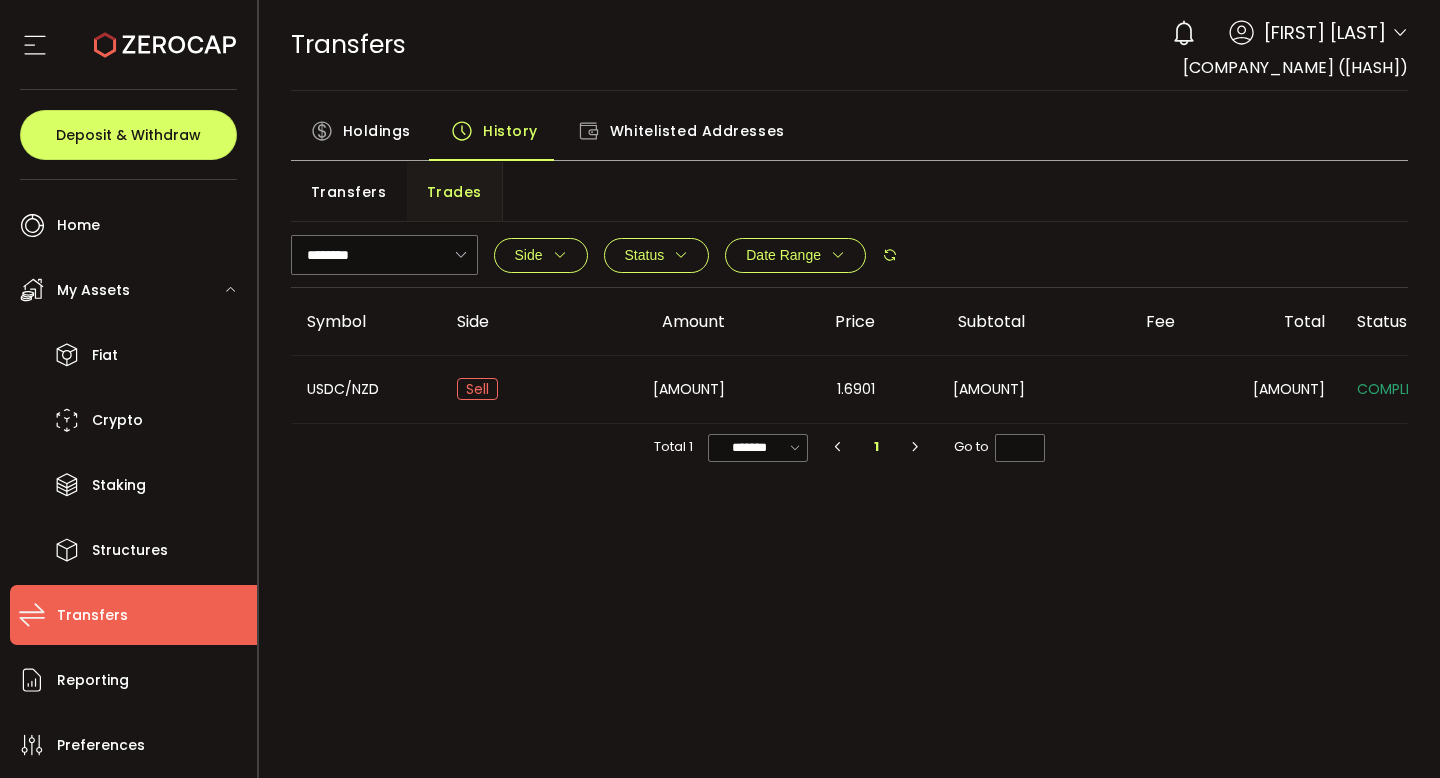click on "Sell" at bounding box center (516, 389) 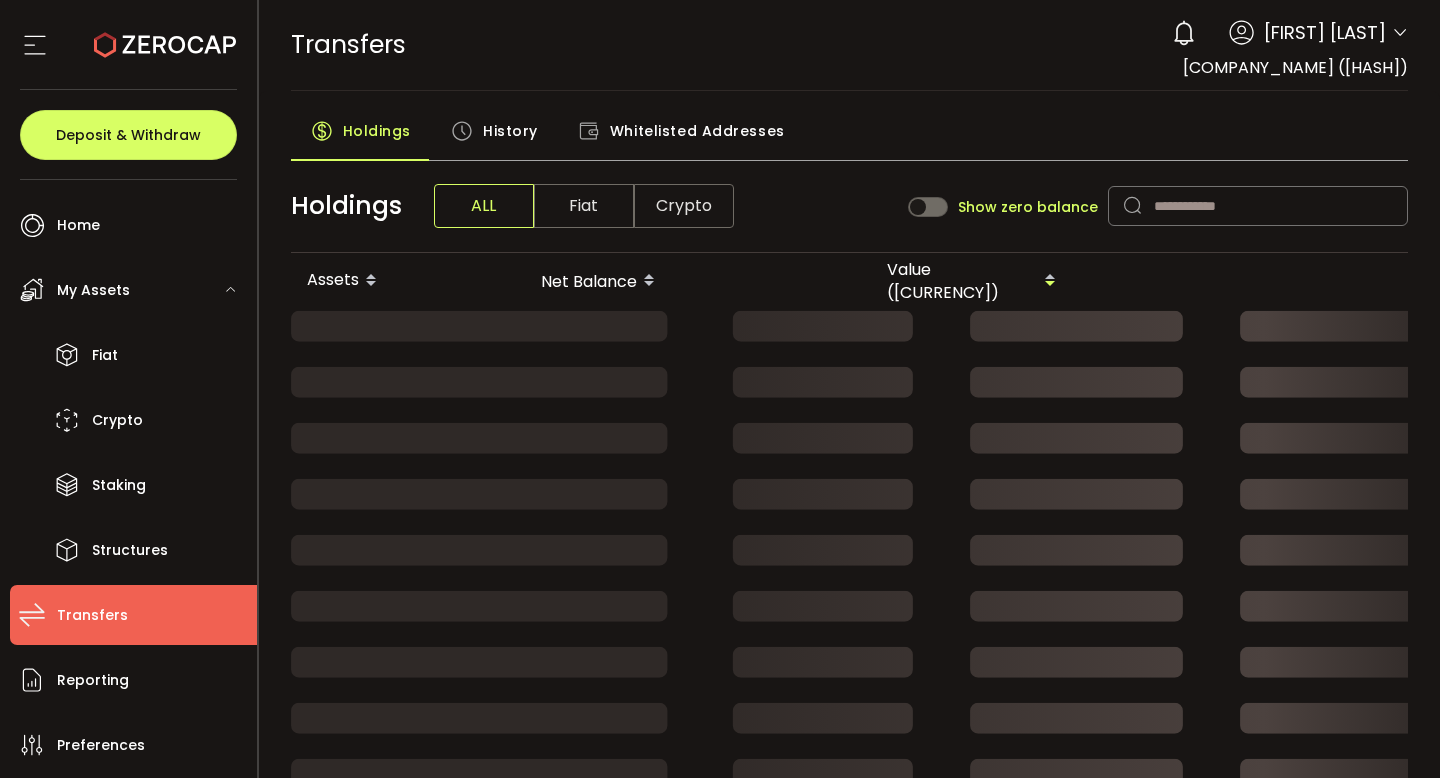 click 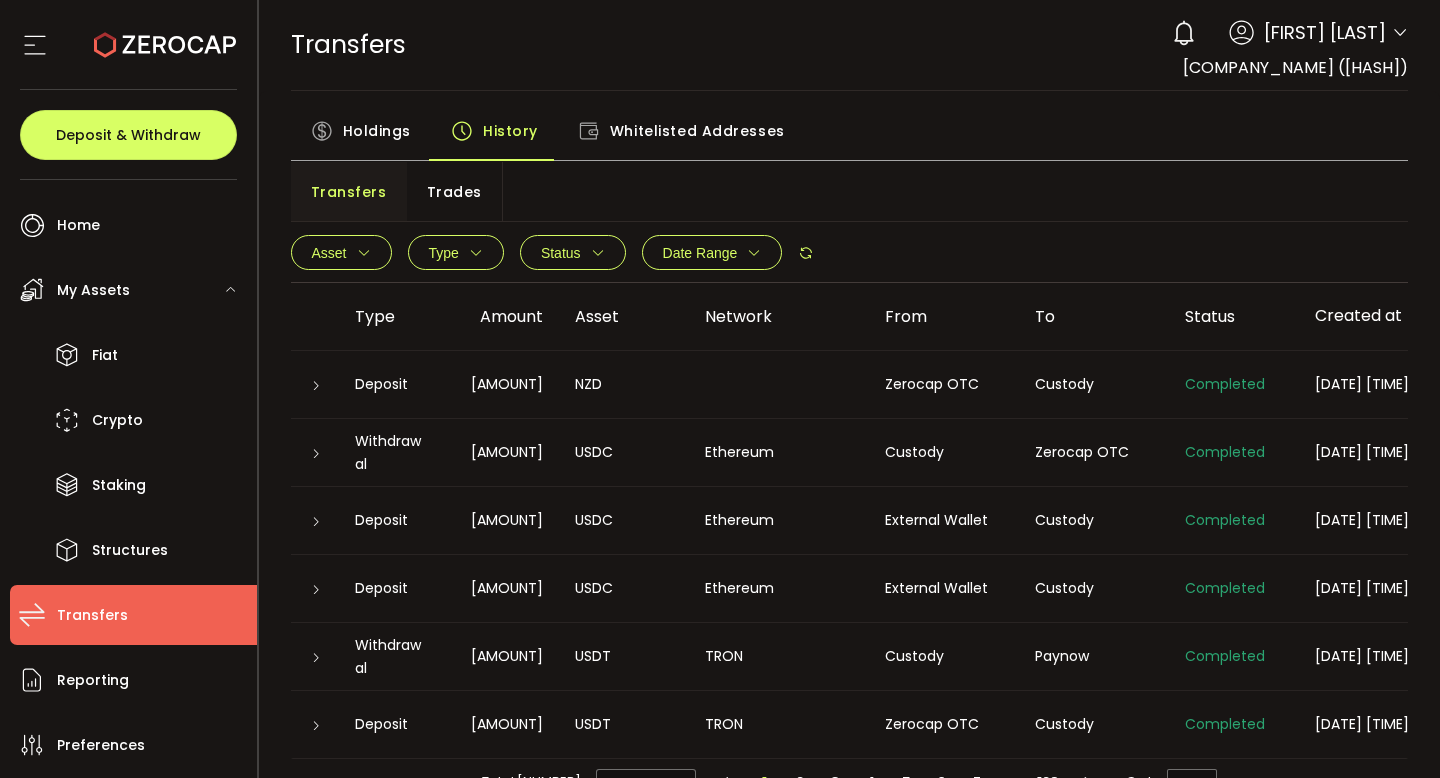 scroll, scrollTop: 0, scrollLeft: 96, axis: horizontal 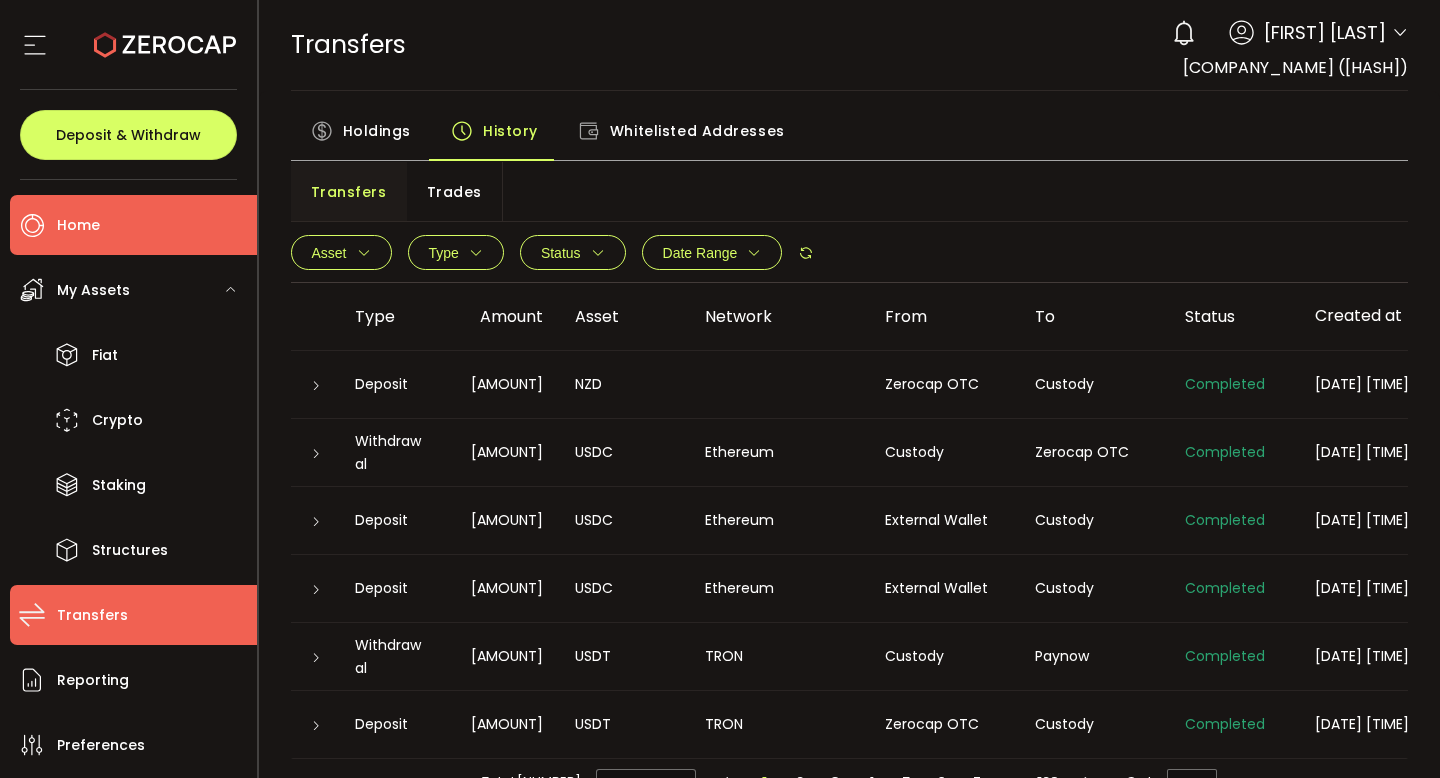 click on "Home" at bounding box center (133, 225) 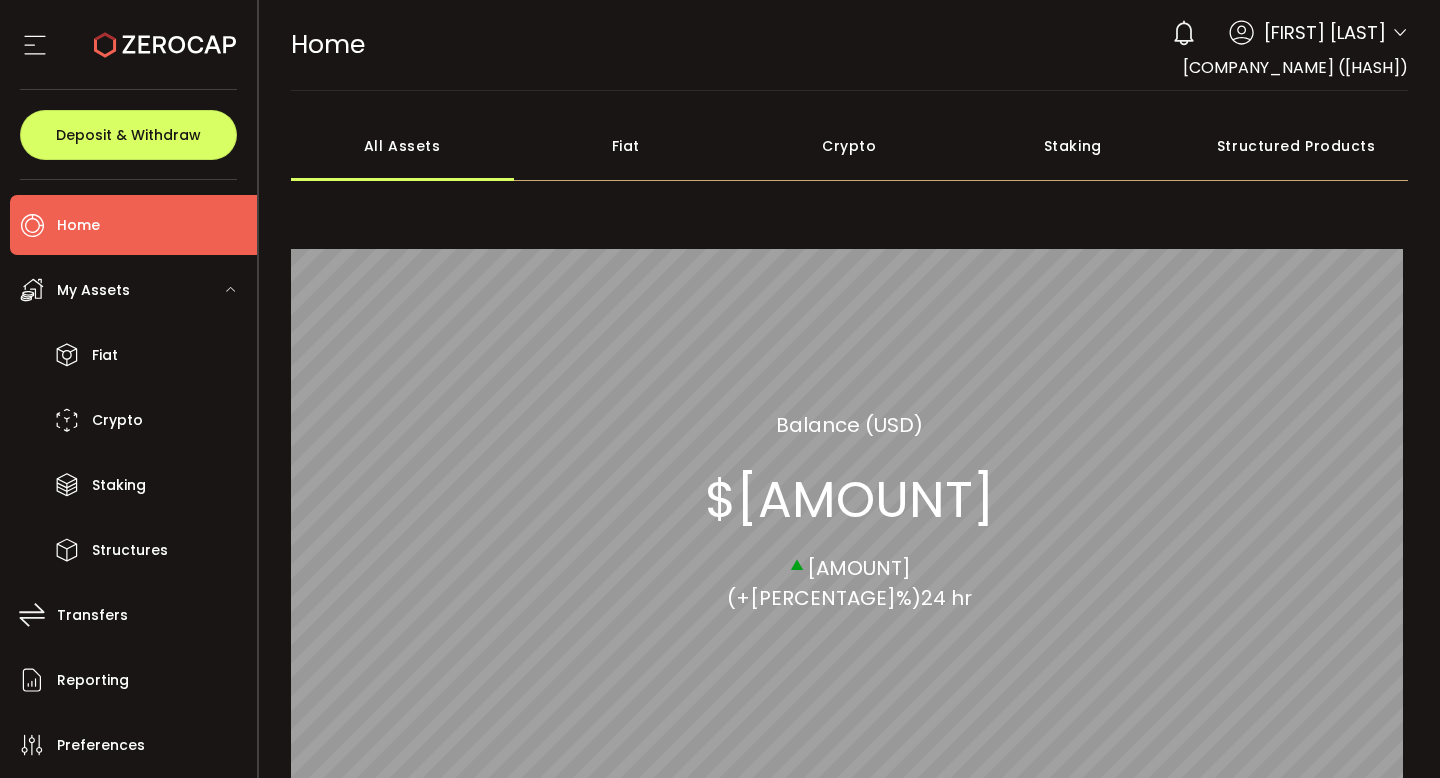click on "Fiat" at bounding box center (626, 146) 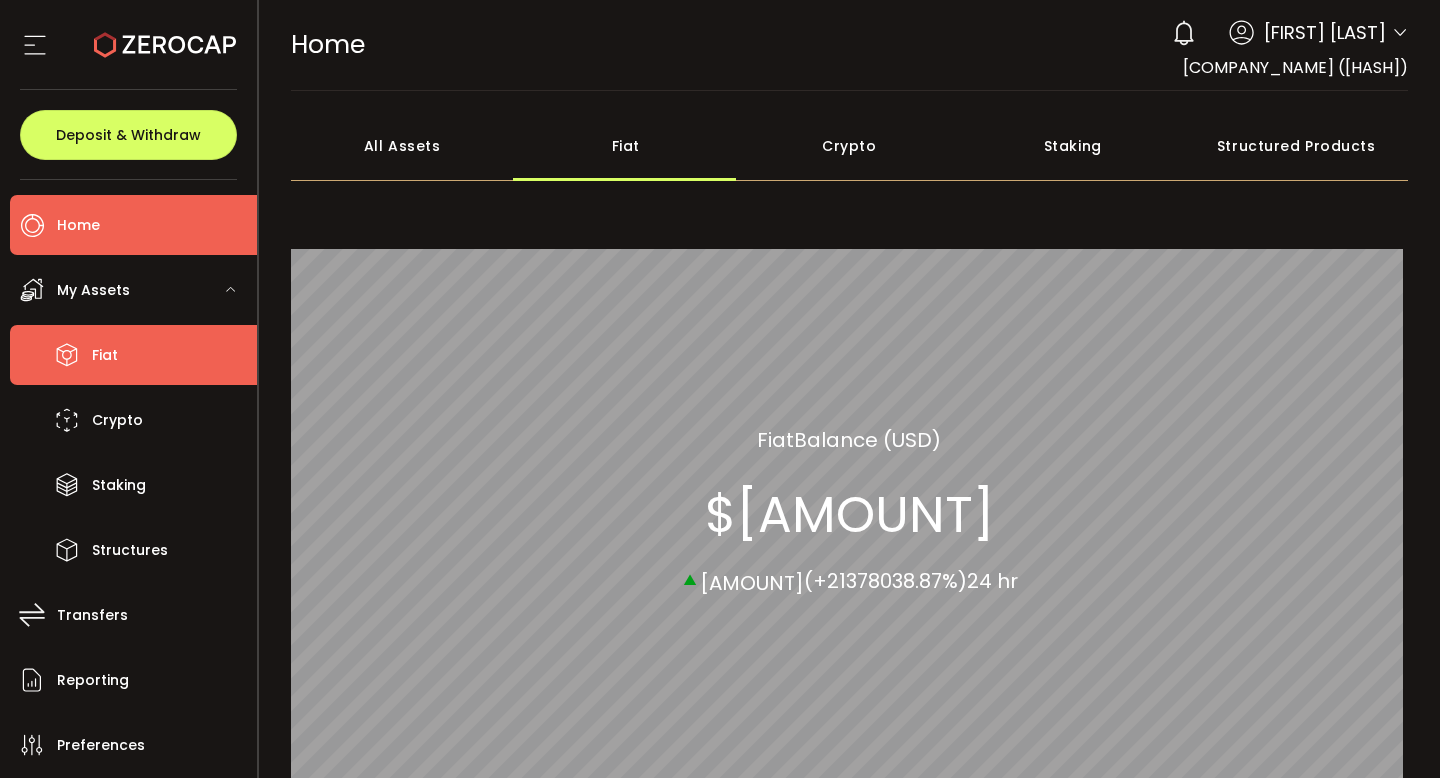 click on "Fiat" at bounding box center [133, 355] 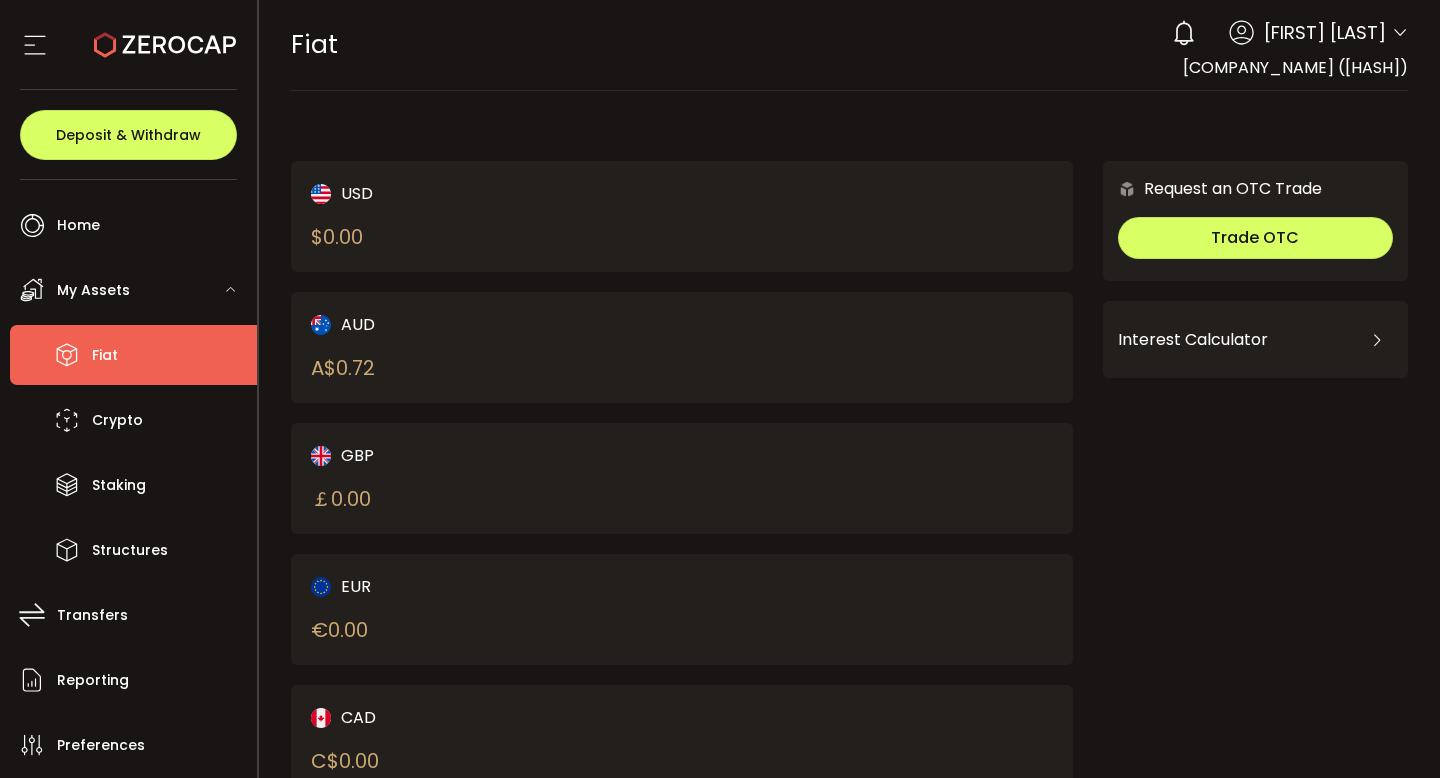 scroll, scrollTop: 203, scrollLeft: 0, axis: vertical 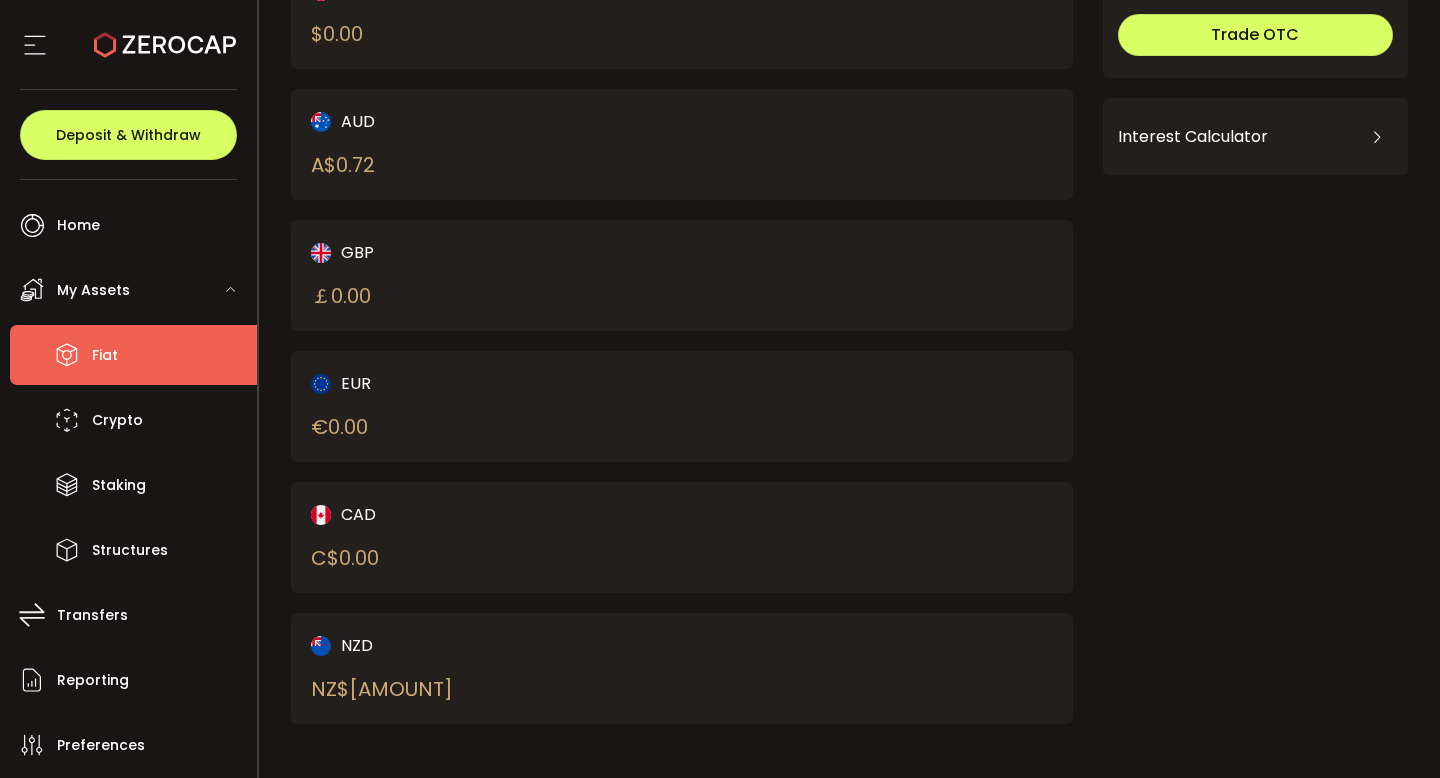 click on "([CURRENCY])
[CURRENCY]
[AMOUNT]" at bounding box center [478, 668] 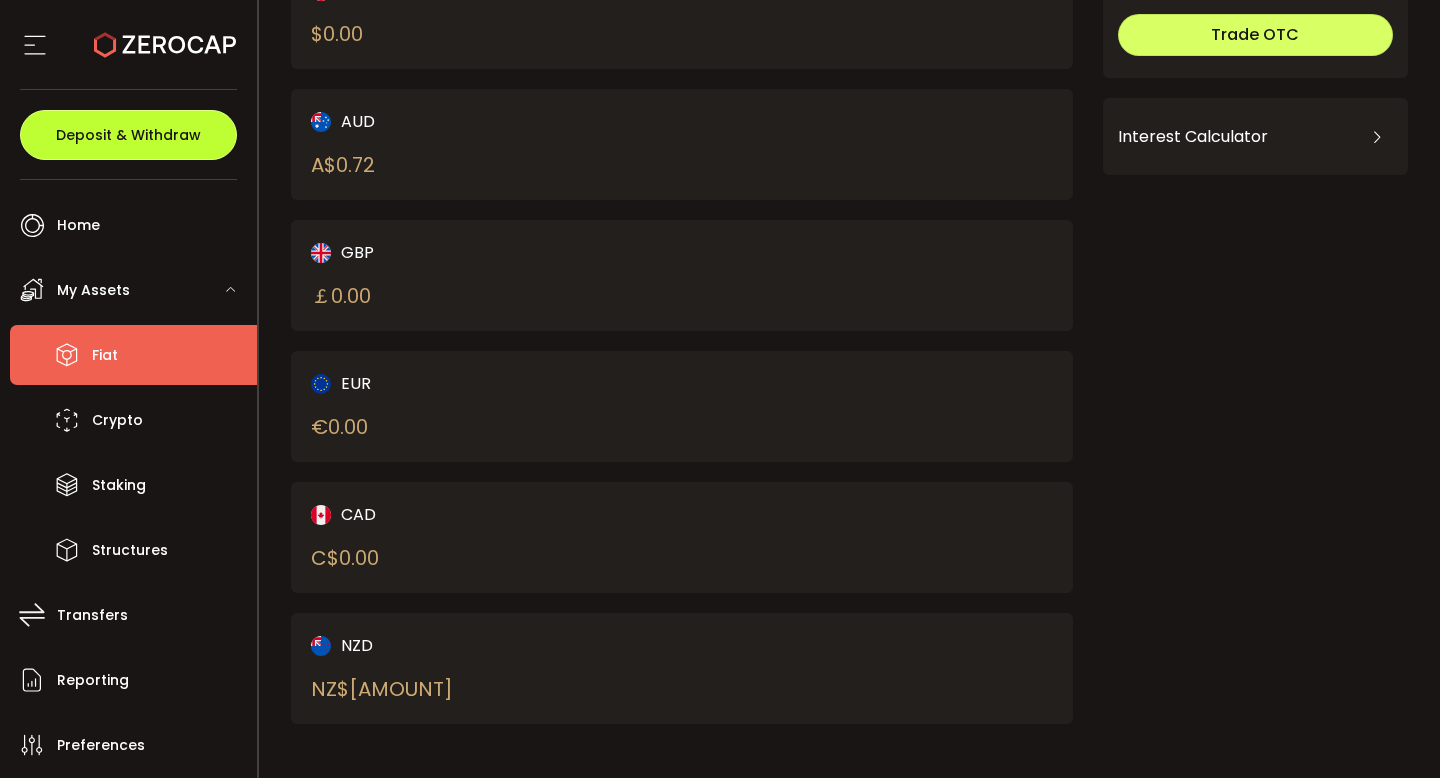 click on "Deposit & Withdraw" at bounding box center [128, 135] 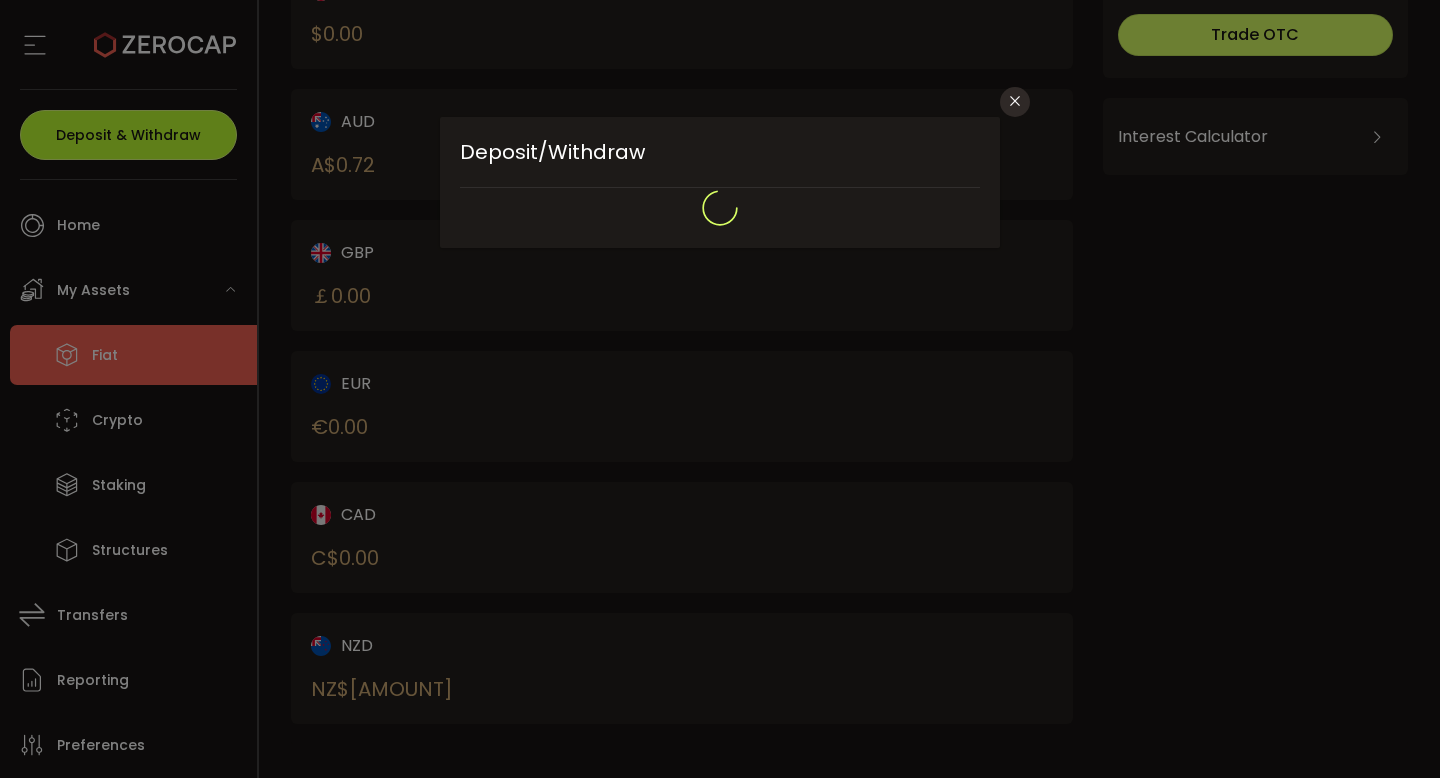 scroll, scrollTop: 0, scrollLeft: 0, axis: both 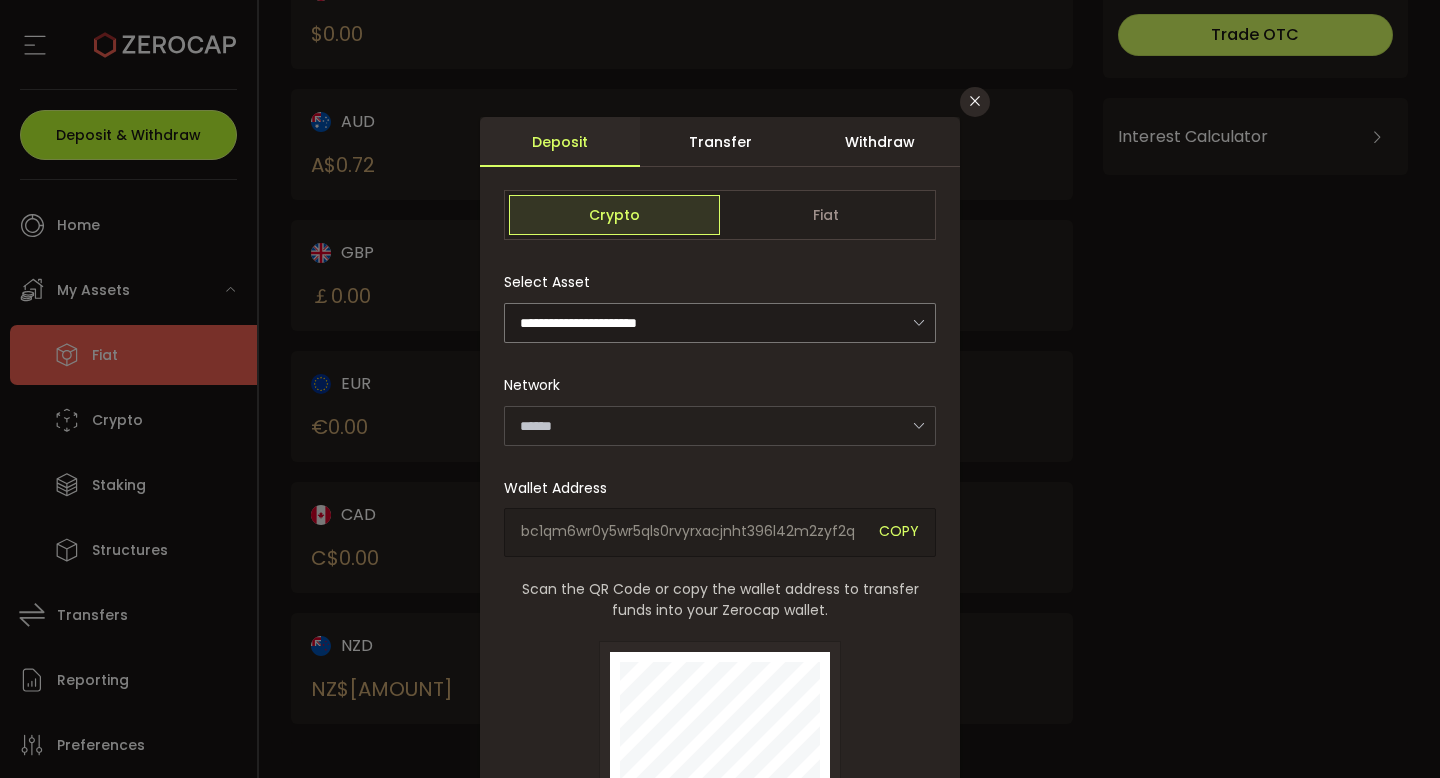 type on "*******" 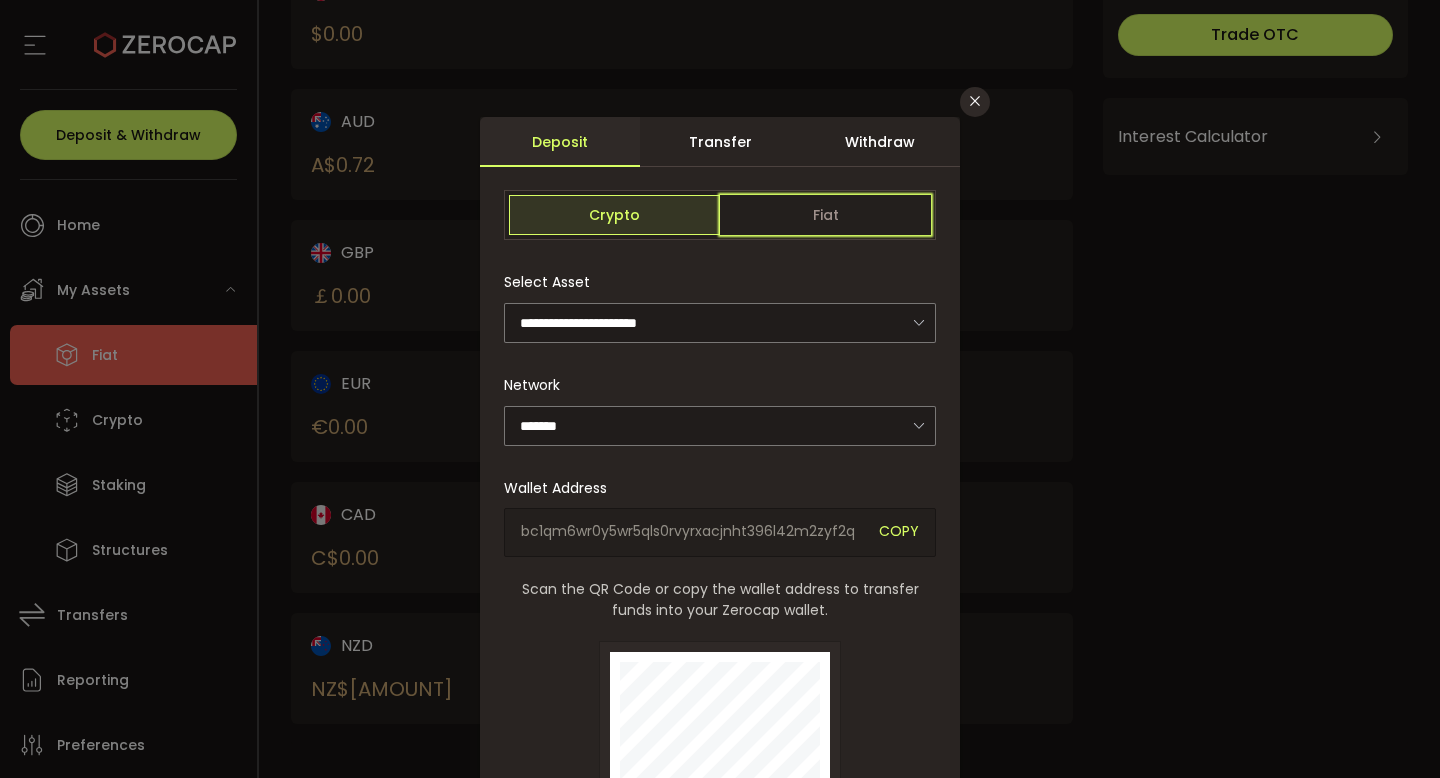 click on "Fiat" at bounding box center [825, 215] 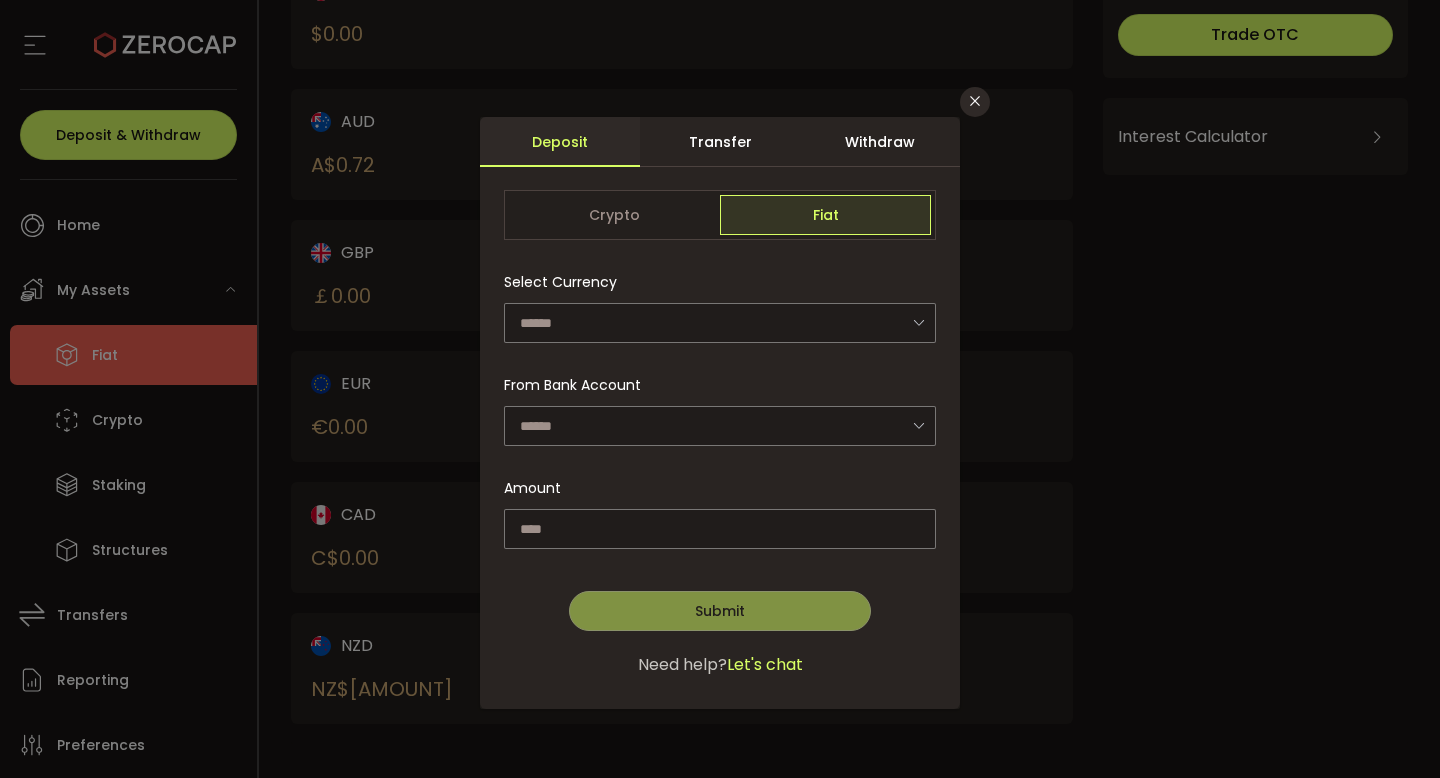 click on "Withdraw" at bounding box center (880, 142) 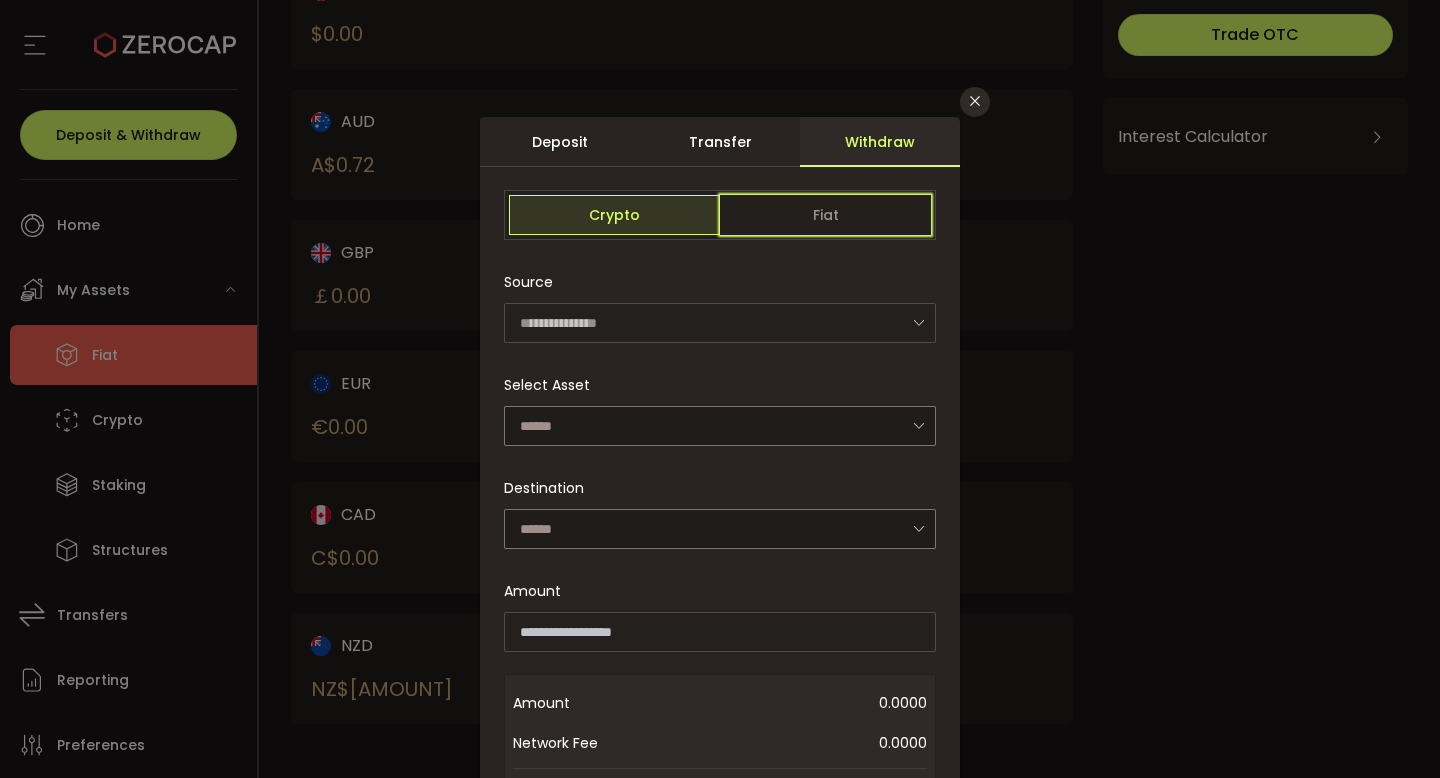 click on "Fiat" at bounding box center (825, 215) 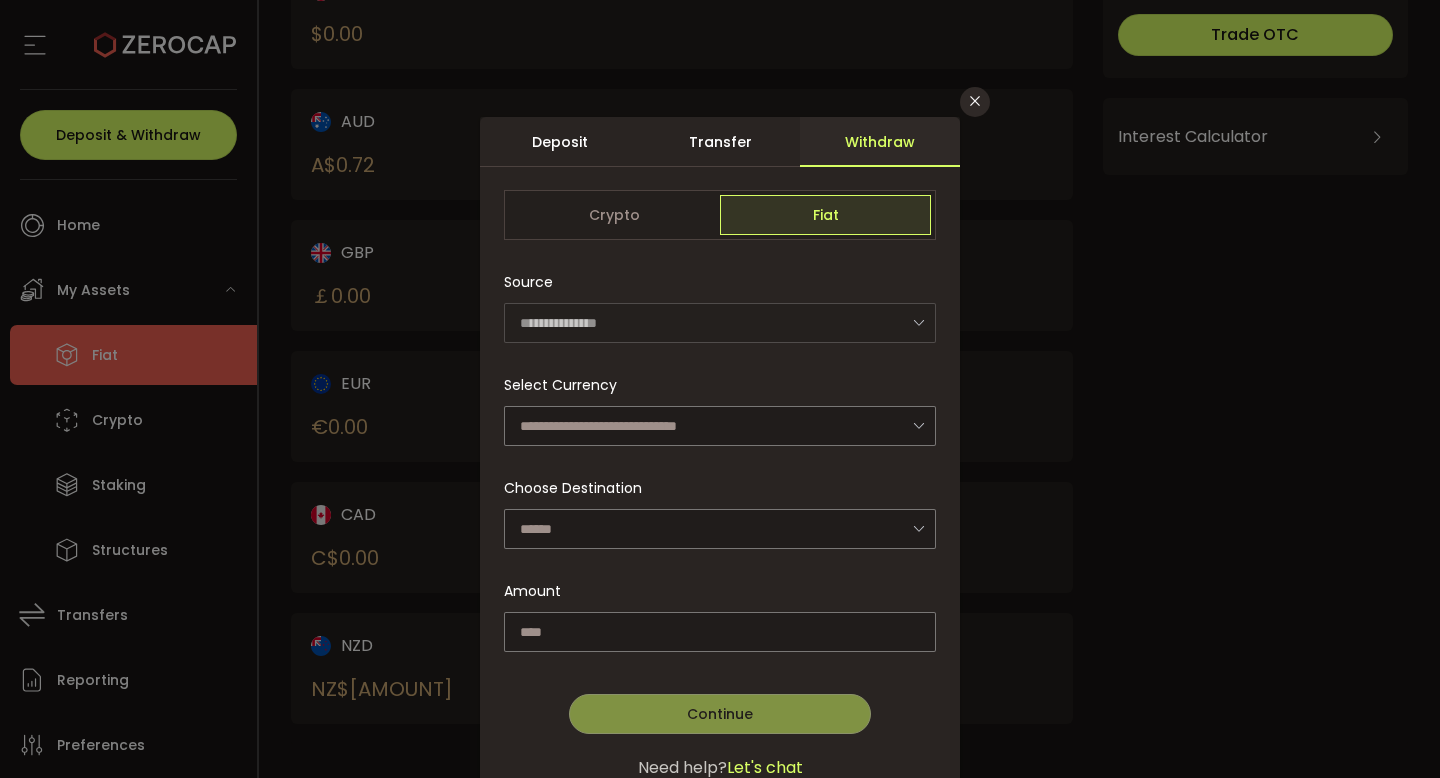 click on "**********" at bounding box center [720, 496] 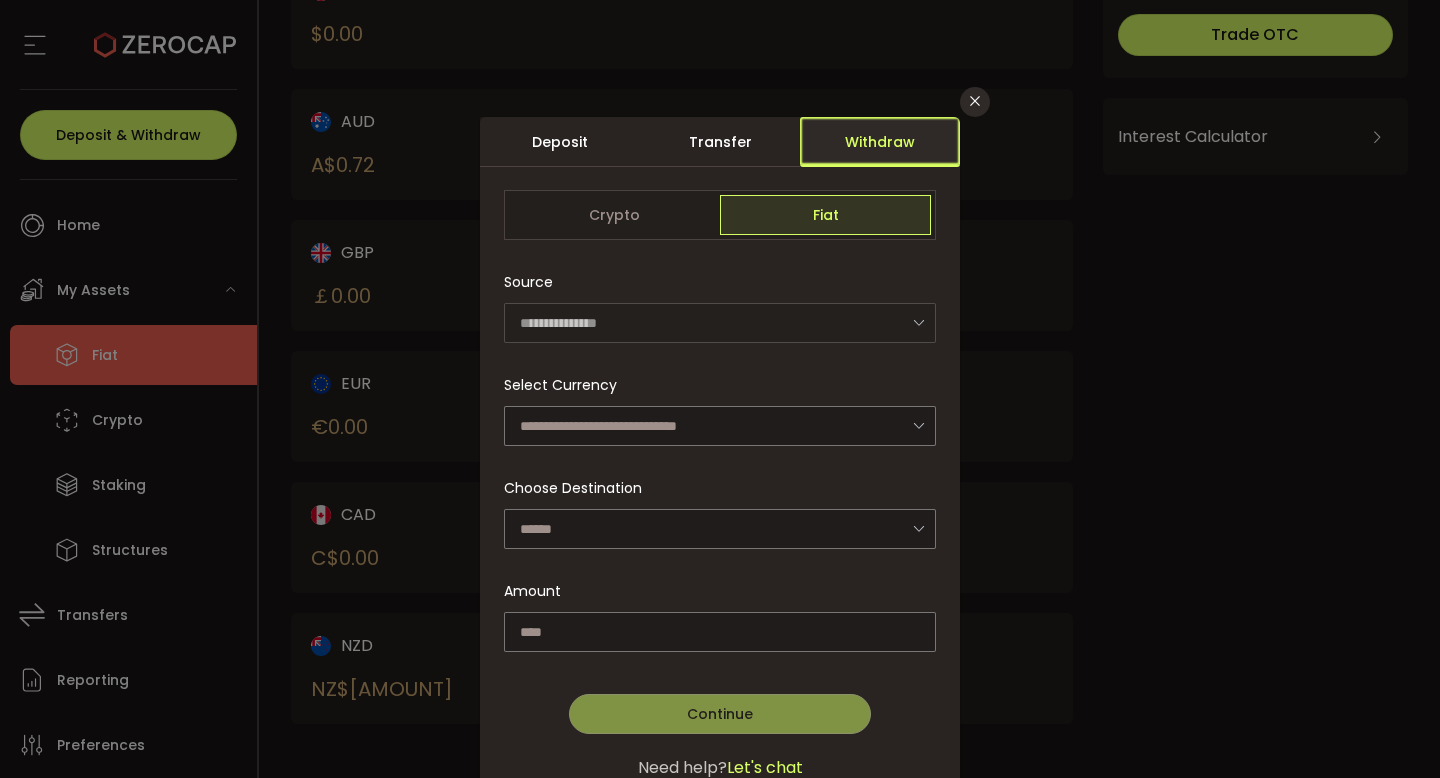 click on "Withdraw" at bounding box center (880, 142) 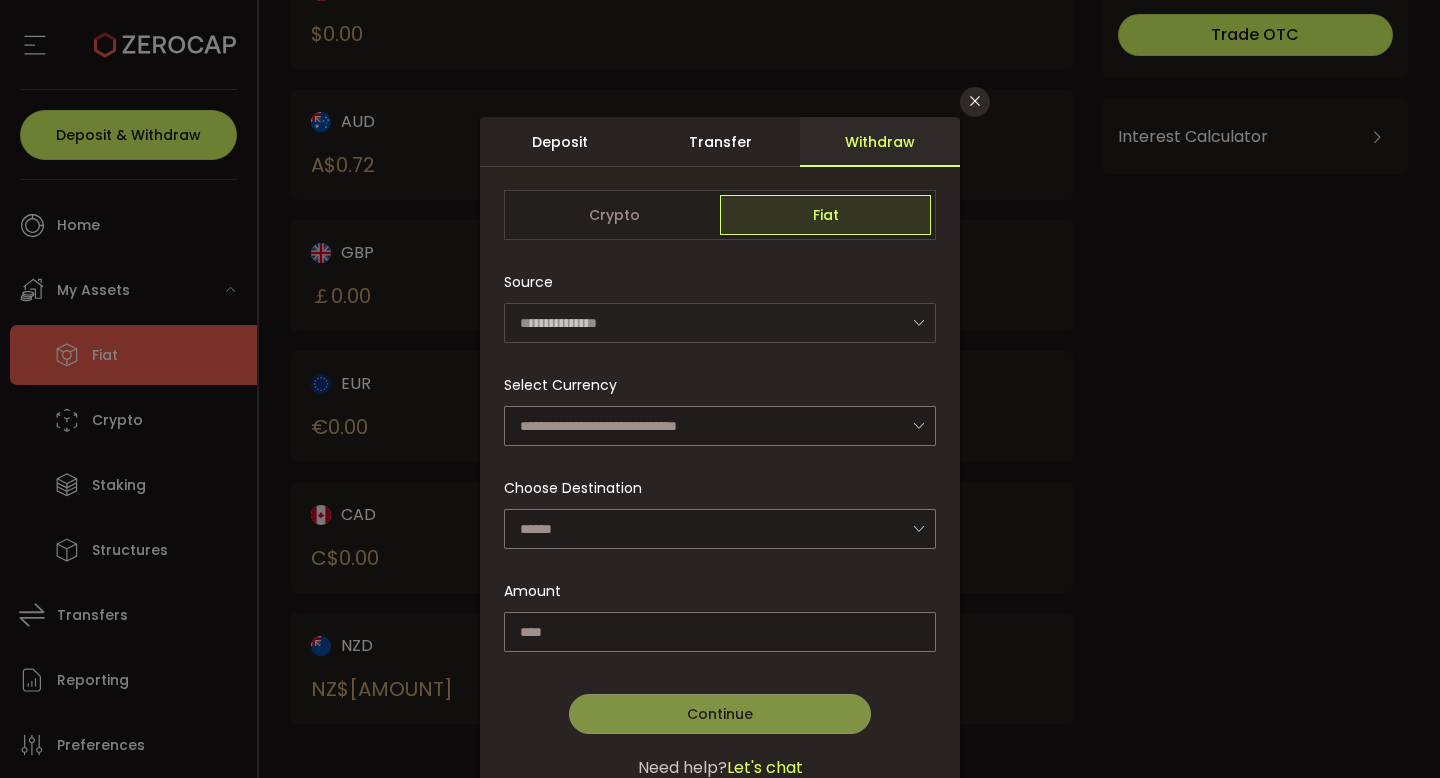 click on "Deposit" at bounding box center (560, 142) 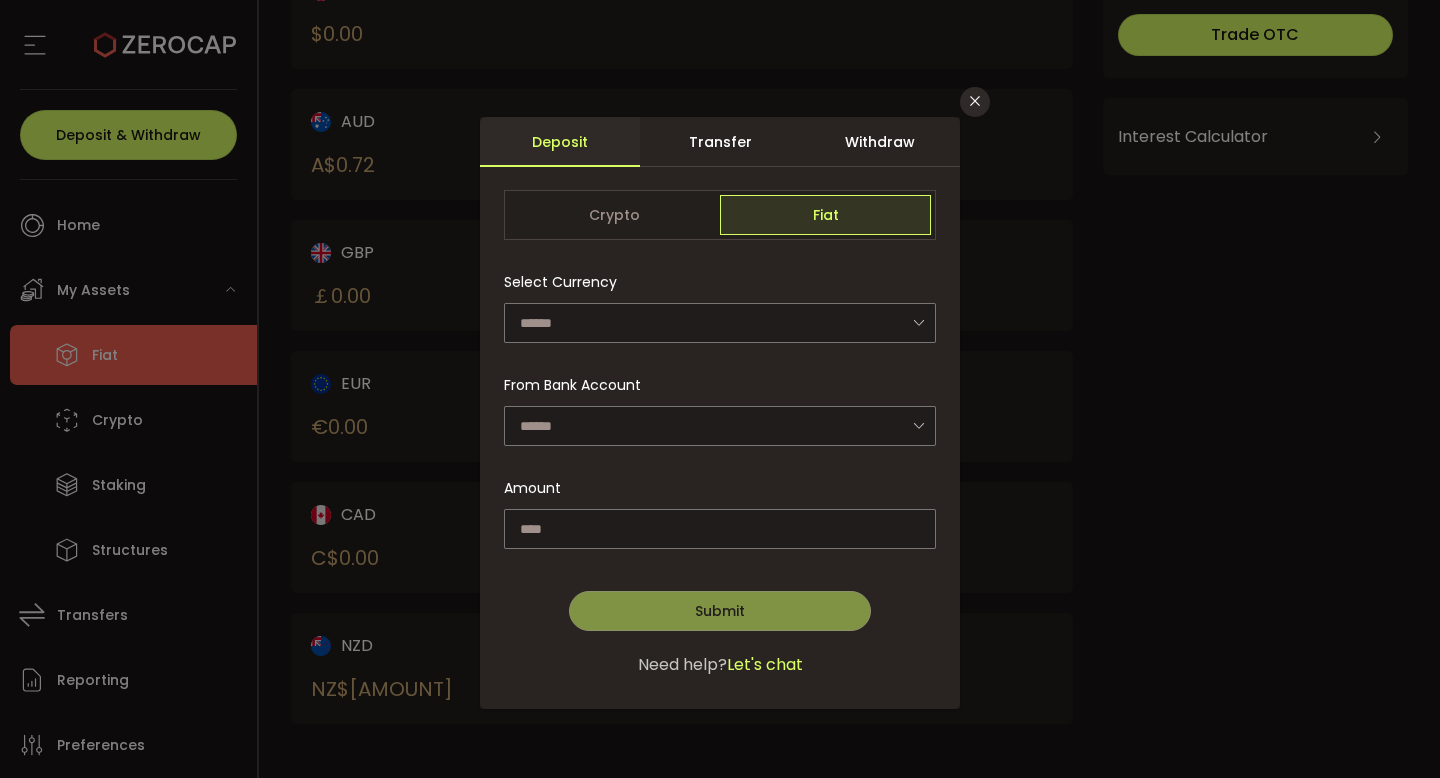 click on "Transfer" at bounding box center (720, 142) 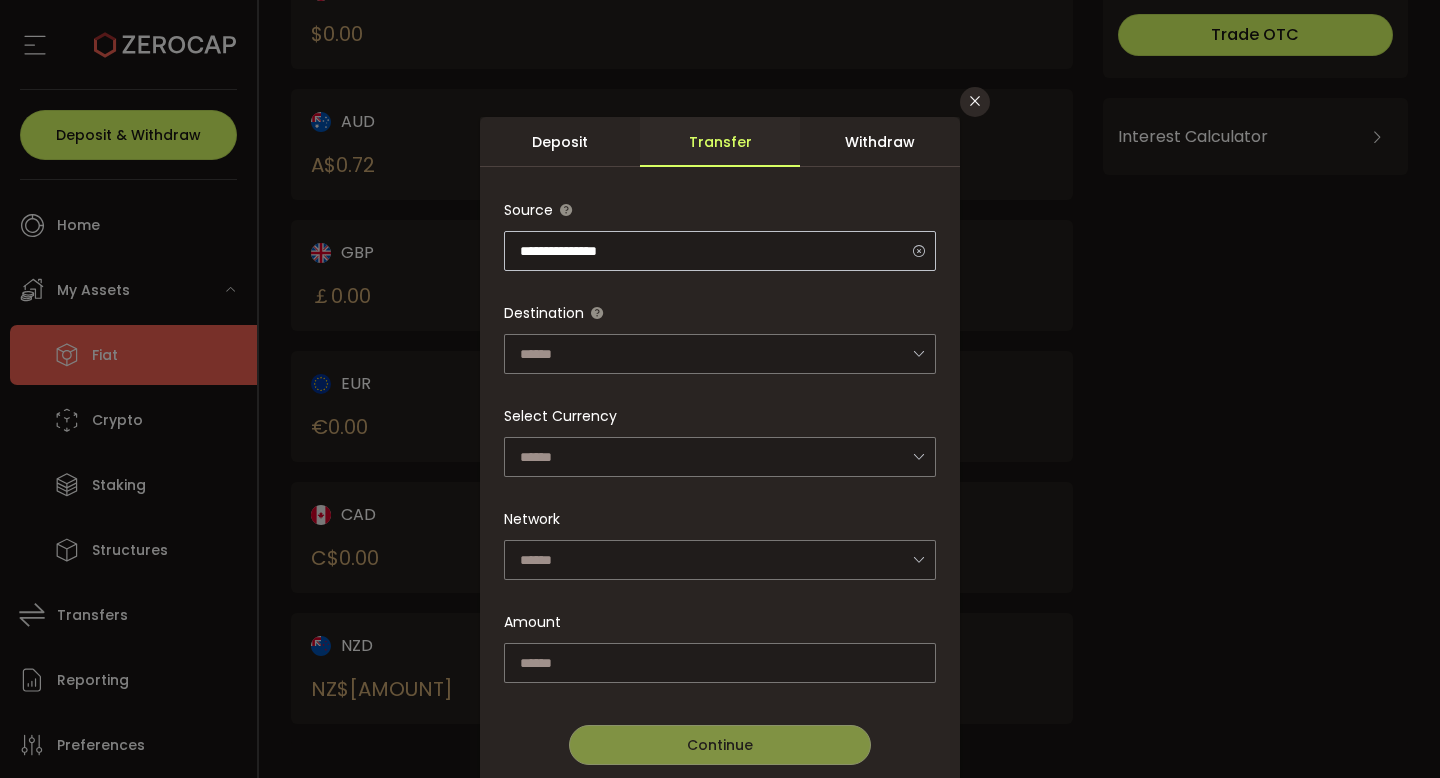 click at bounding box center [918, 250] 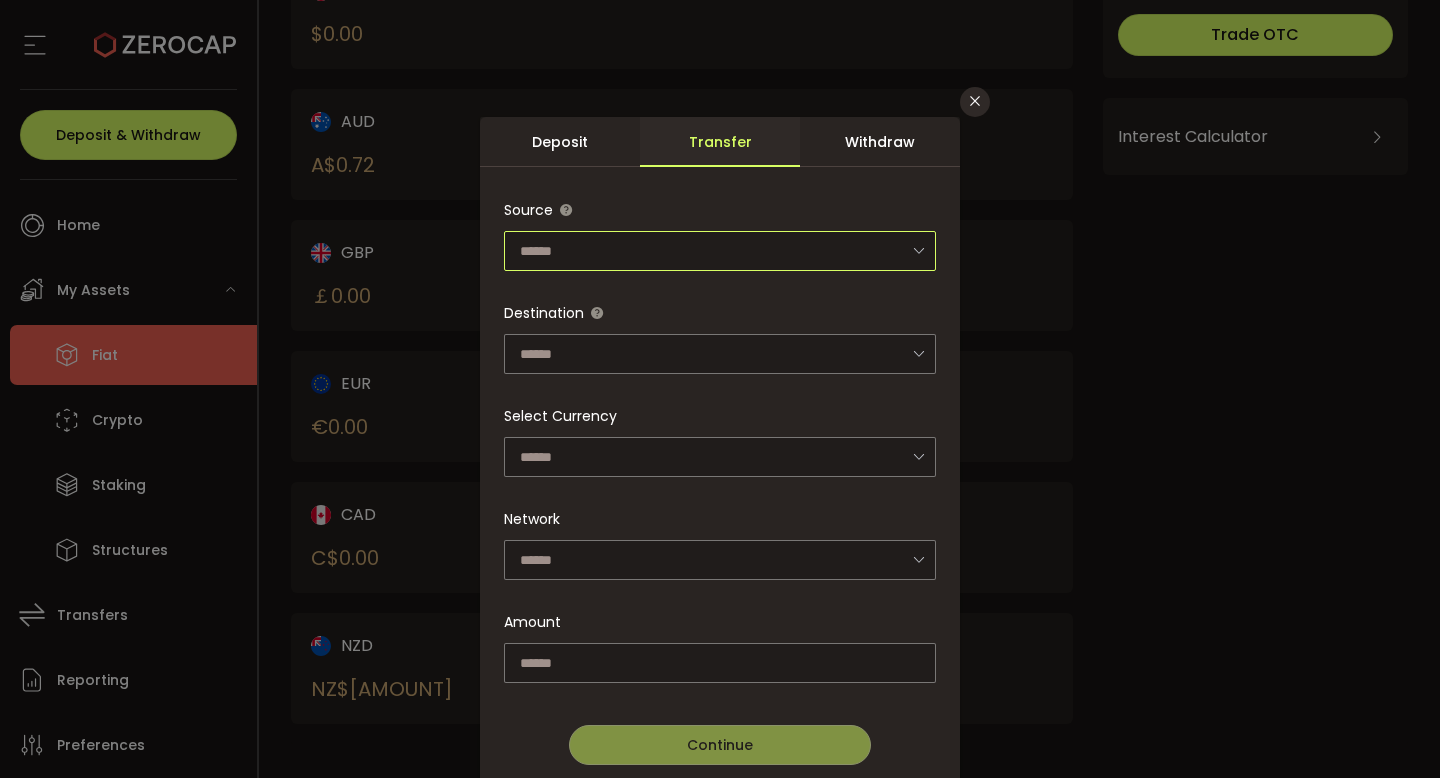 click at bounding box center [720, 251] 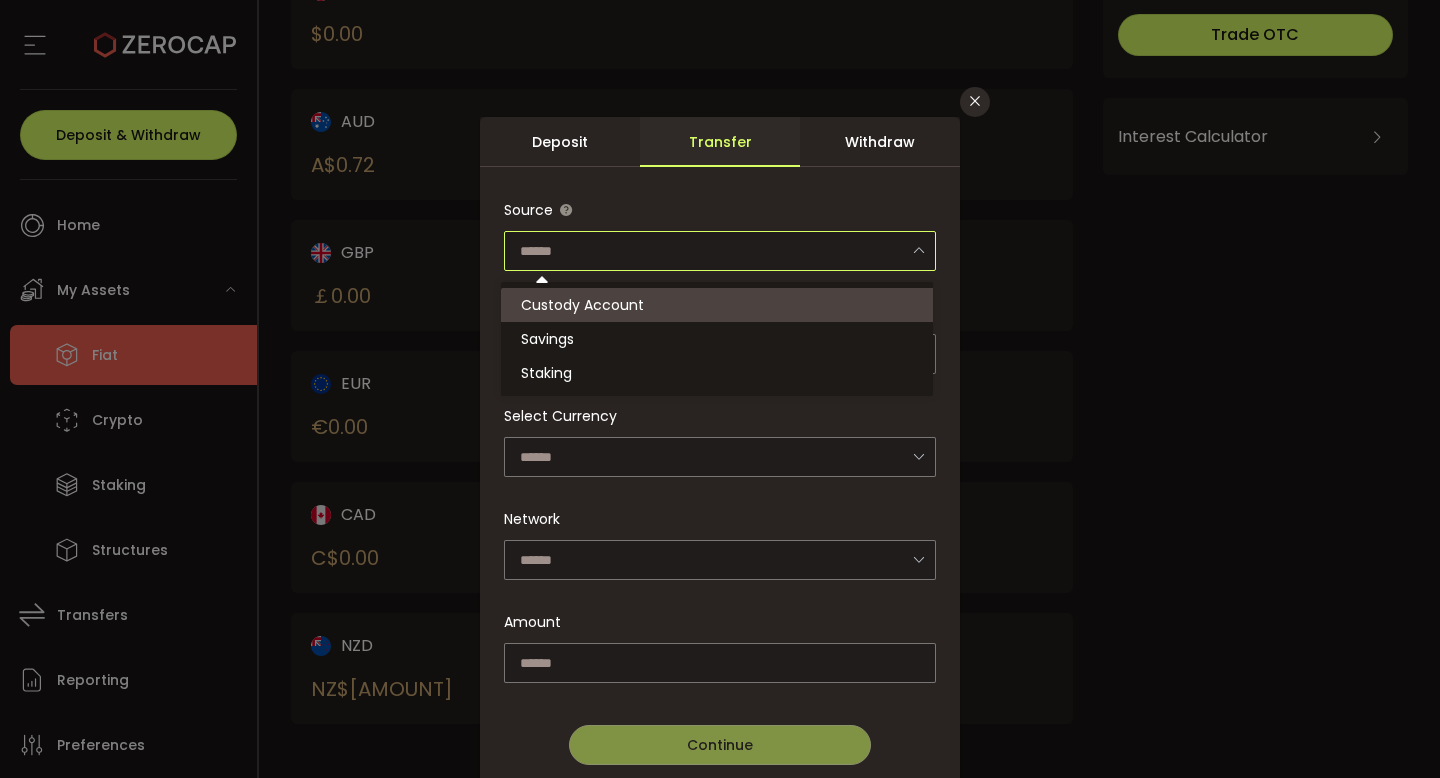 click on "Custody Account" at bounding box center (720, 305) 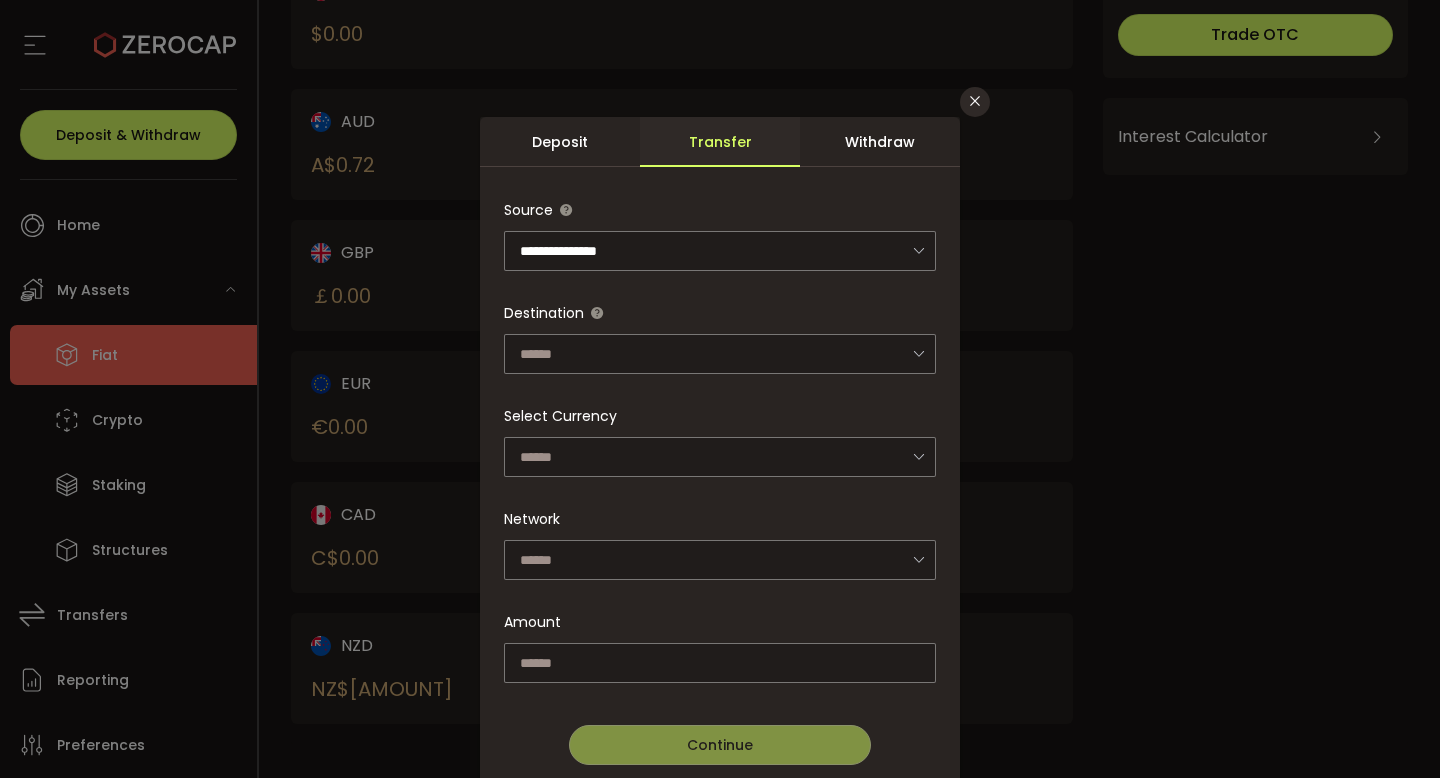 click on "**********" at bounding box center (720, 530) 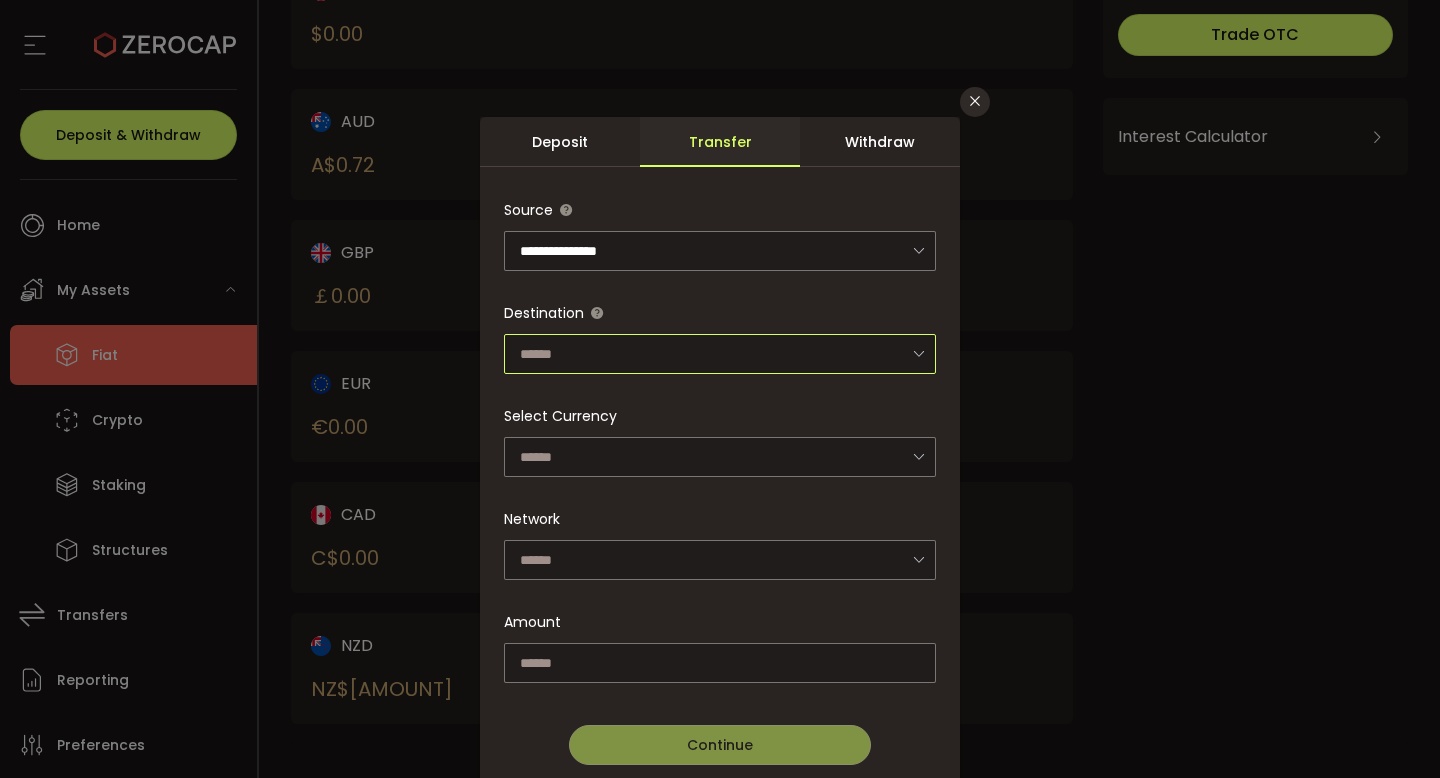 click at bounding box center (720, 354) 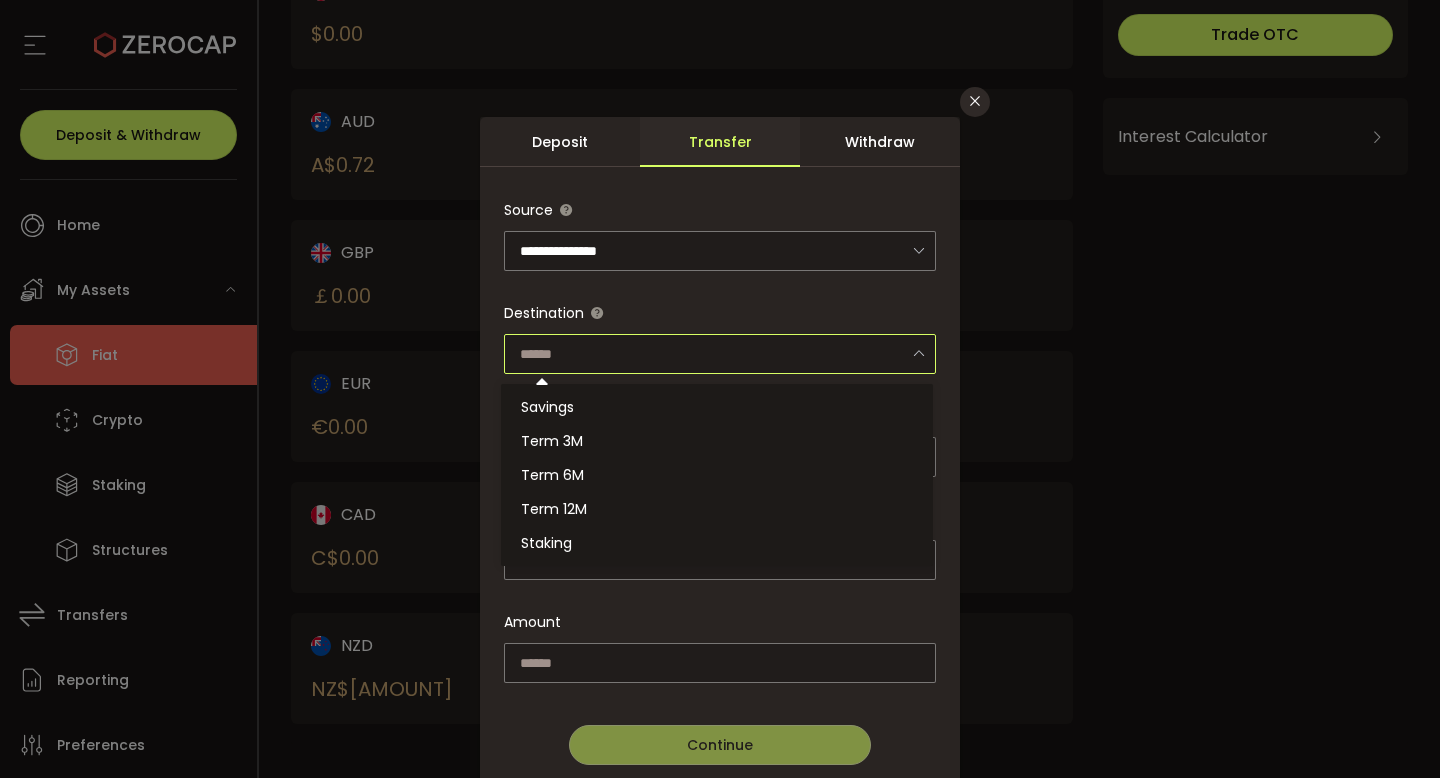 click on "**********" at bounding box center [720, 530] 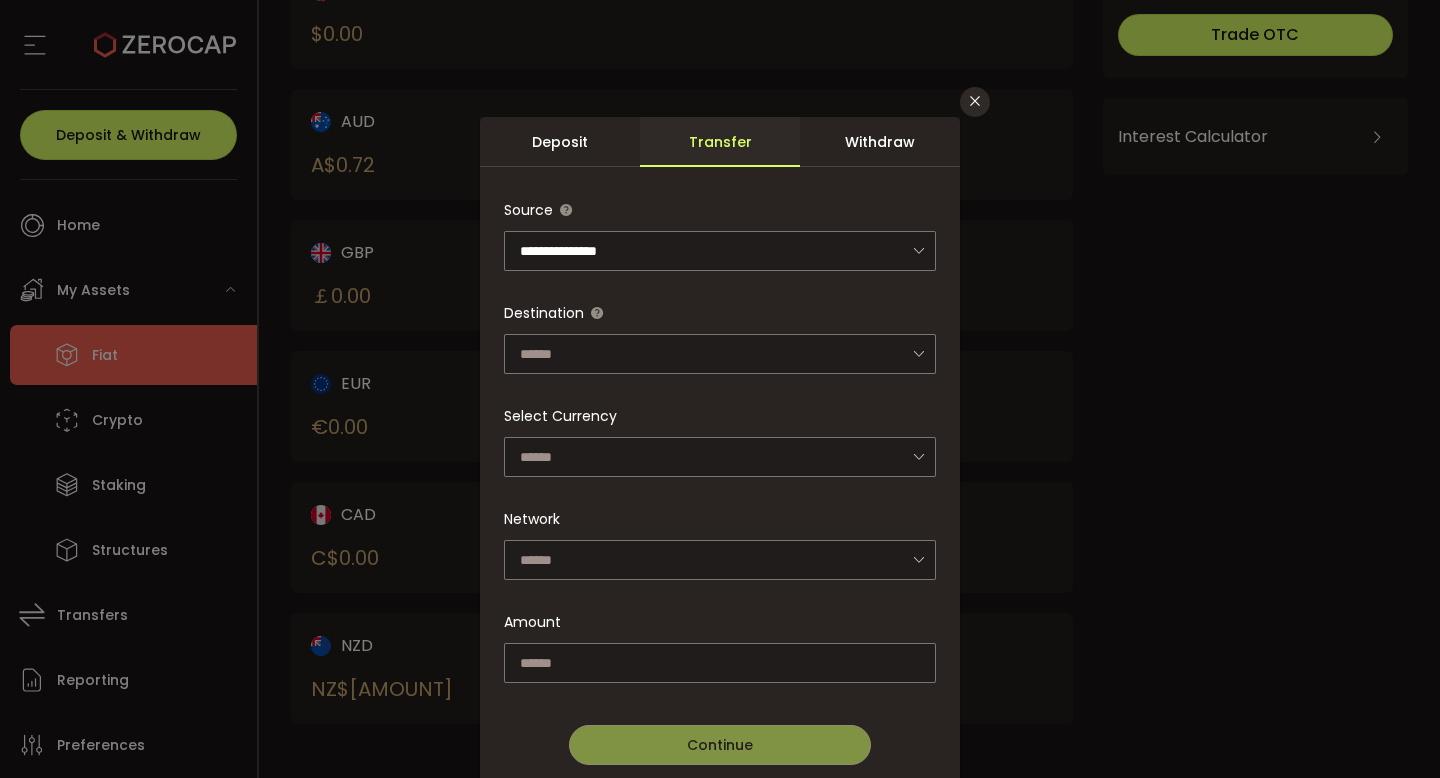 click on "Deposit" at bounding box center (560, 142) 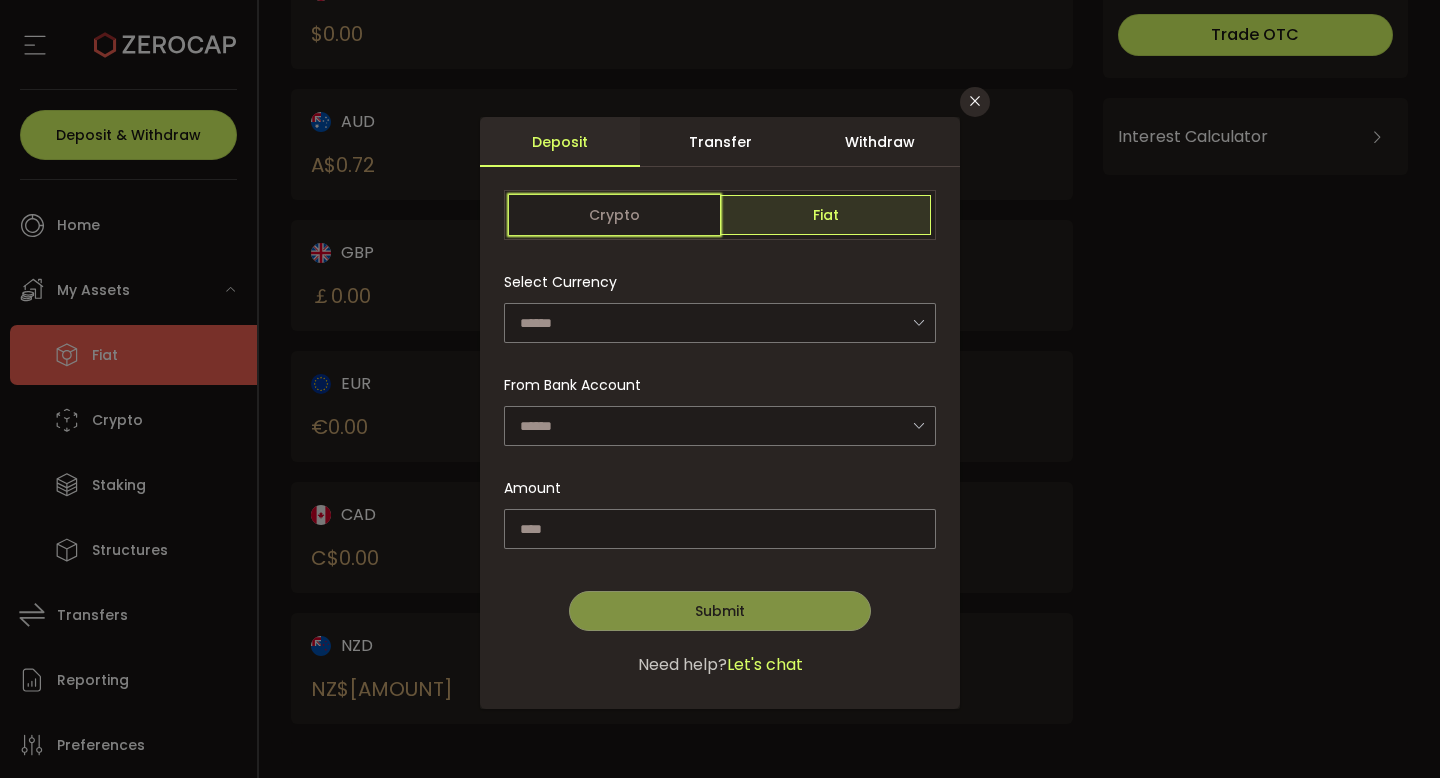 click on "Crypto" at bounding box center [614, 215] 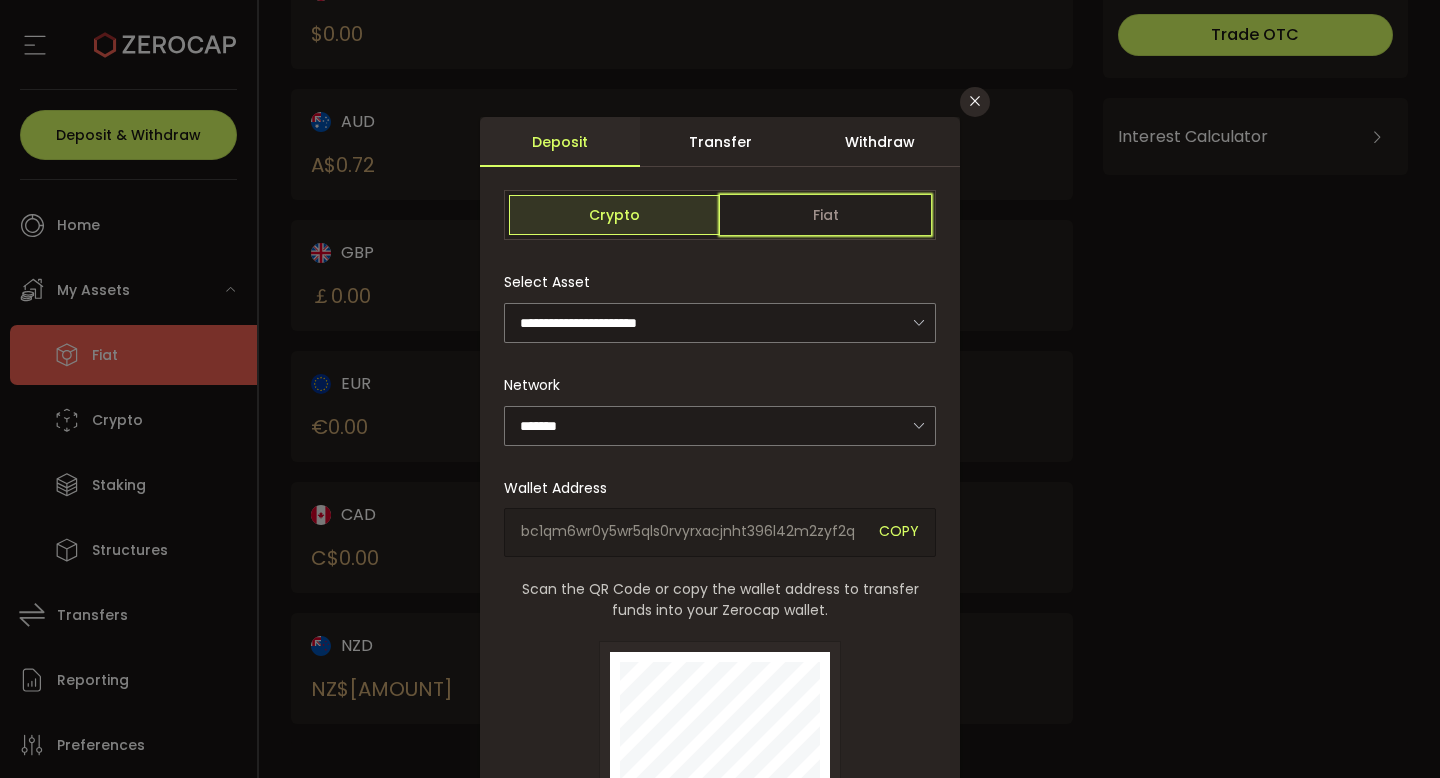 click on "Fiat" at bounding box center (825, 215) 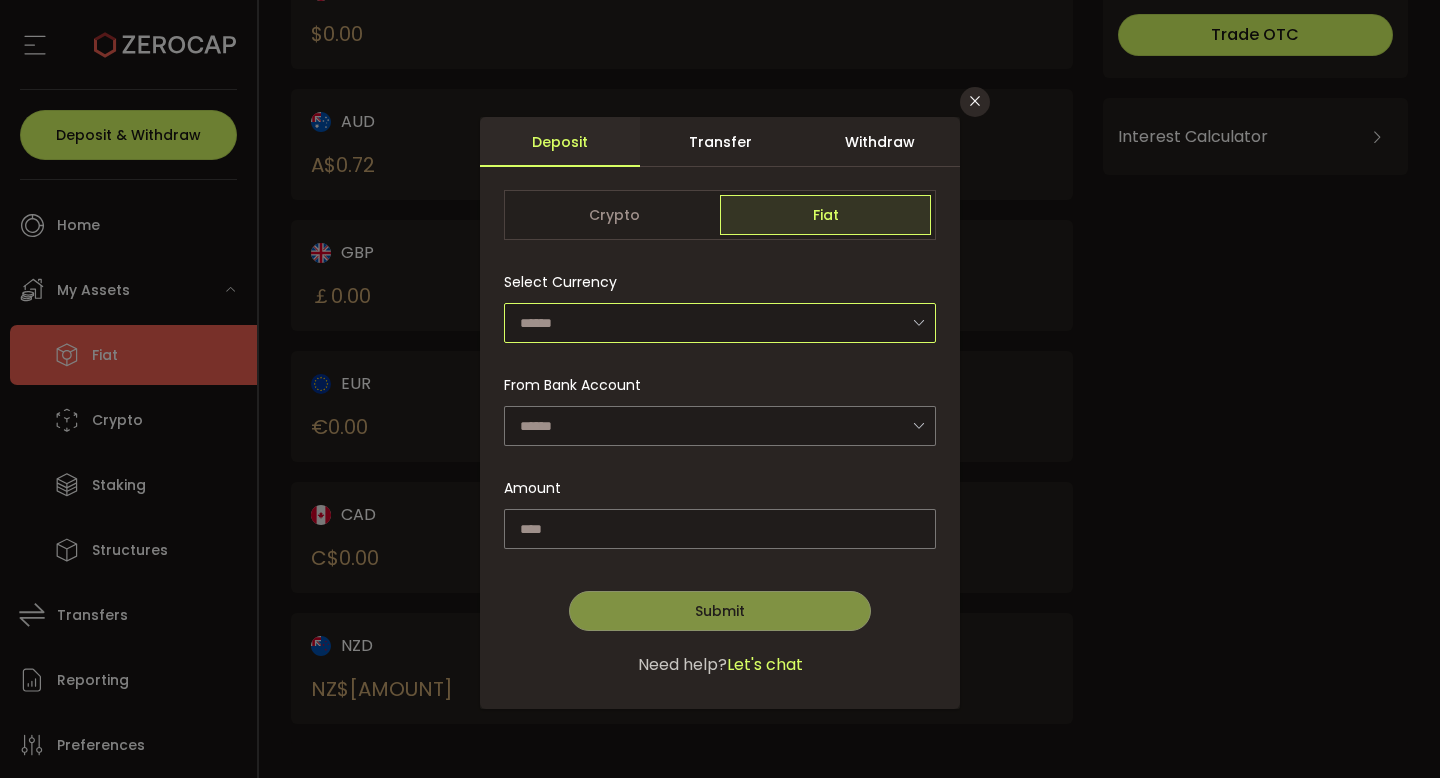 click at bounding box center [720, 323] 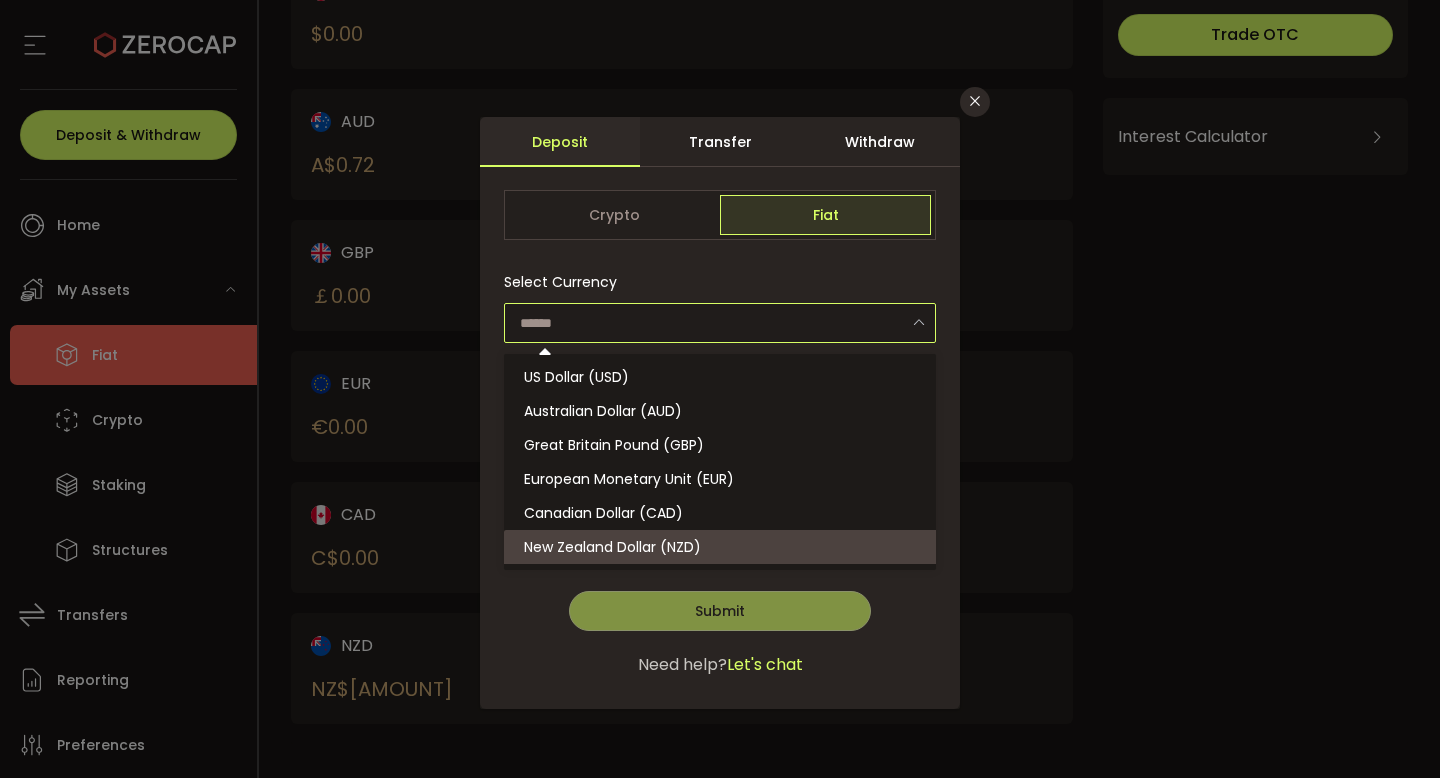 click on "New Zealand Dollar (NZD)" at bounding box center [612, 547] 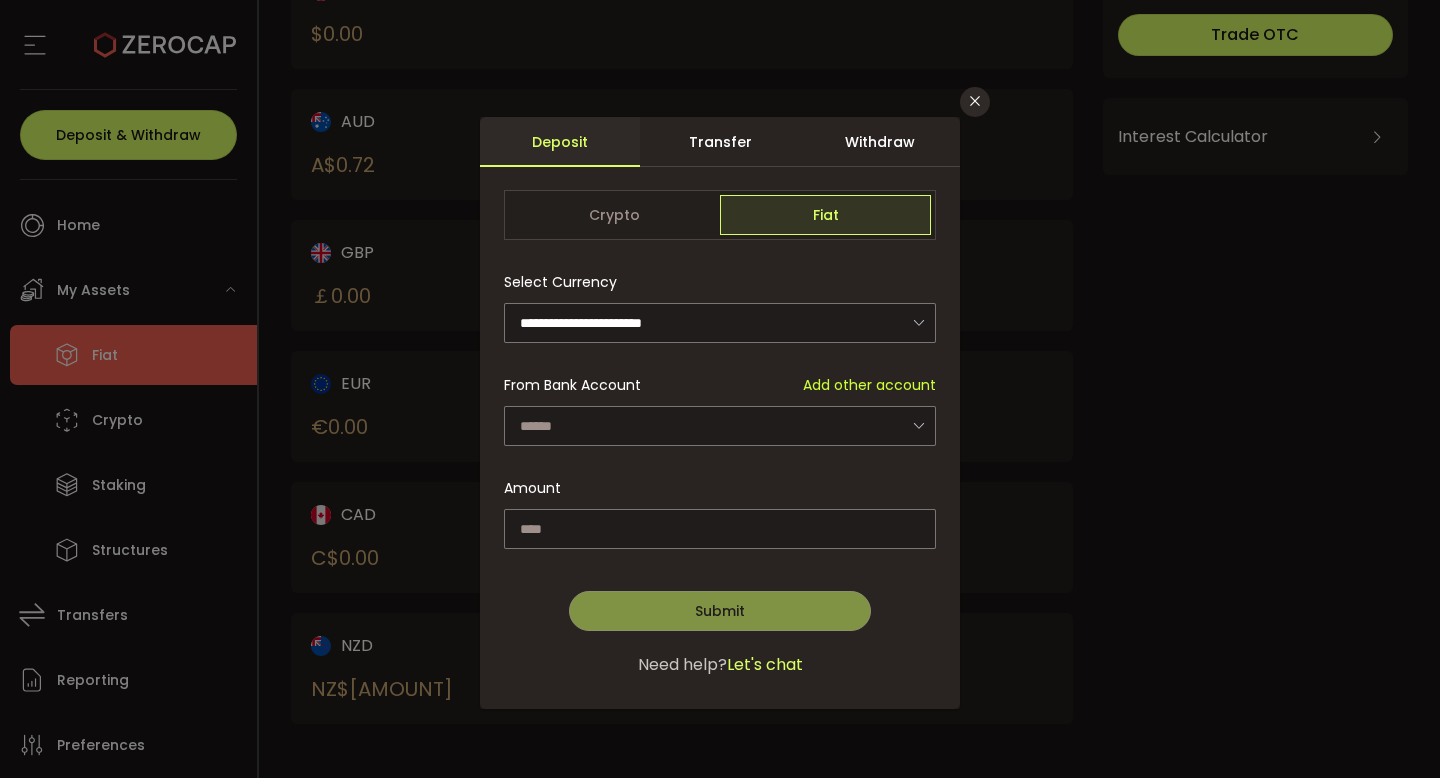 click on "From Bank Account Add other account" at bounding box center (720, 405) 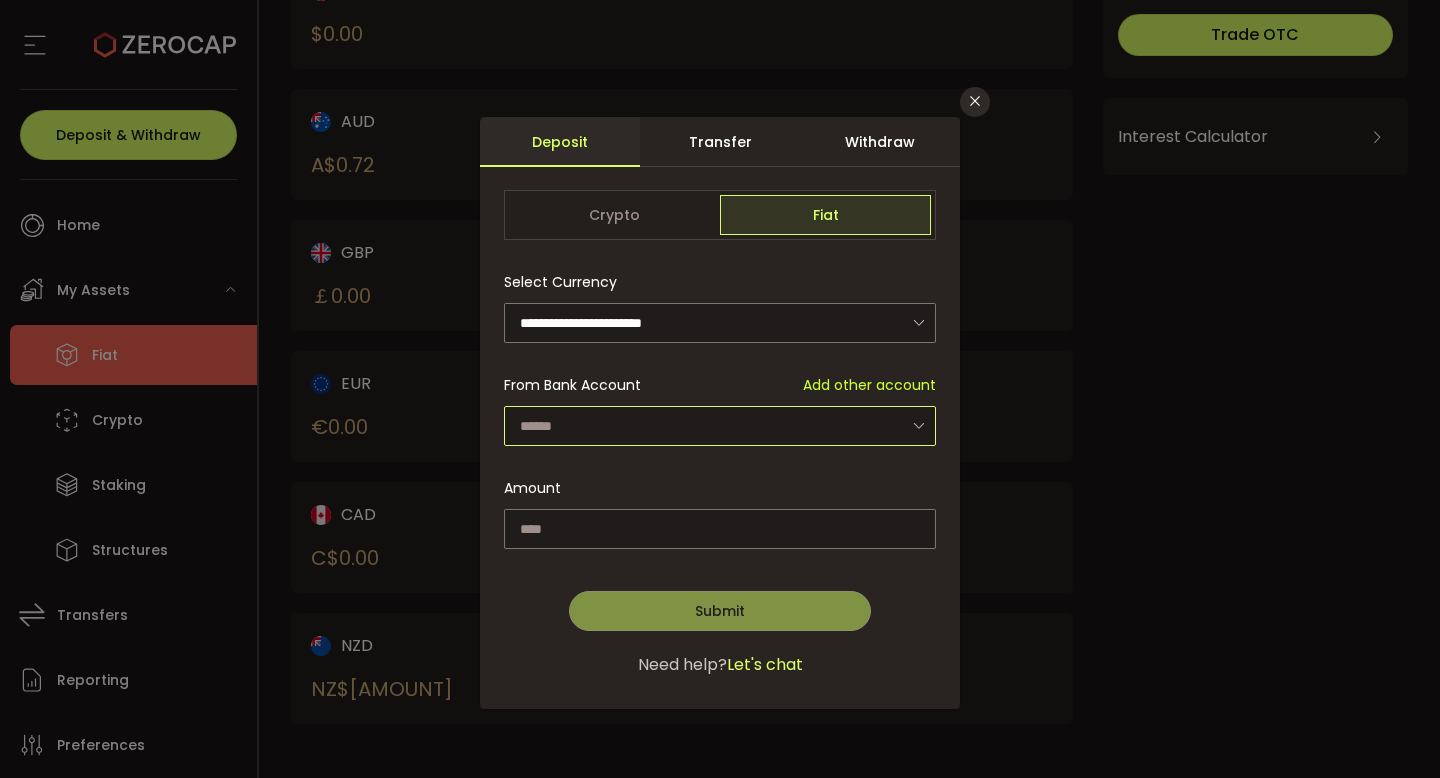 click at bounding box center [720, 426] 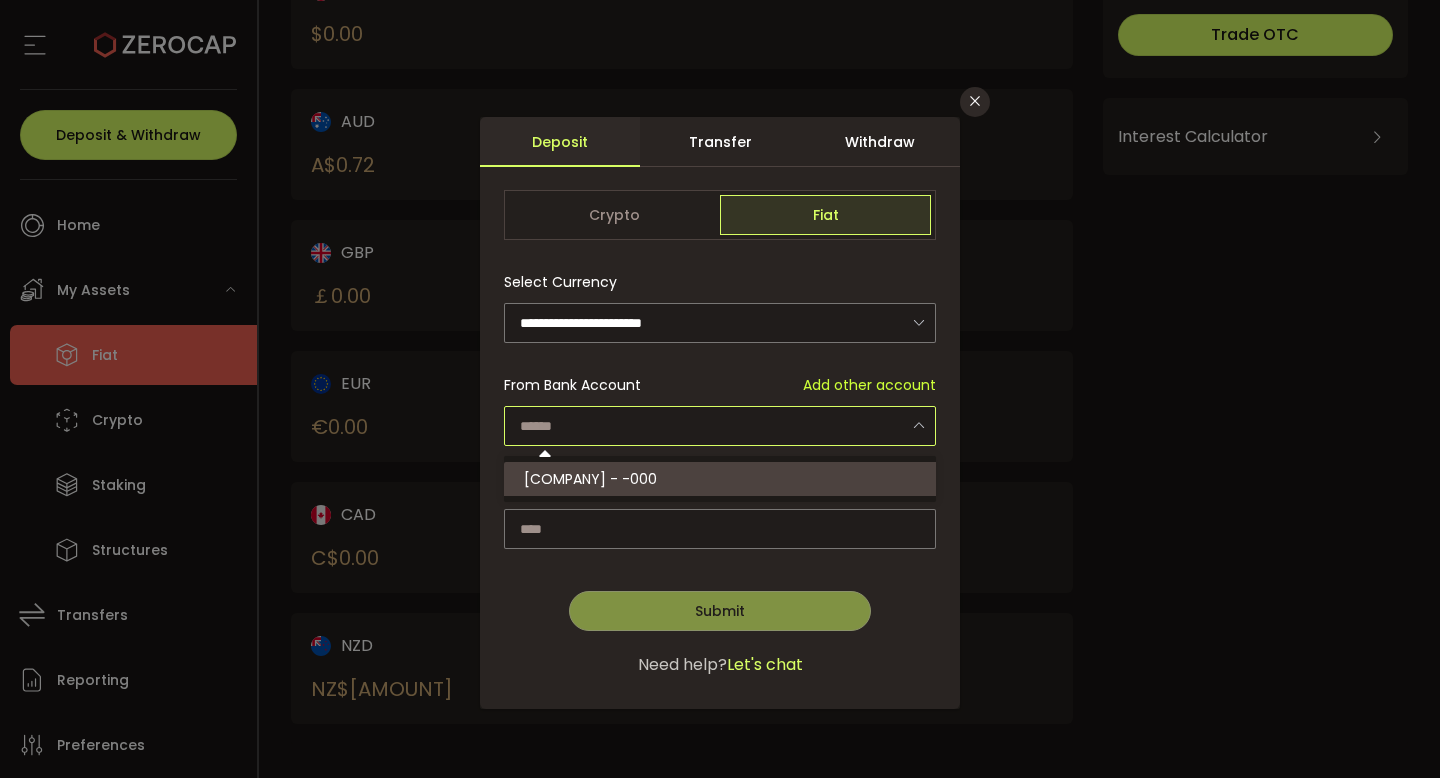 click on "[COMPANY] - -000" at bounding box center [723, 479] 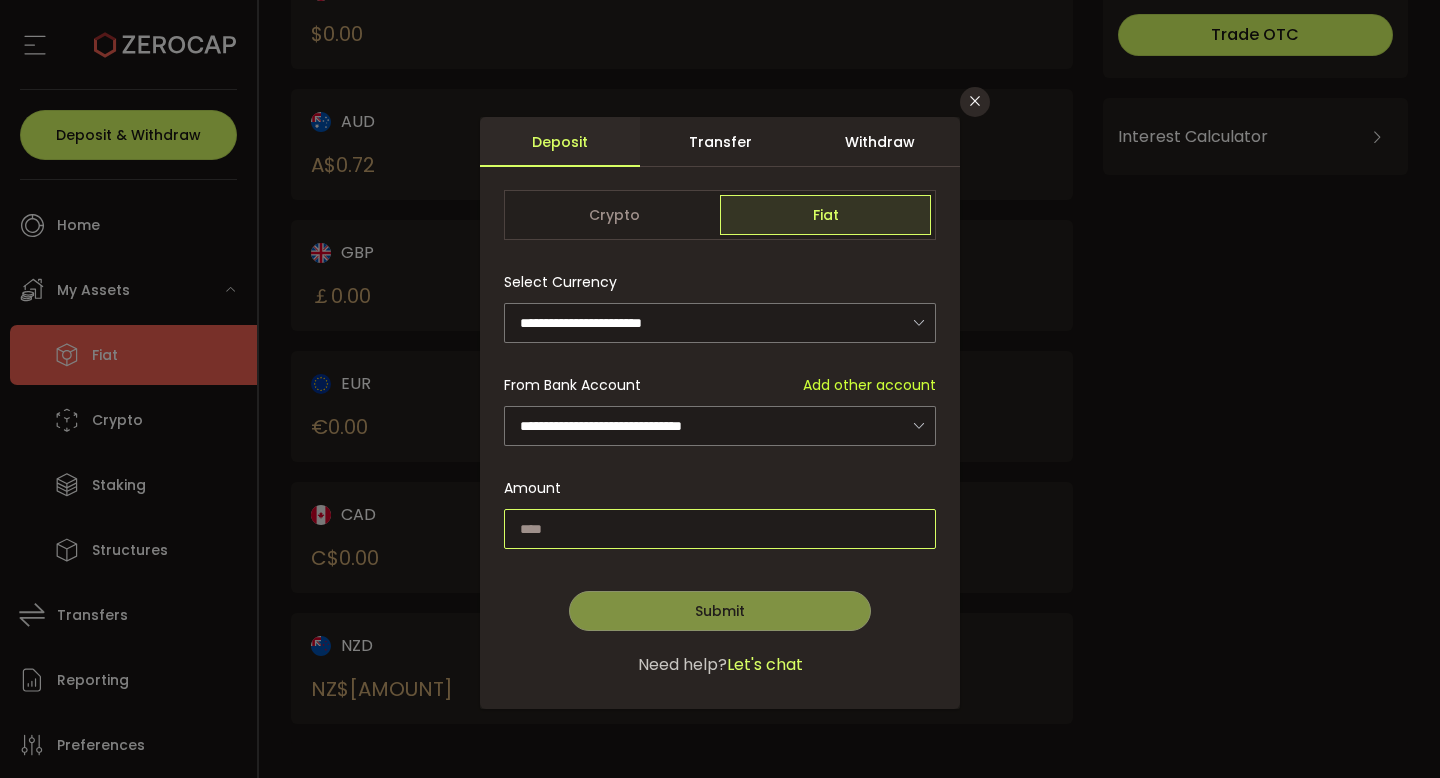 click at bounding box center [720, 529] 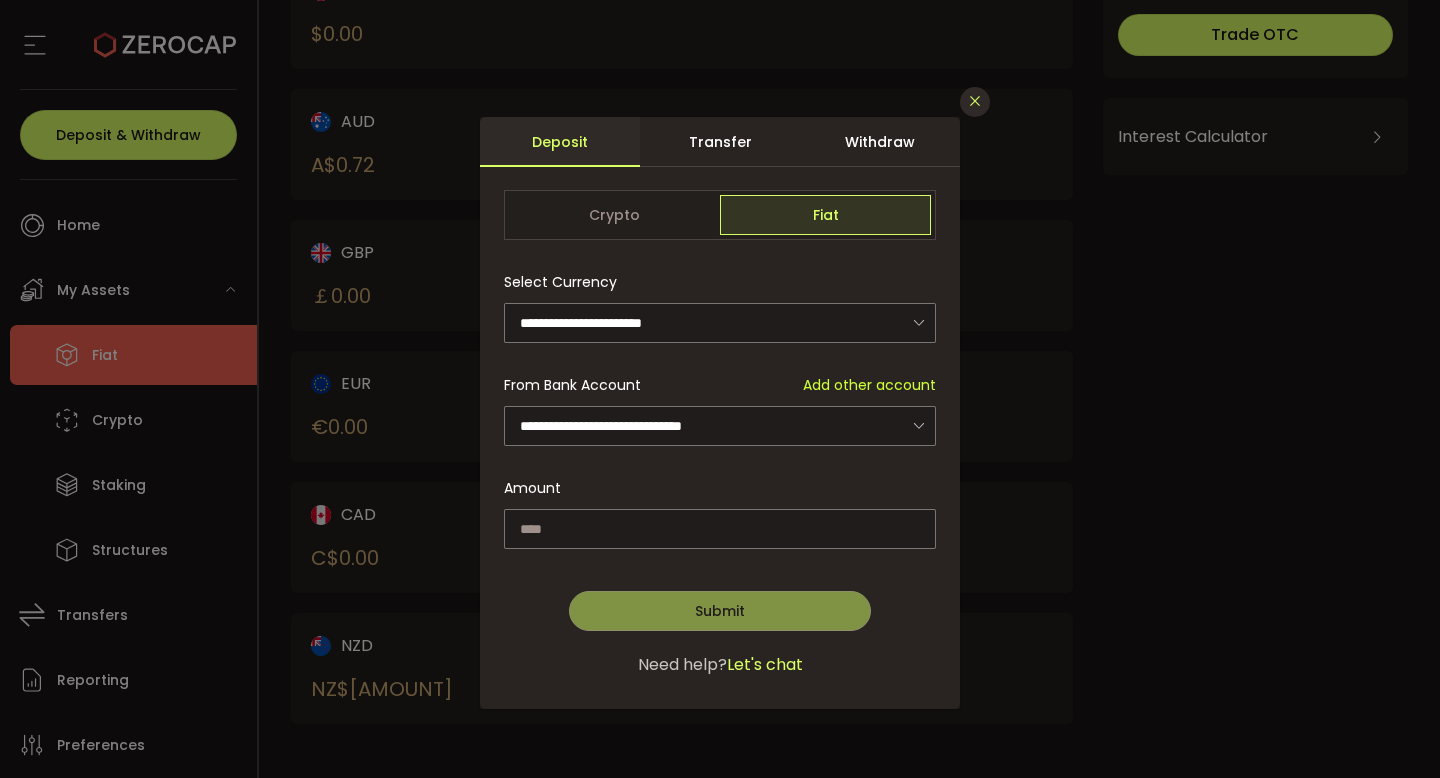 click at bounding box center [975, 101] 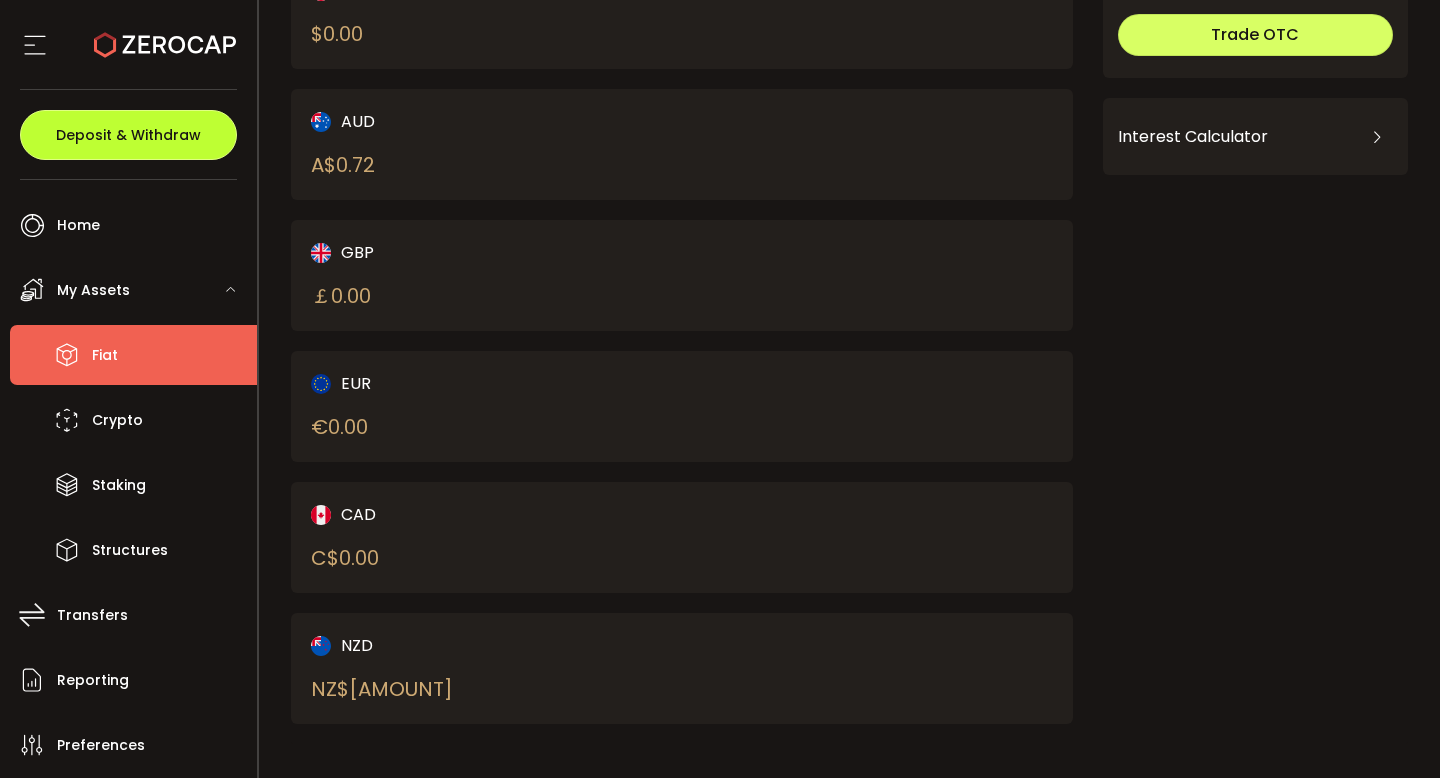 click on "Deposit & Withdraw" at bounding box center (128, 135) 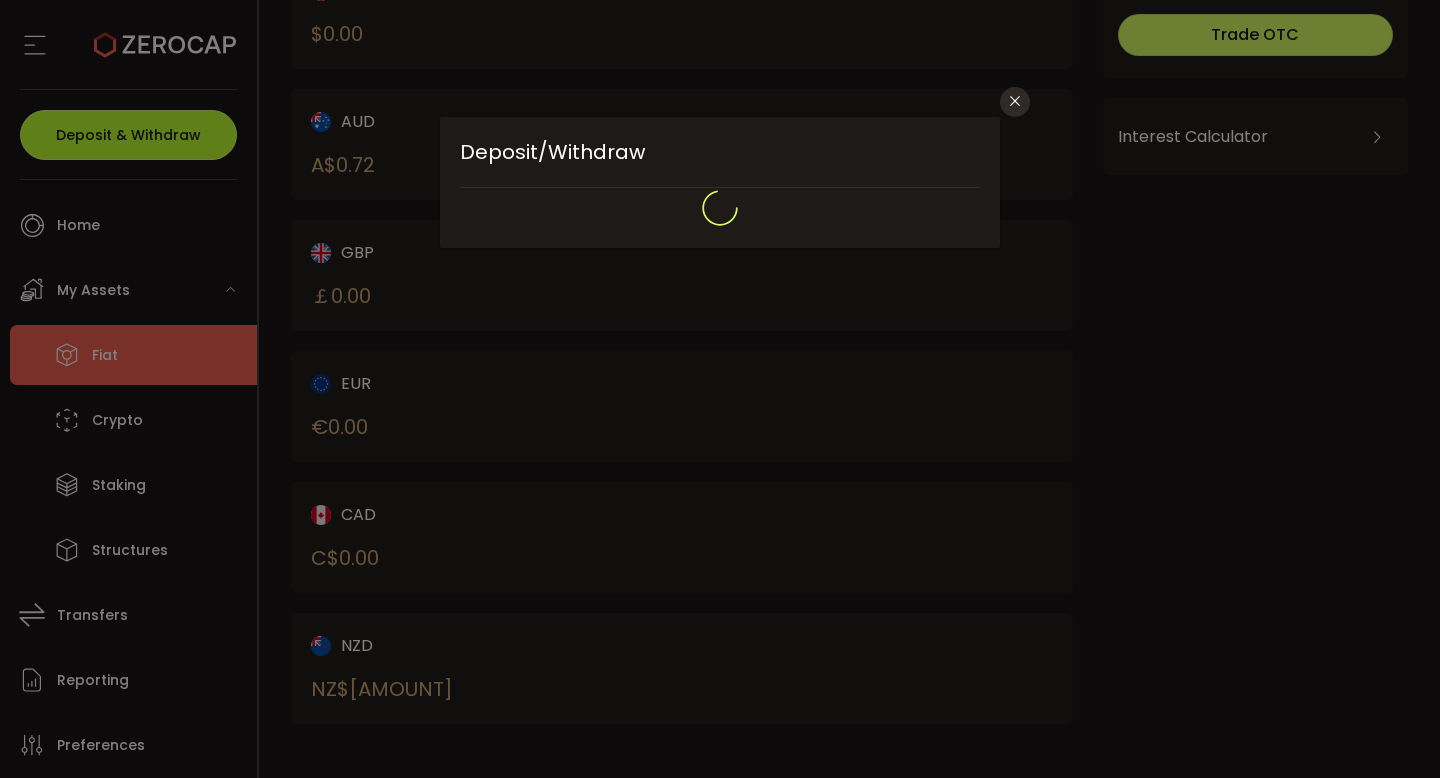 type on "**********" 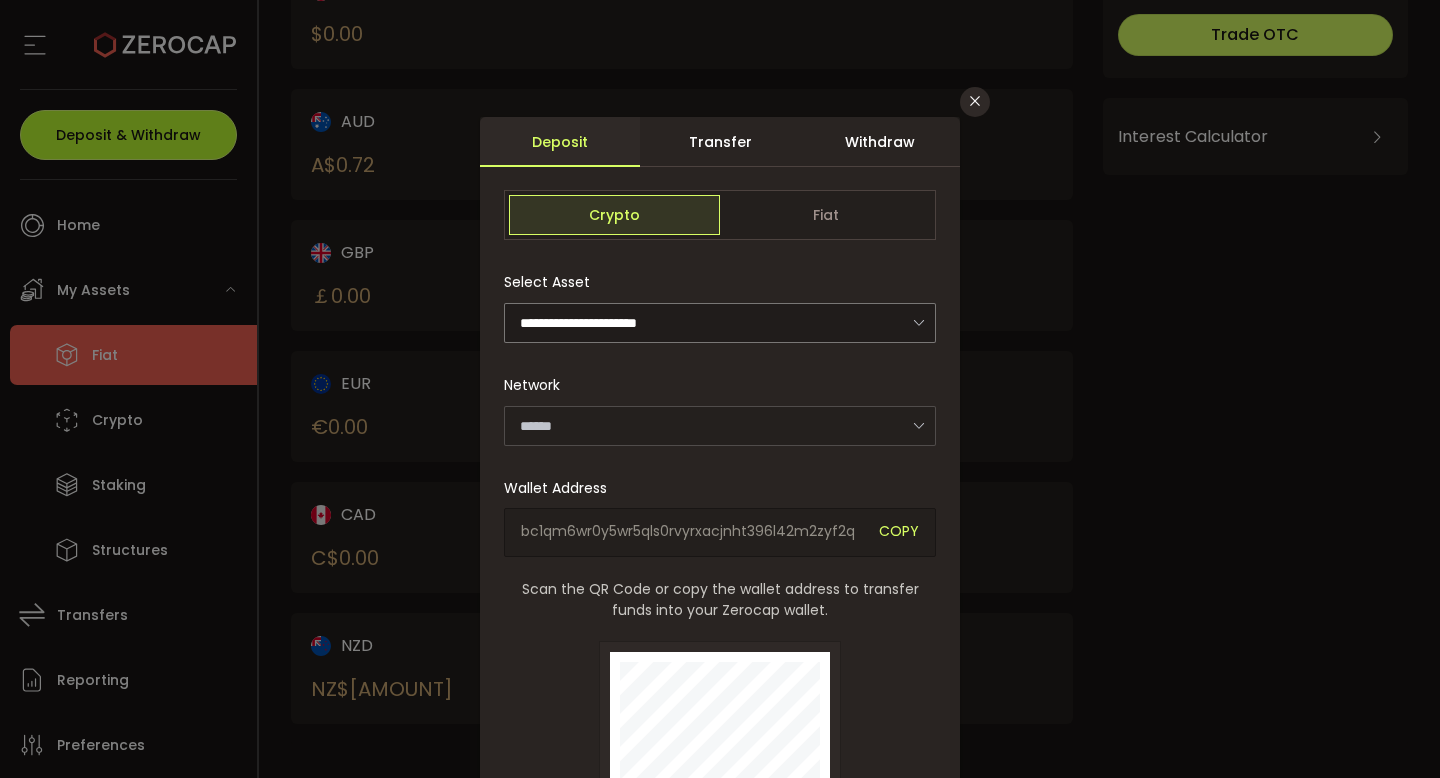 type on "*******" 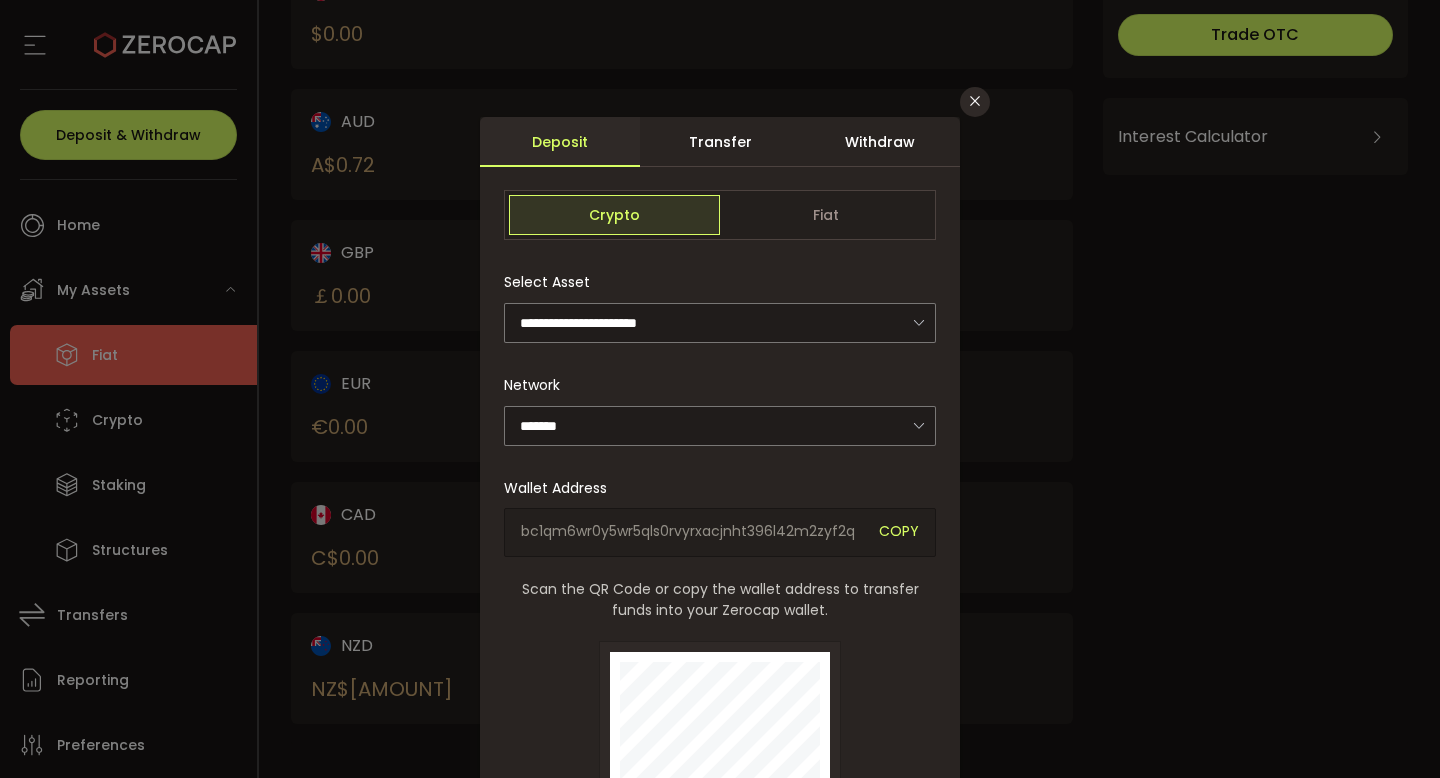 click on "Withdraw" at bounding box center [880, 142] 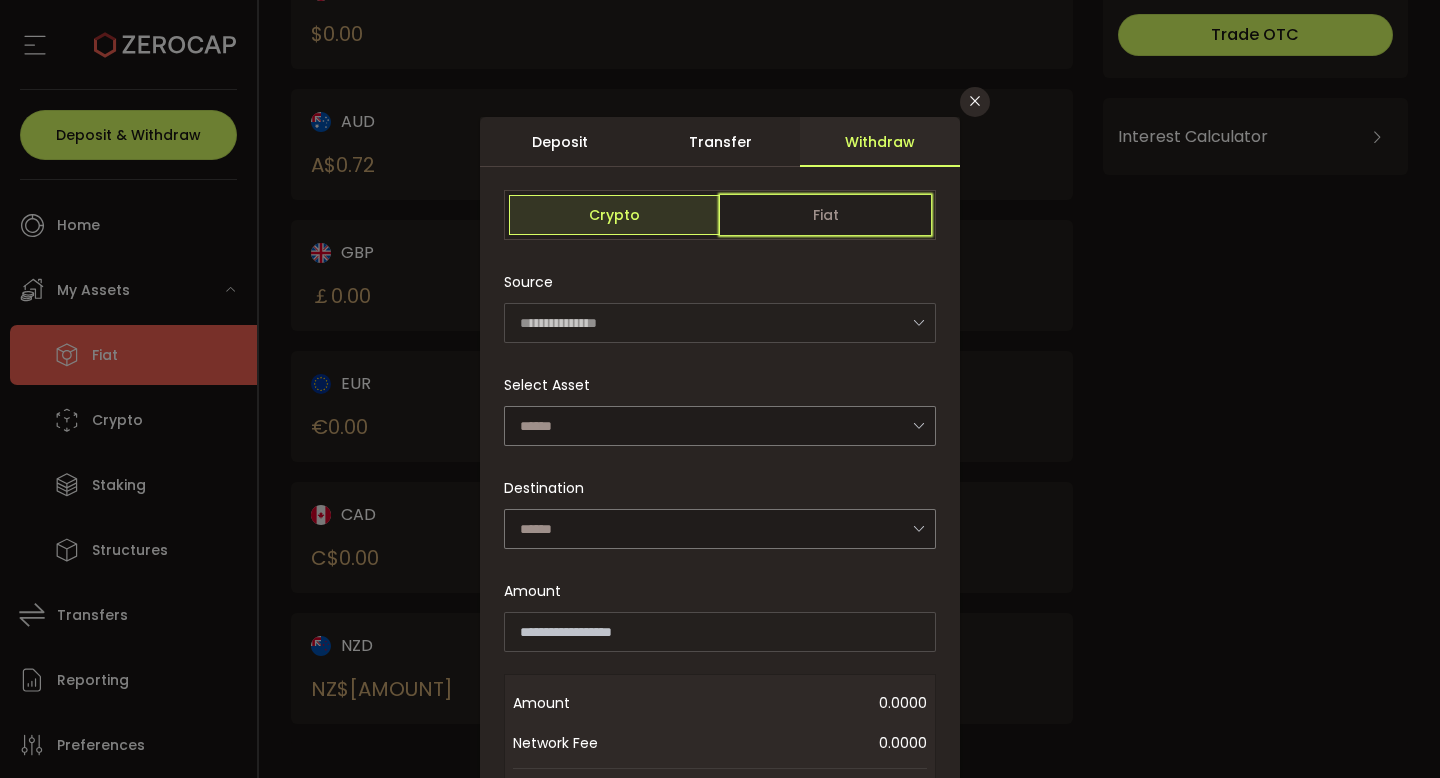 click on "Fiat" at bounding box center (825, 215) 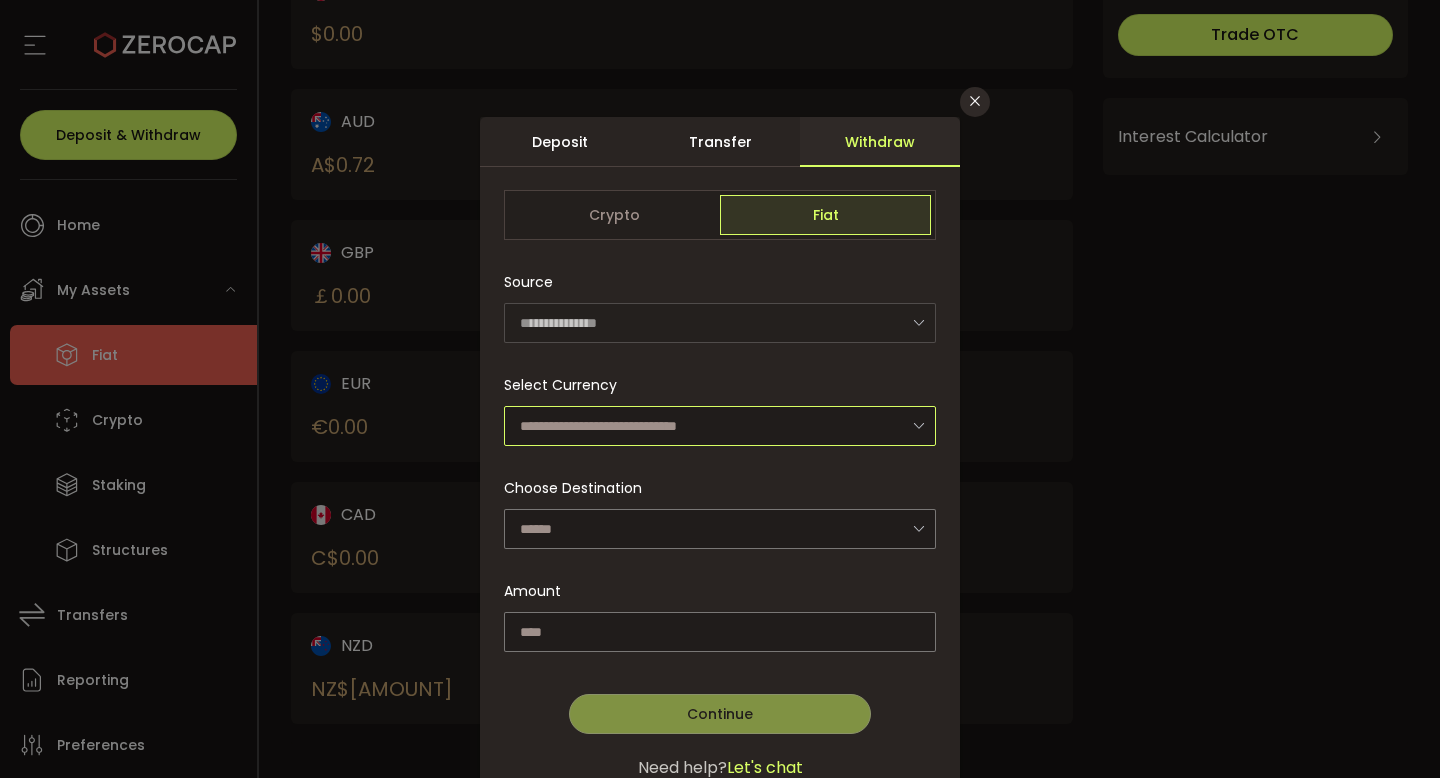 click at bounding box center [720, 426] 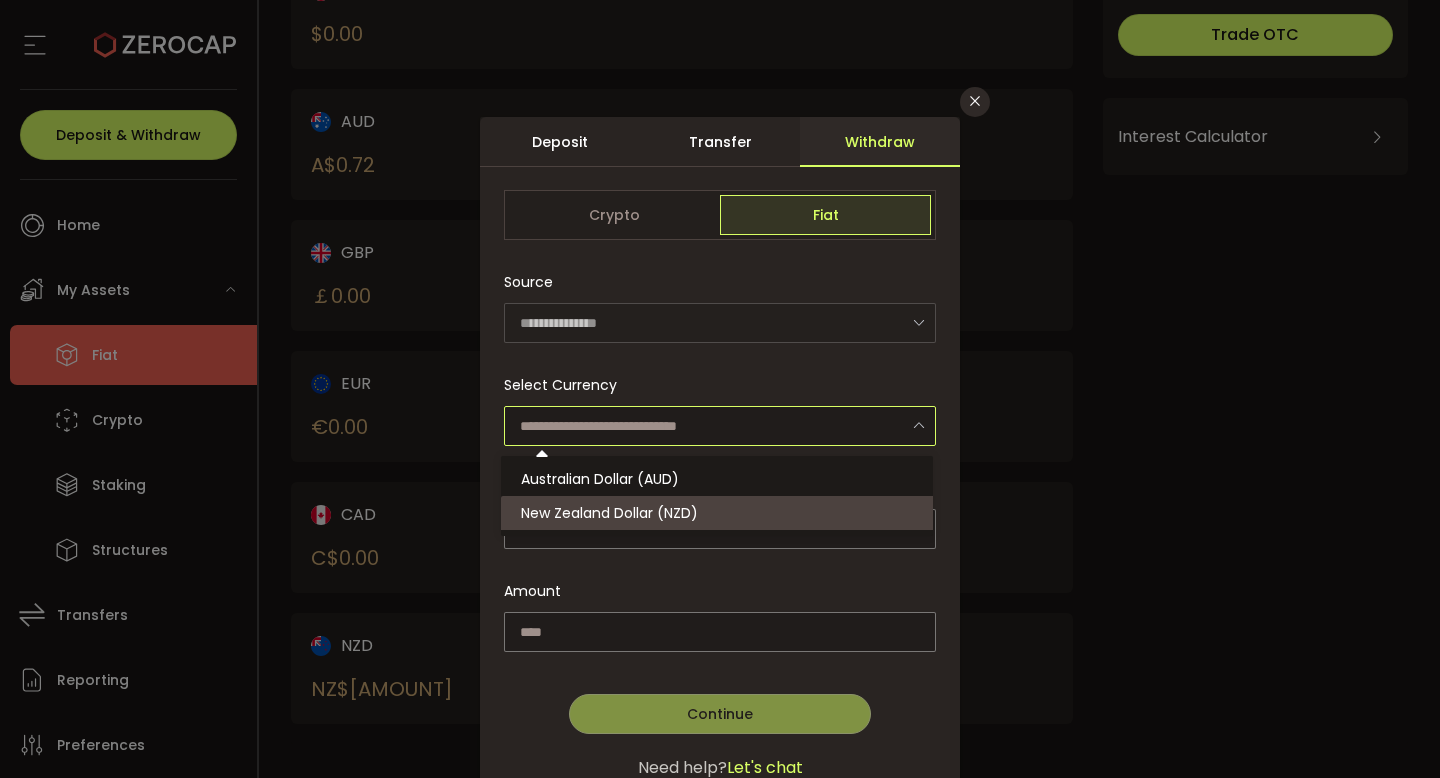 click on "New Zealand Dollar (NZD)" at bounding box center [720, 513] 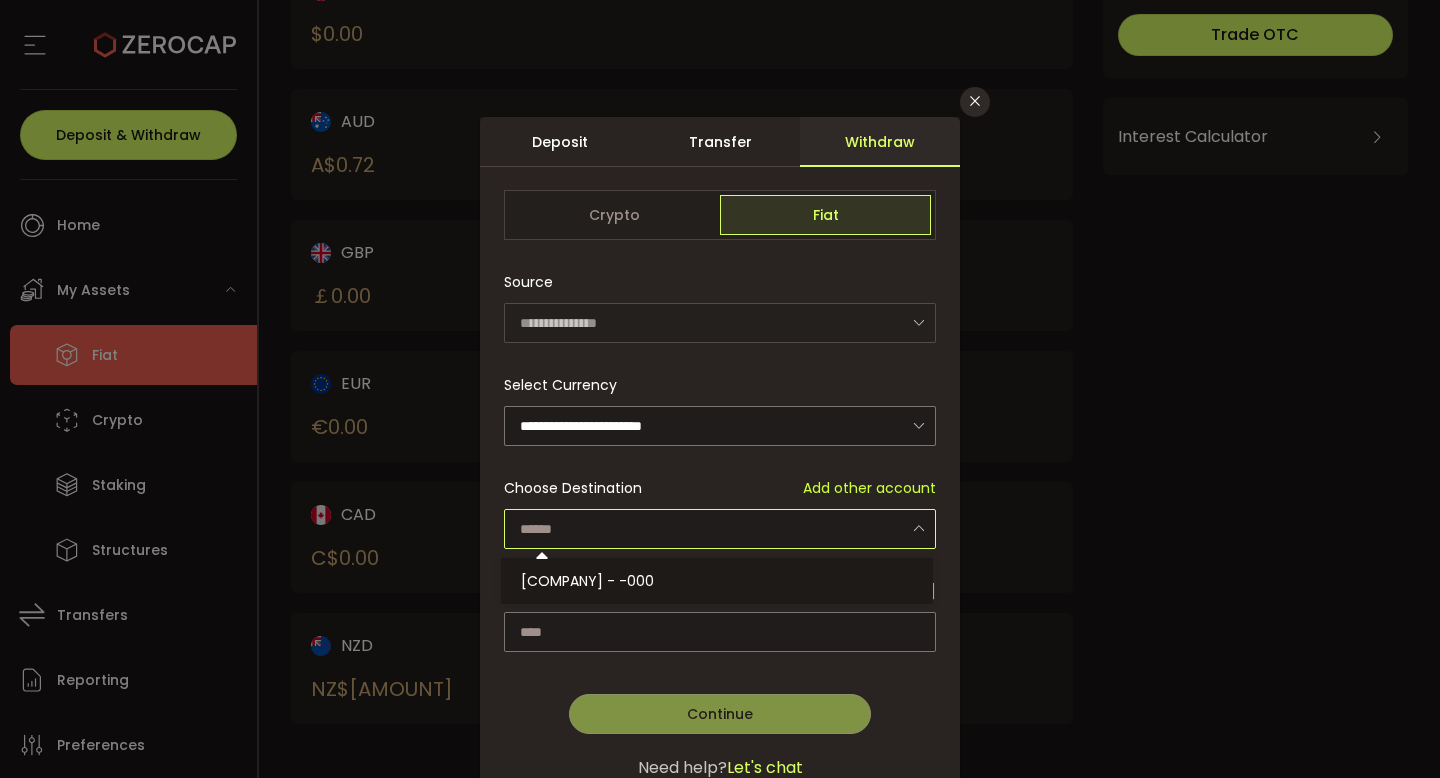 click at bounding box center [720, 529] 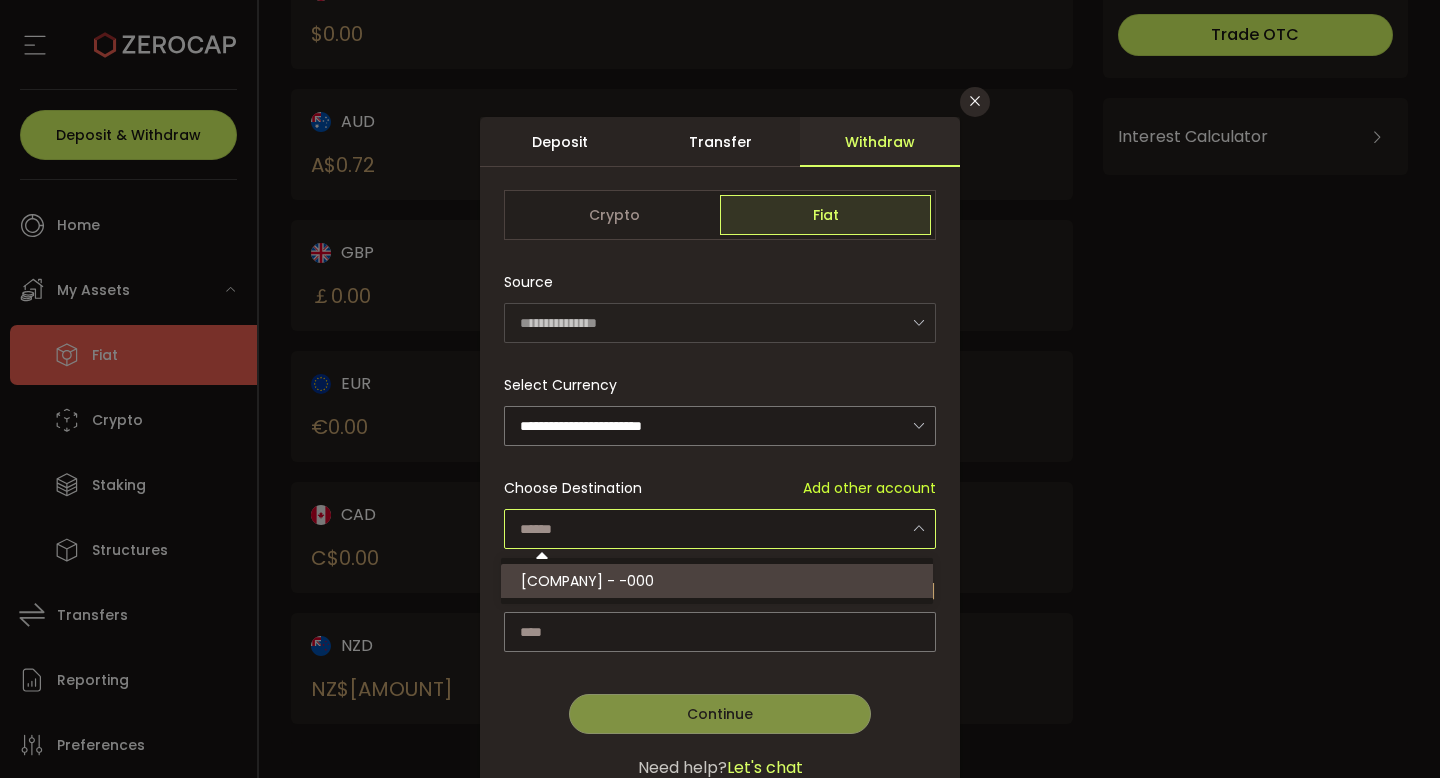 click on "[COMPANY] - -000" at bounding box center (720, 581) 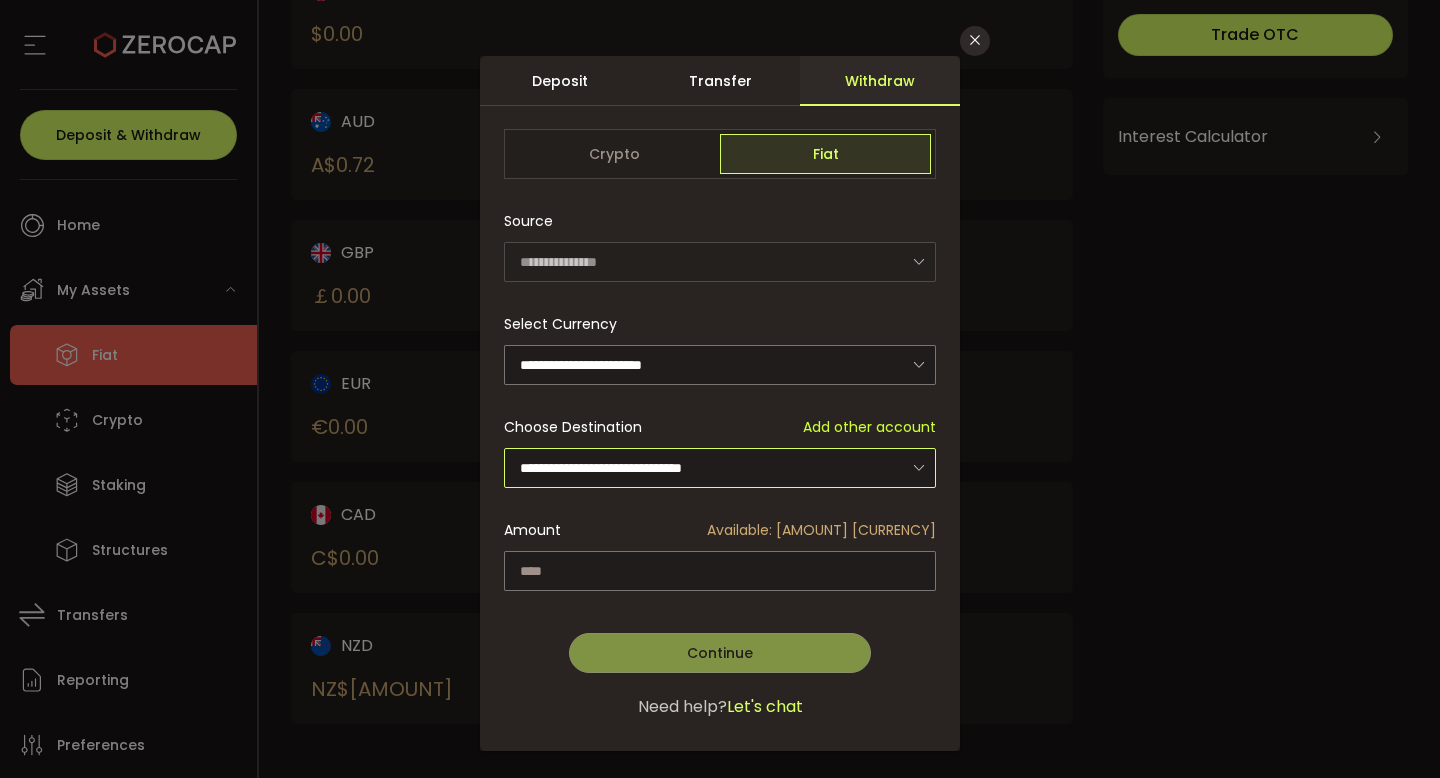 scroll, scrollTop: 80, scrollLeft: 0, axis: vertical 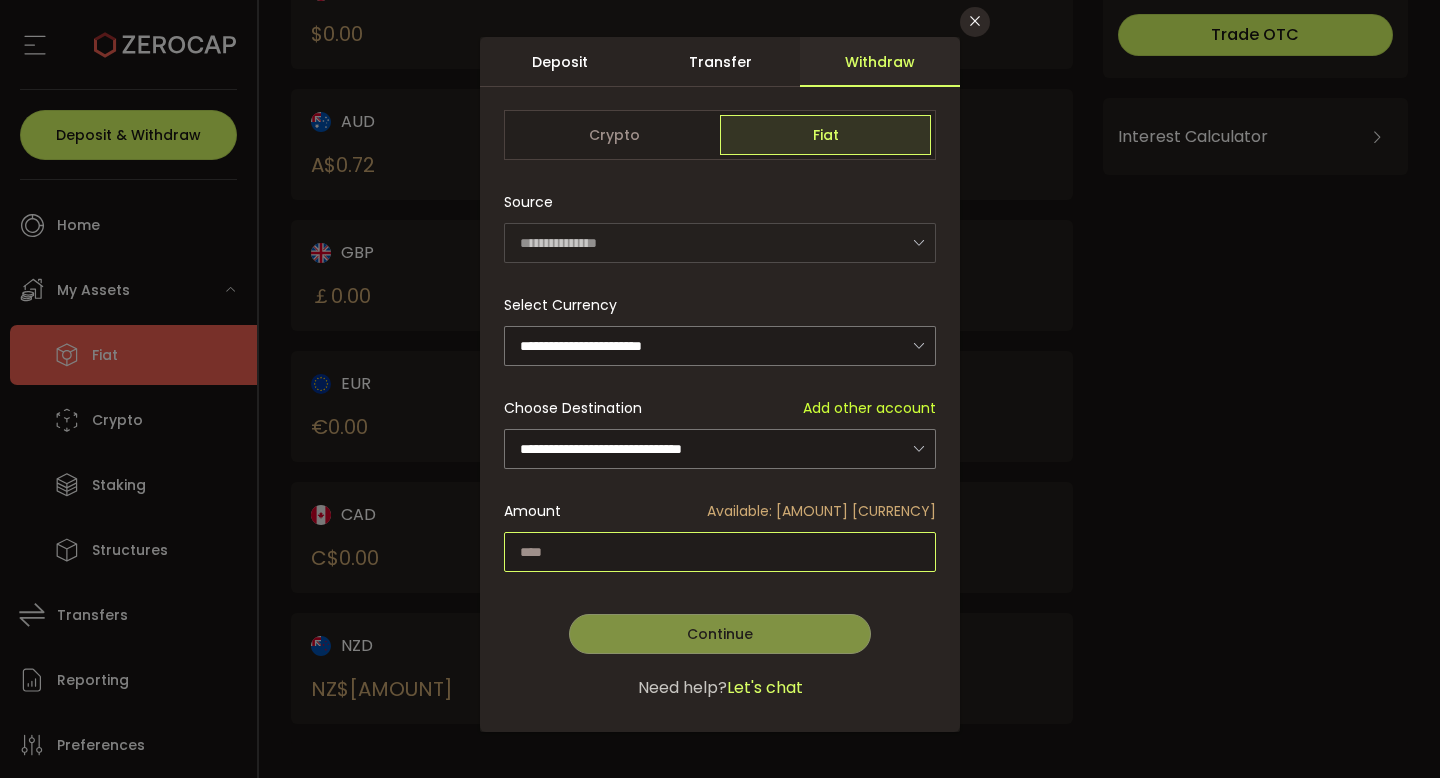click at bounding box center [720, 552] 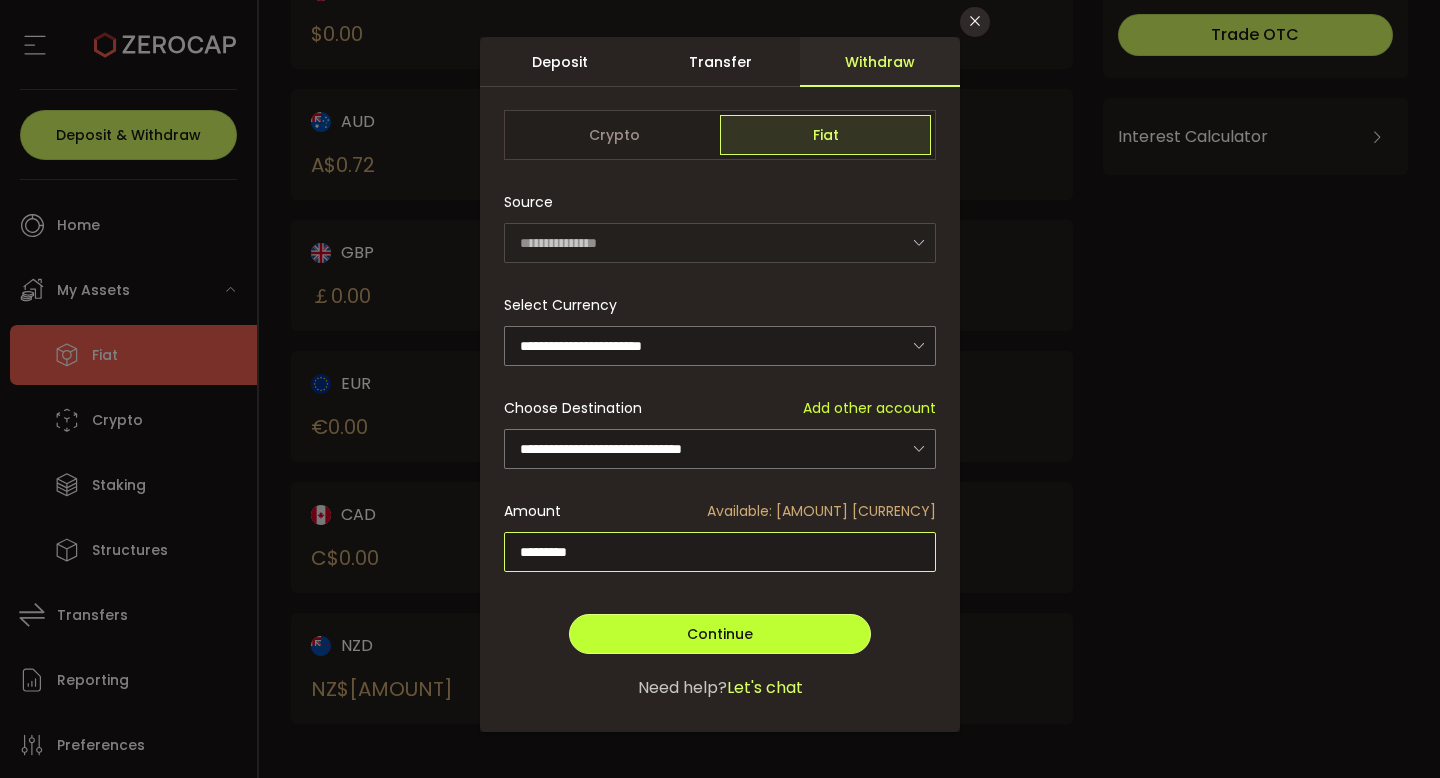 type on "*********" 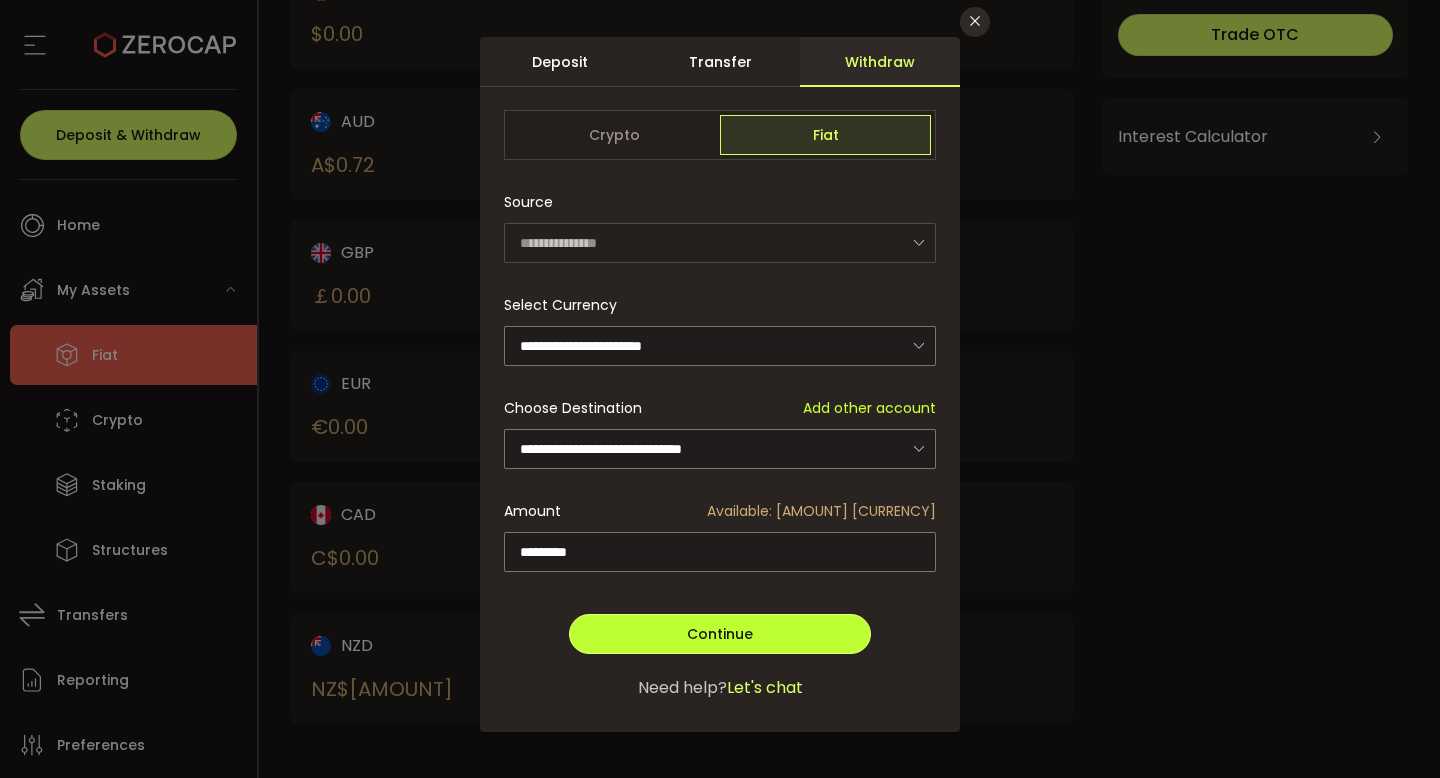 click on "Continue" at bounding box center (720, 634) 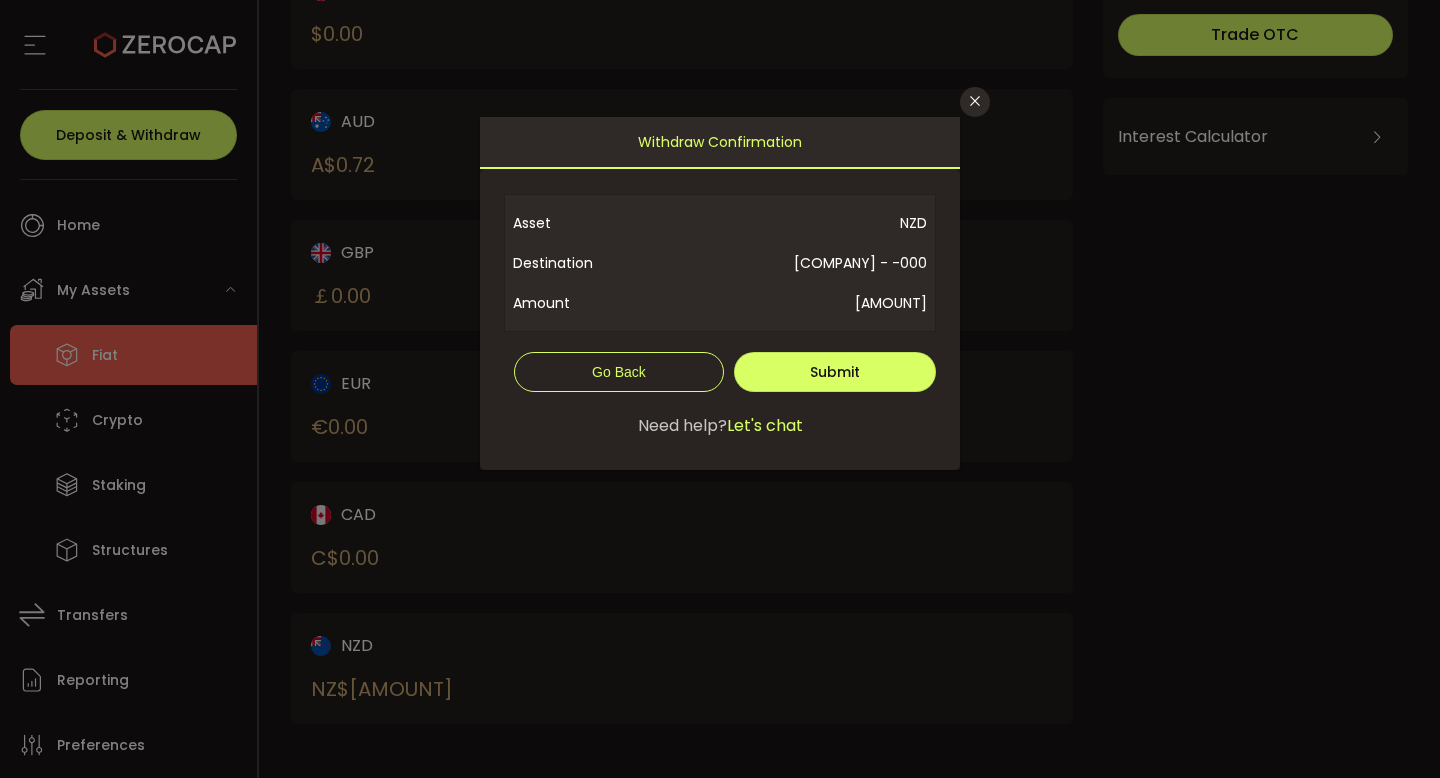 scroll, scrollTop: 0, scrollLeft: 0, axis: both 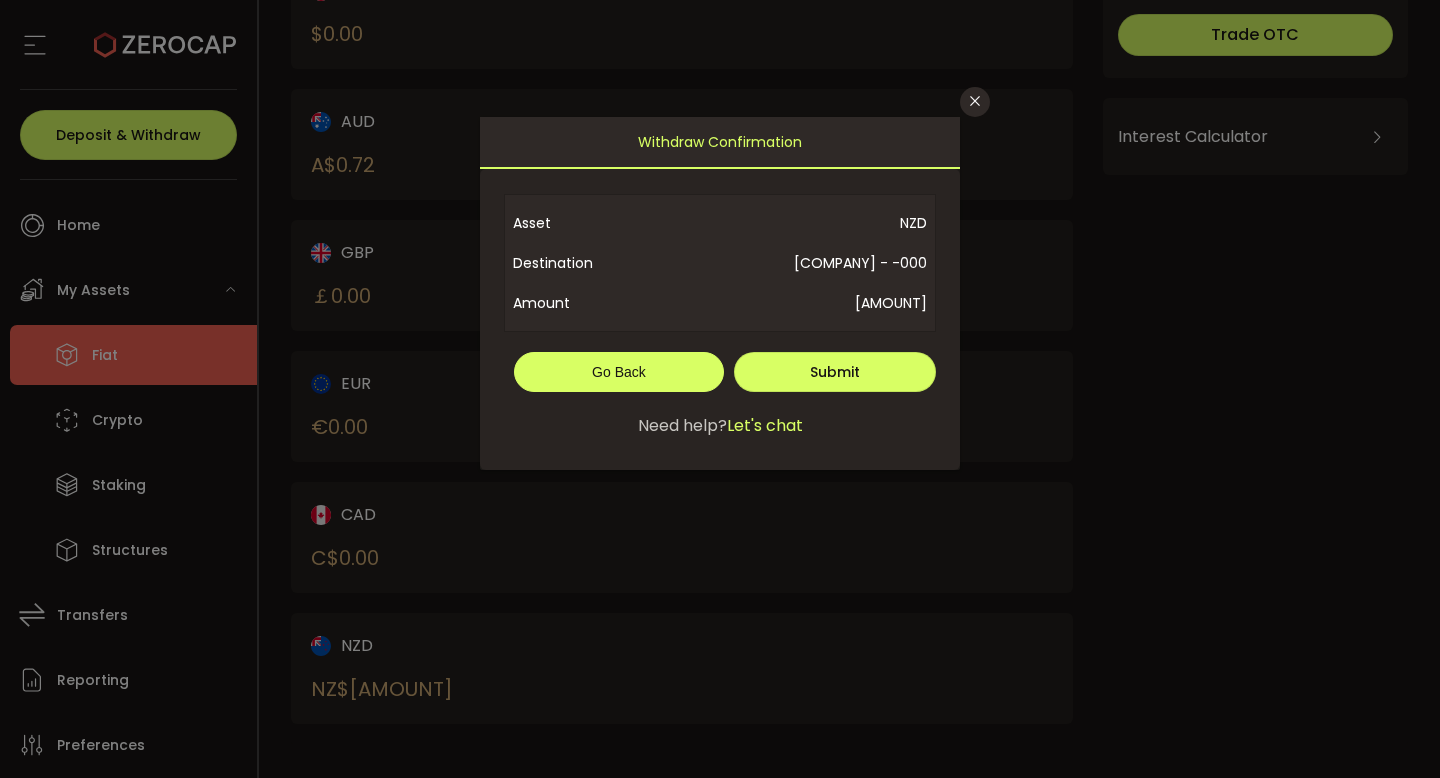 click on "Go Back" at bounding box center (619, 372) 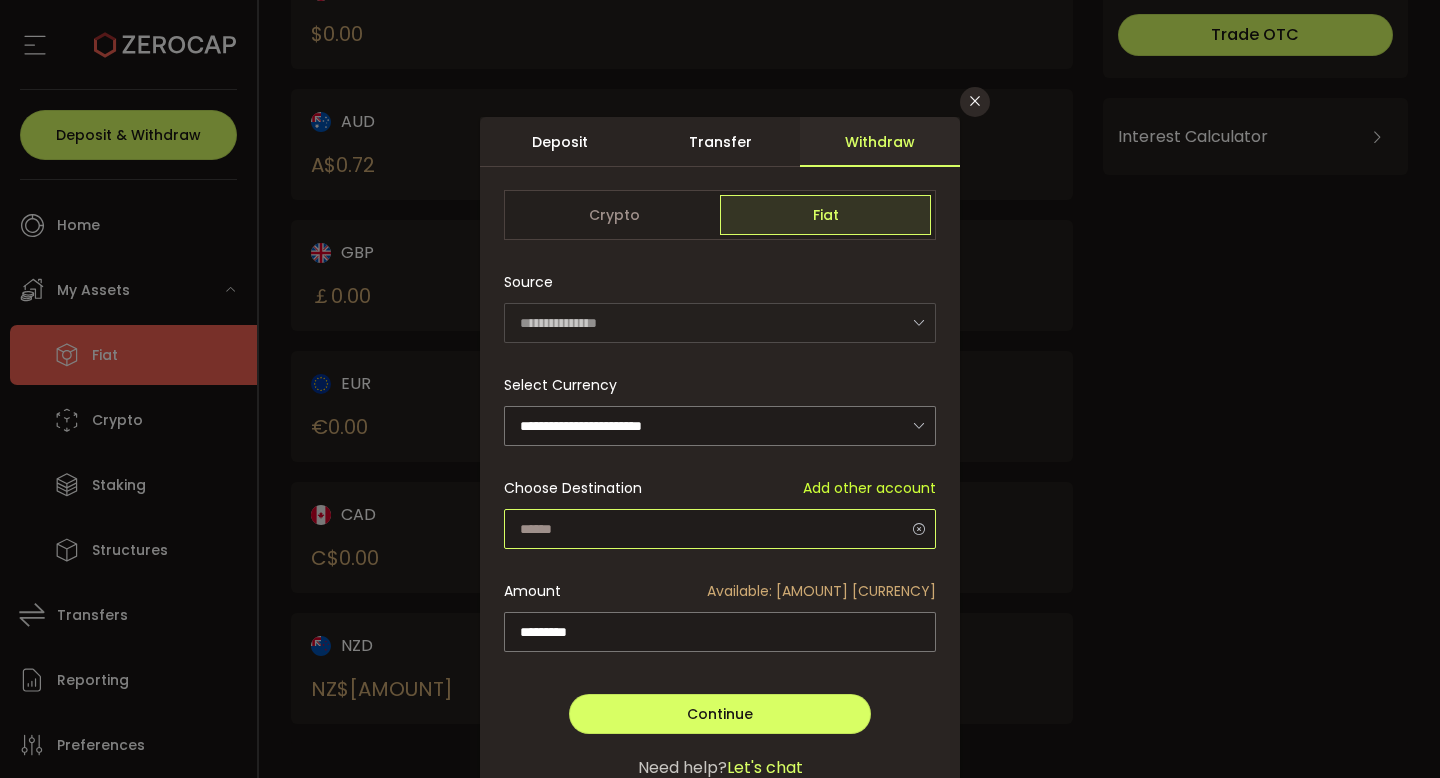 click at bounding box center [720, 529] 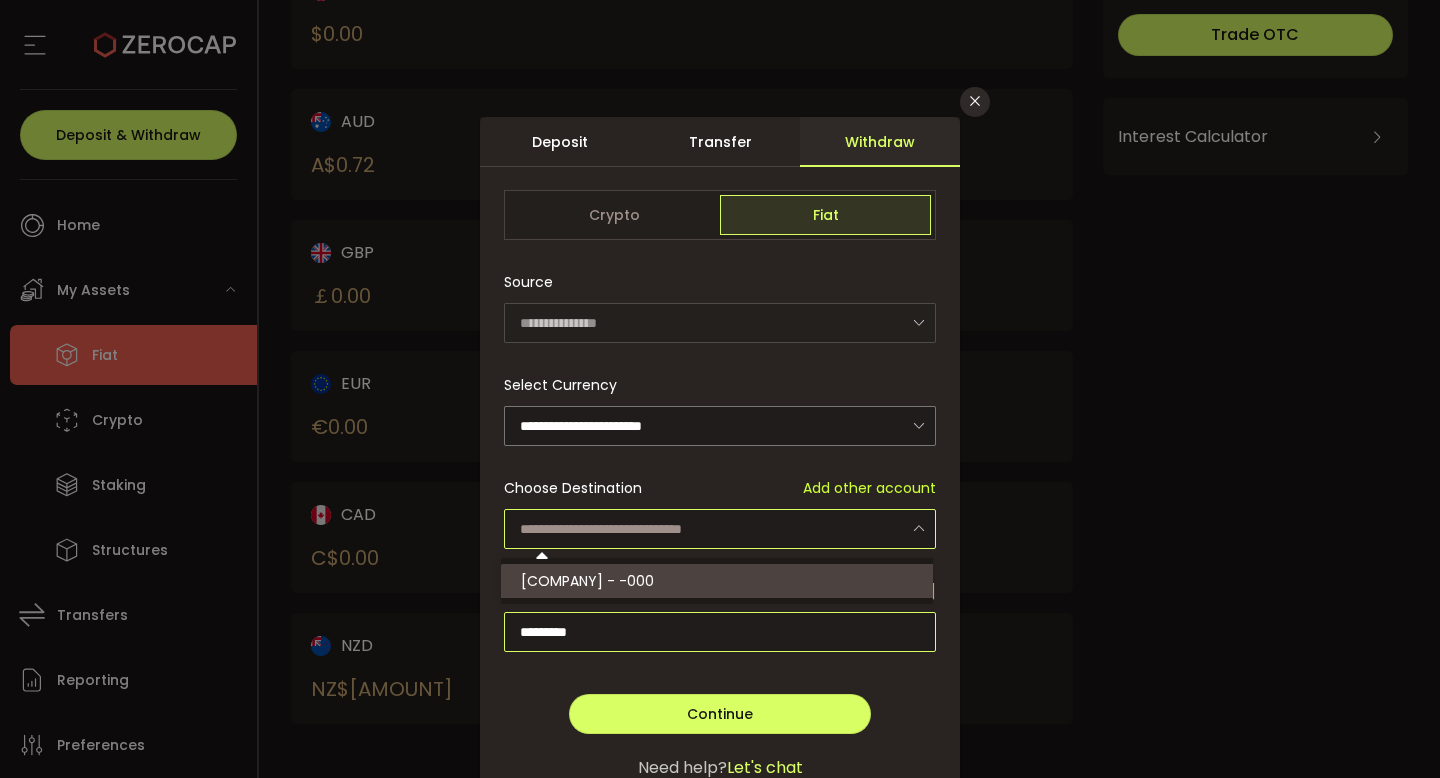 click on "*********" at bounding box center (720, 632) 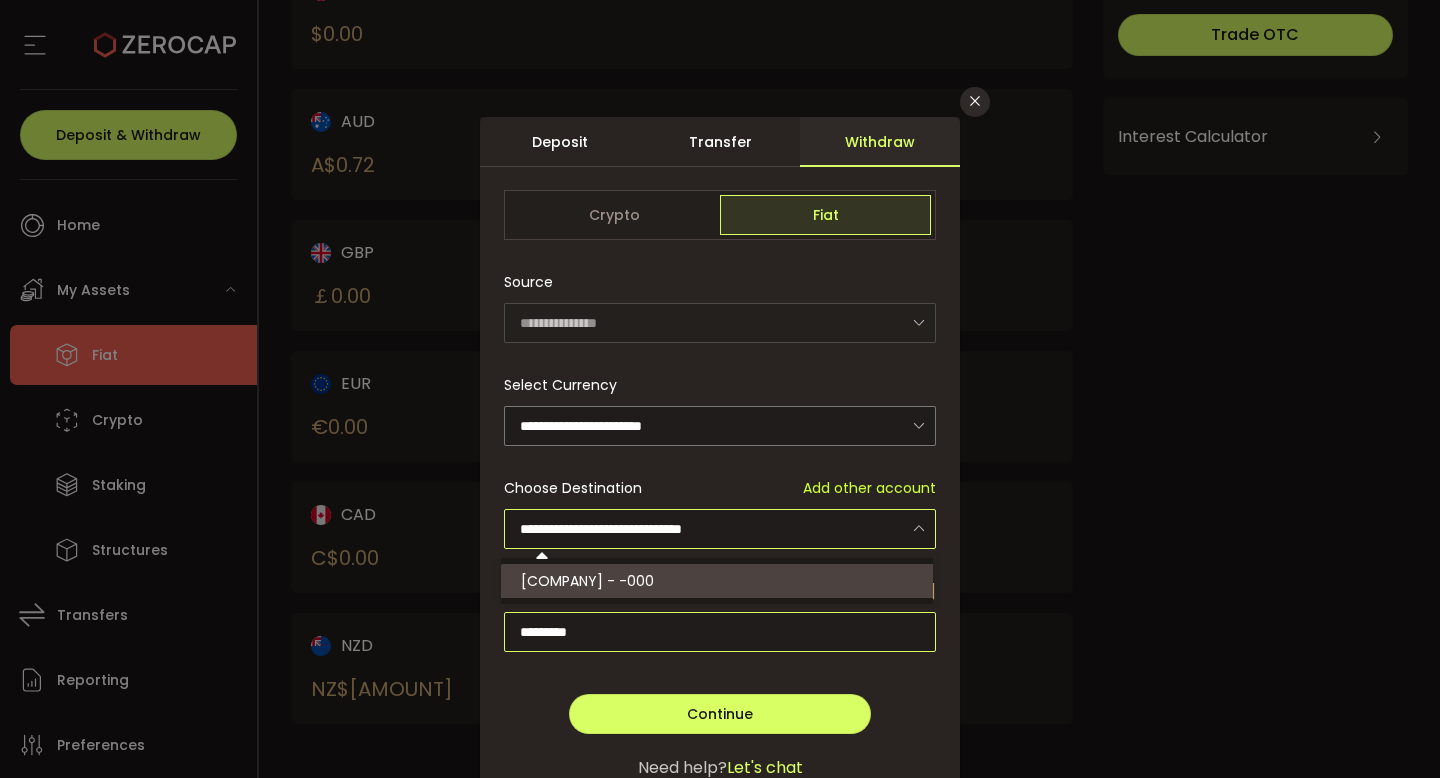 click on "*********" at bounding box center (720, 632) 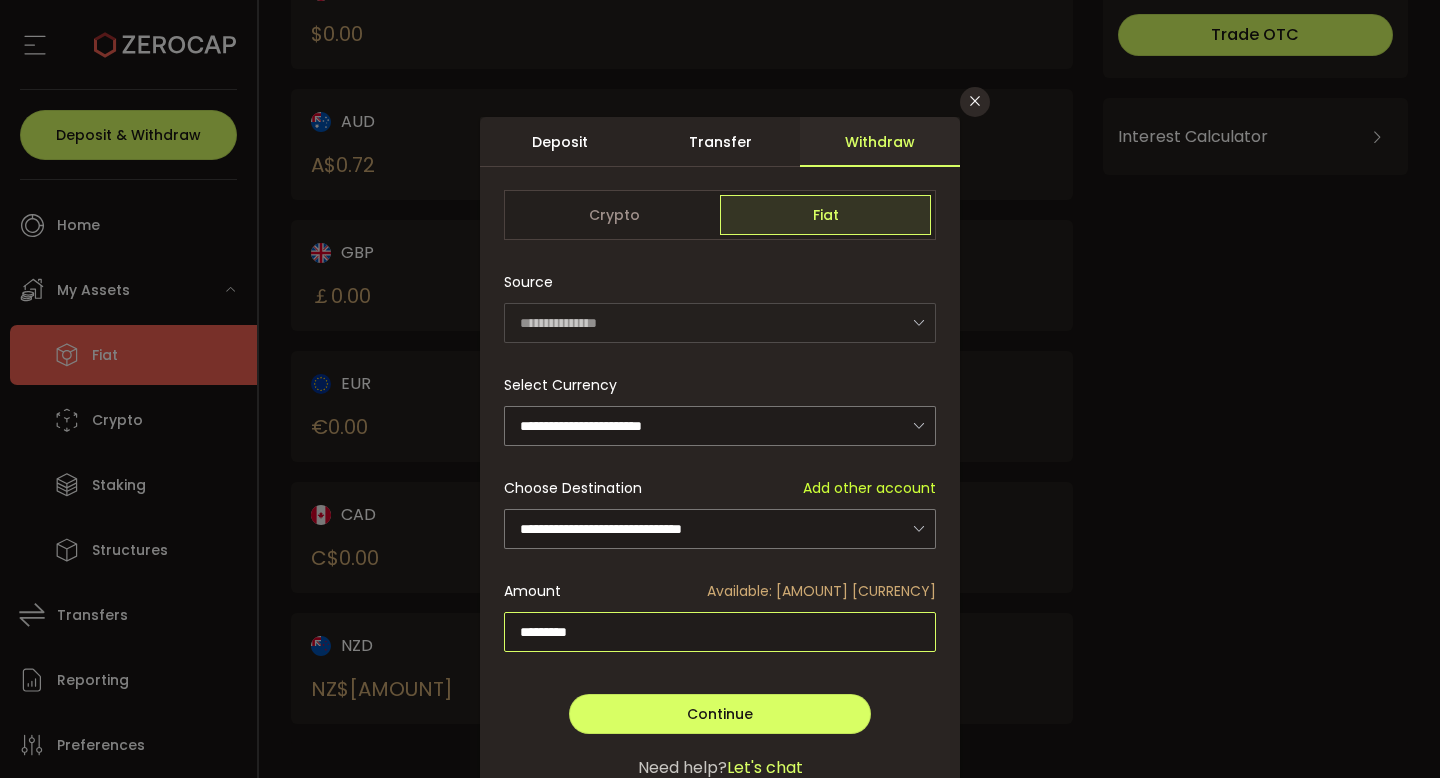 click on "*********" at bounding box center [720, 632] 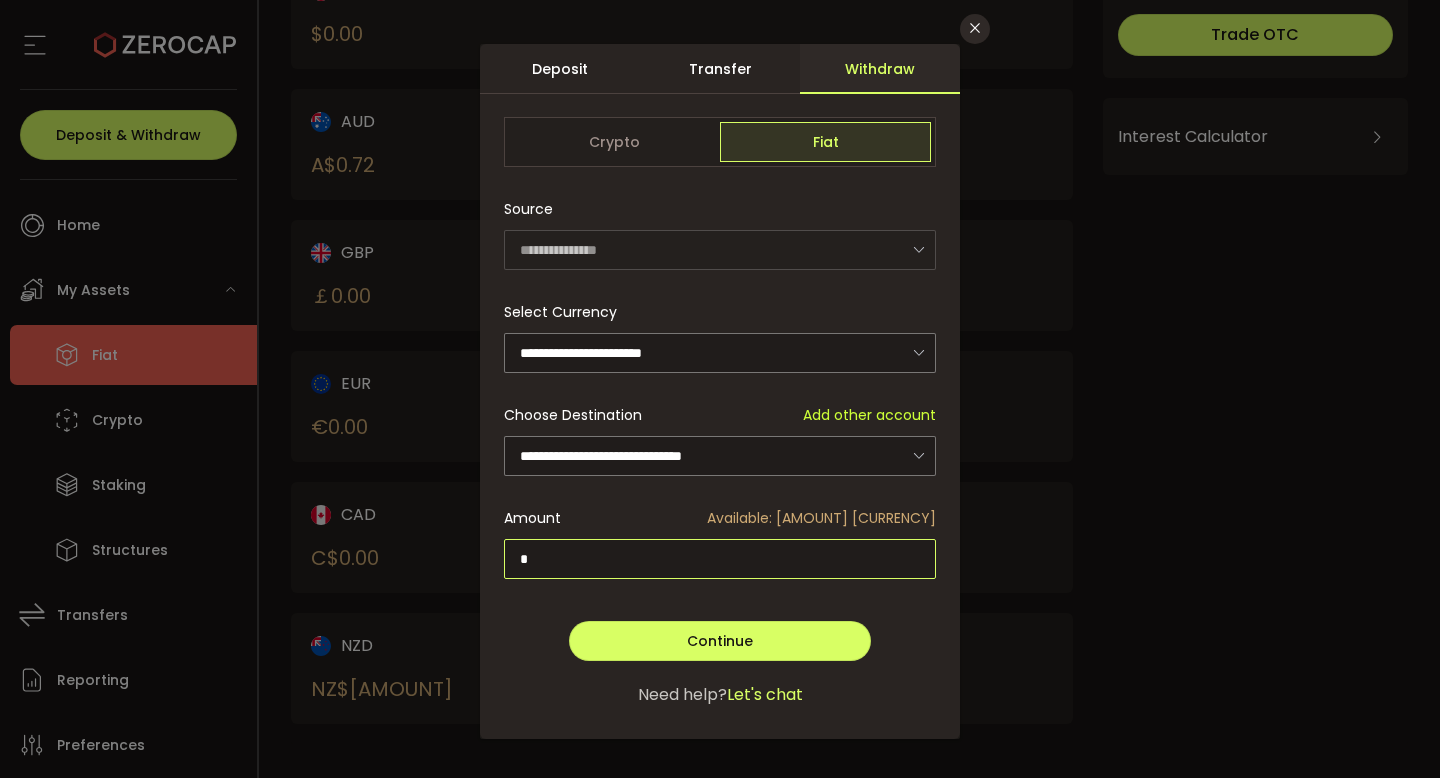 scroll, scrollTop: 80, scrollLeft: 0, axis: vertical 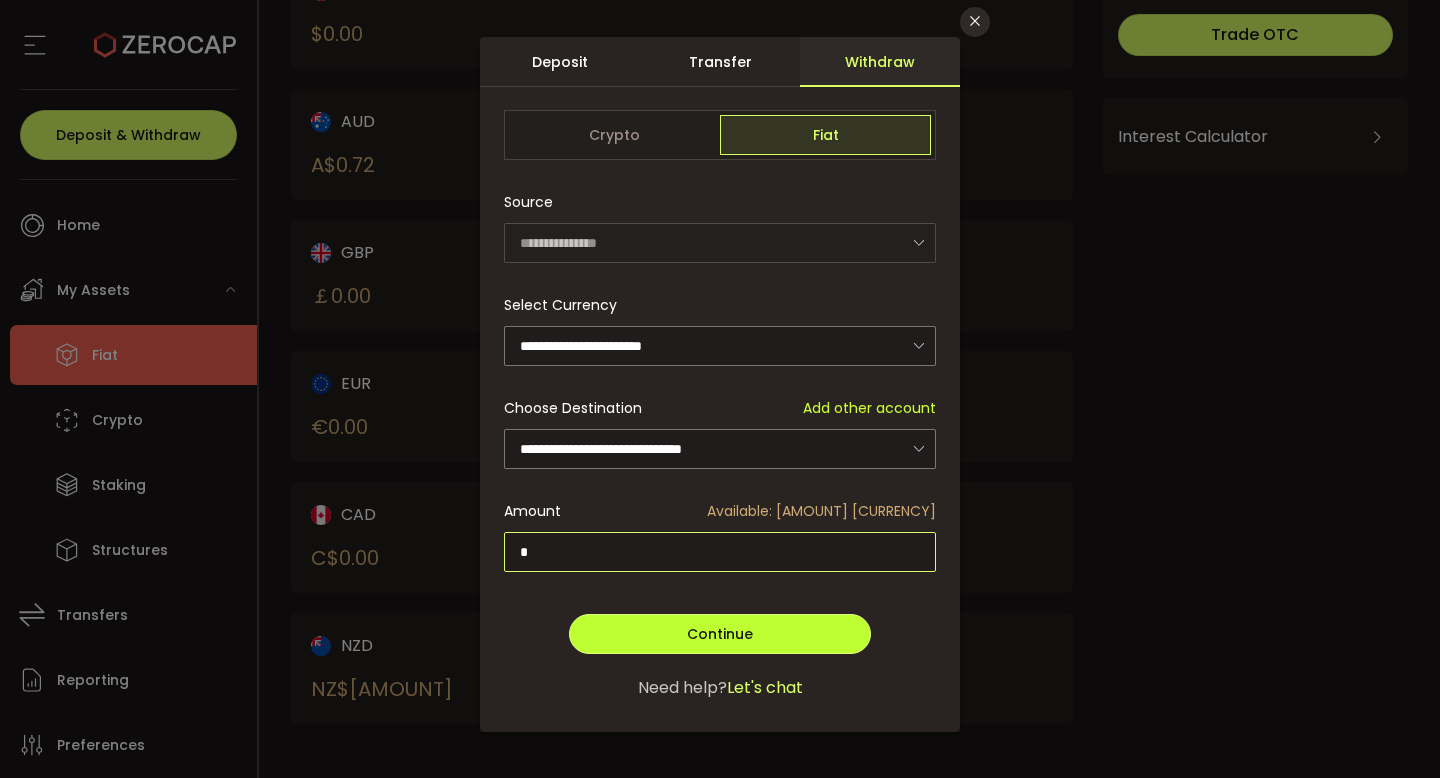 type on "*" 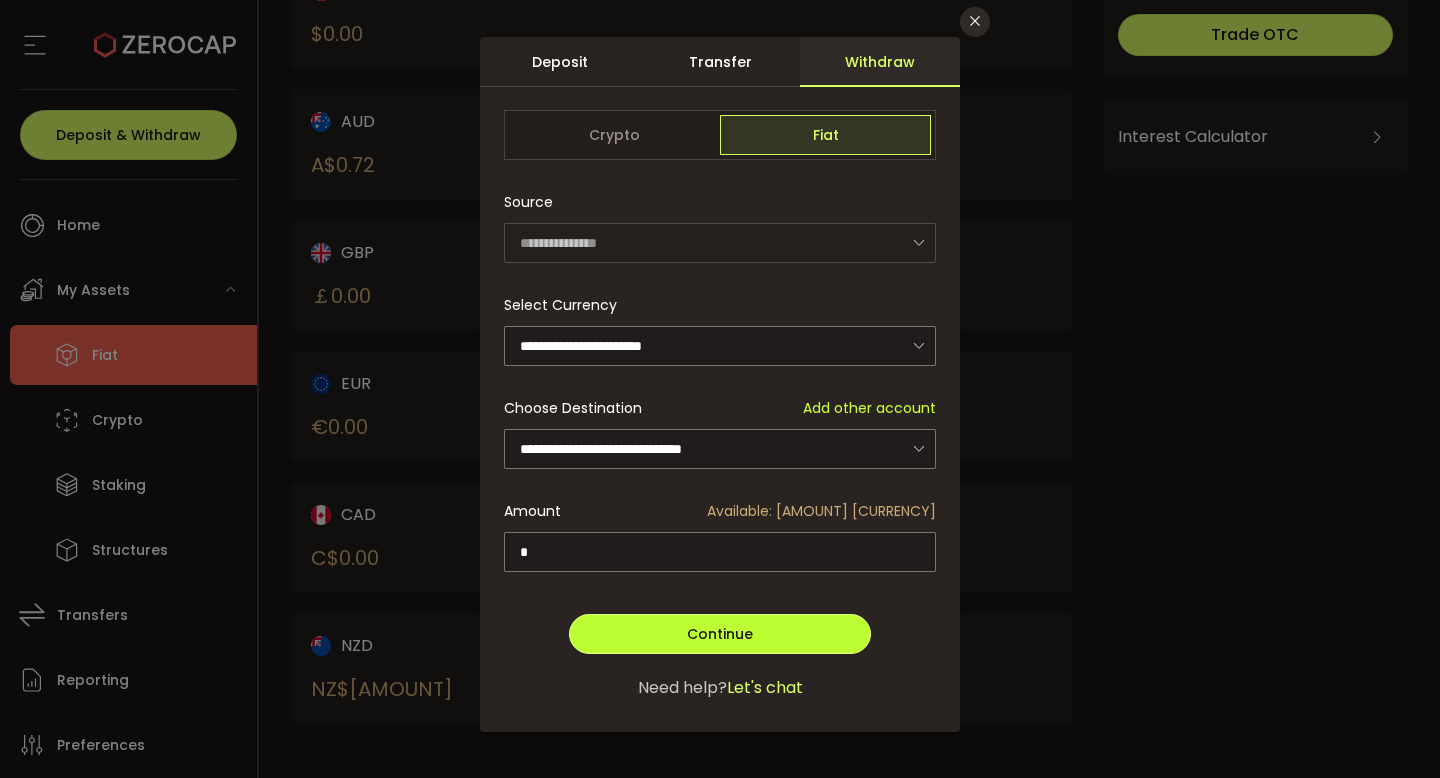 click on "Continue" at bounding box center [720, 634] 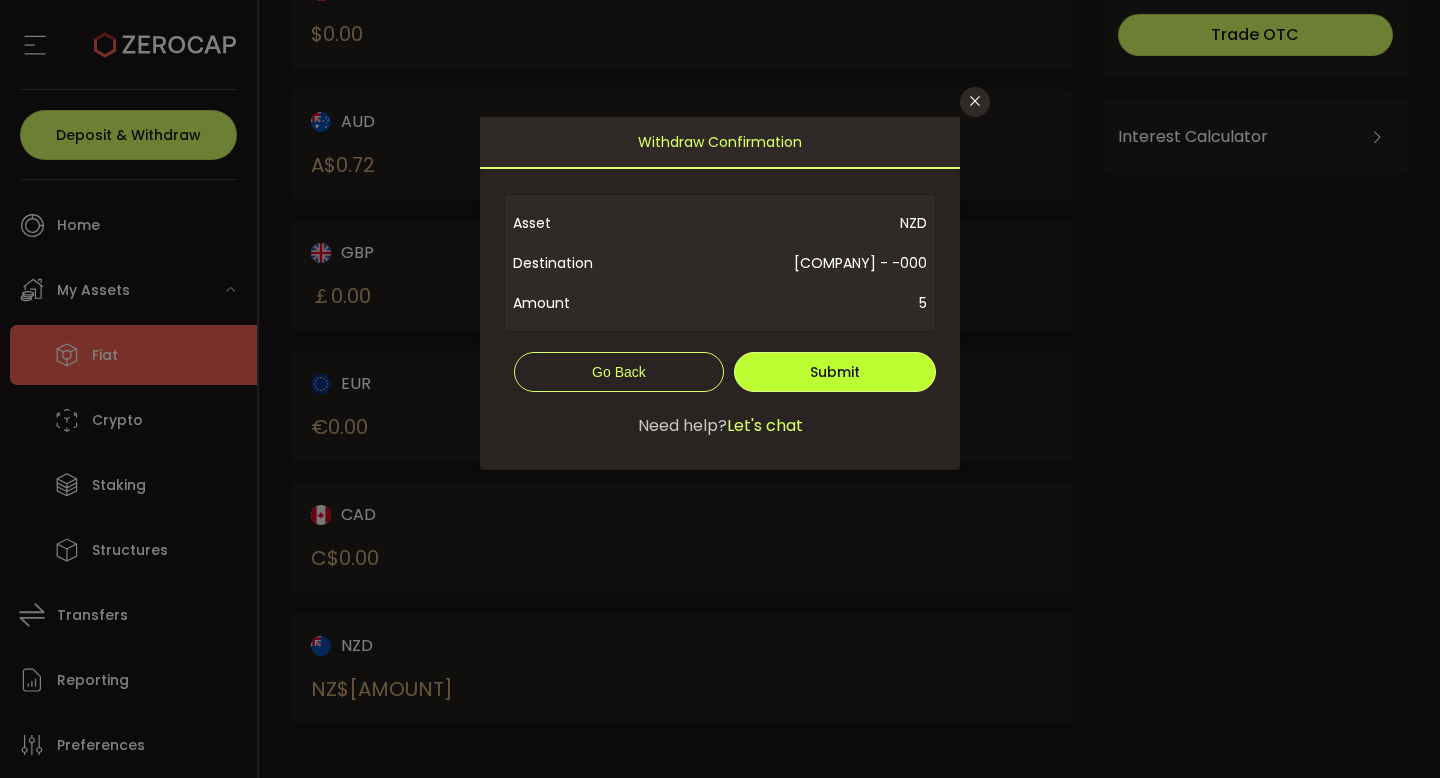click on "Submit" at bounding box center (835, 372) 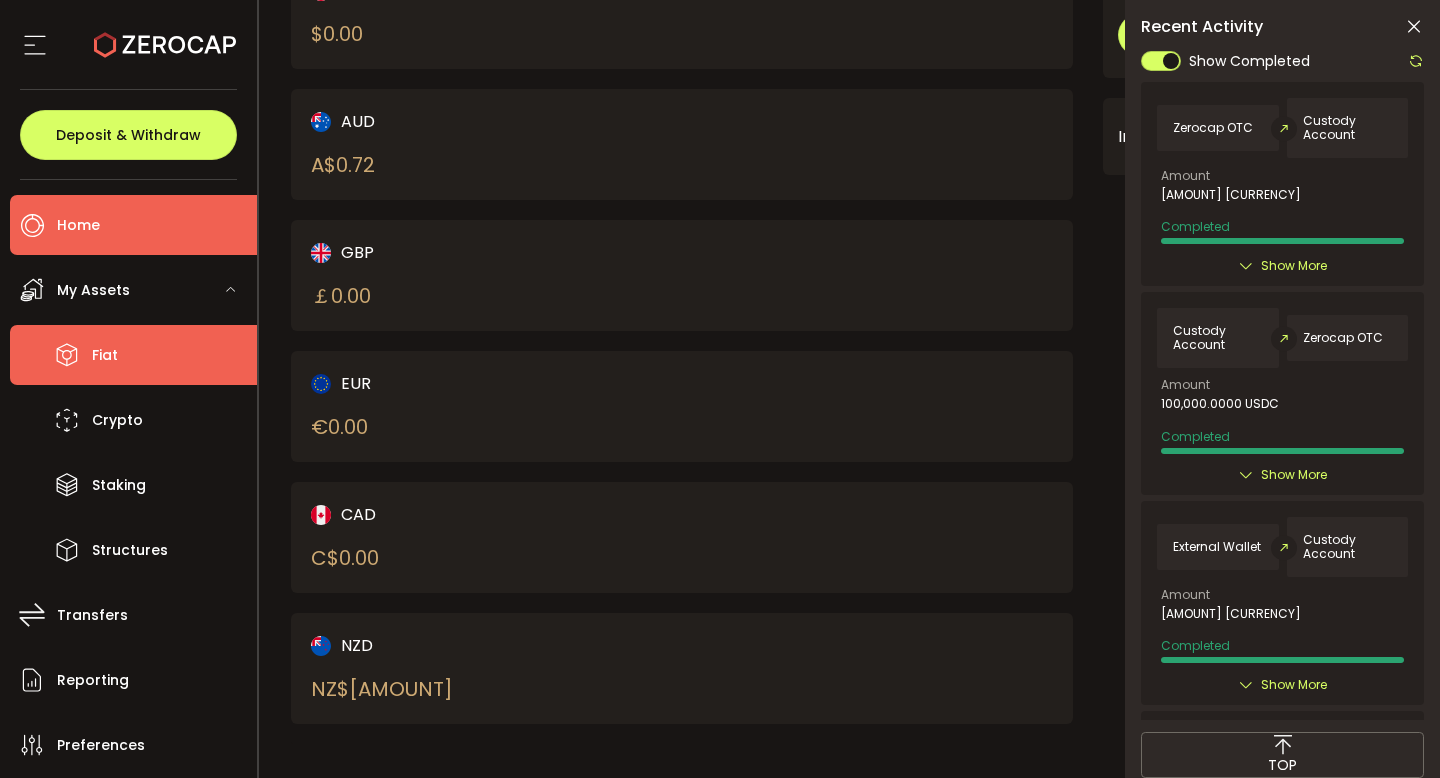 click on "Home" at bounding box center [133, 225] 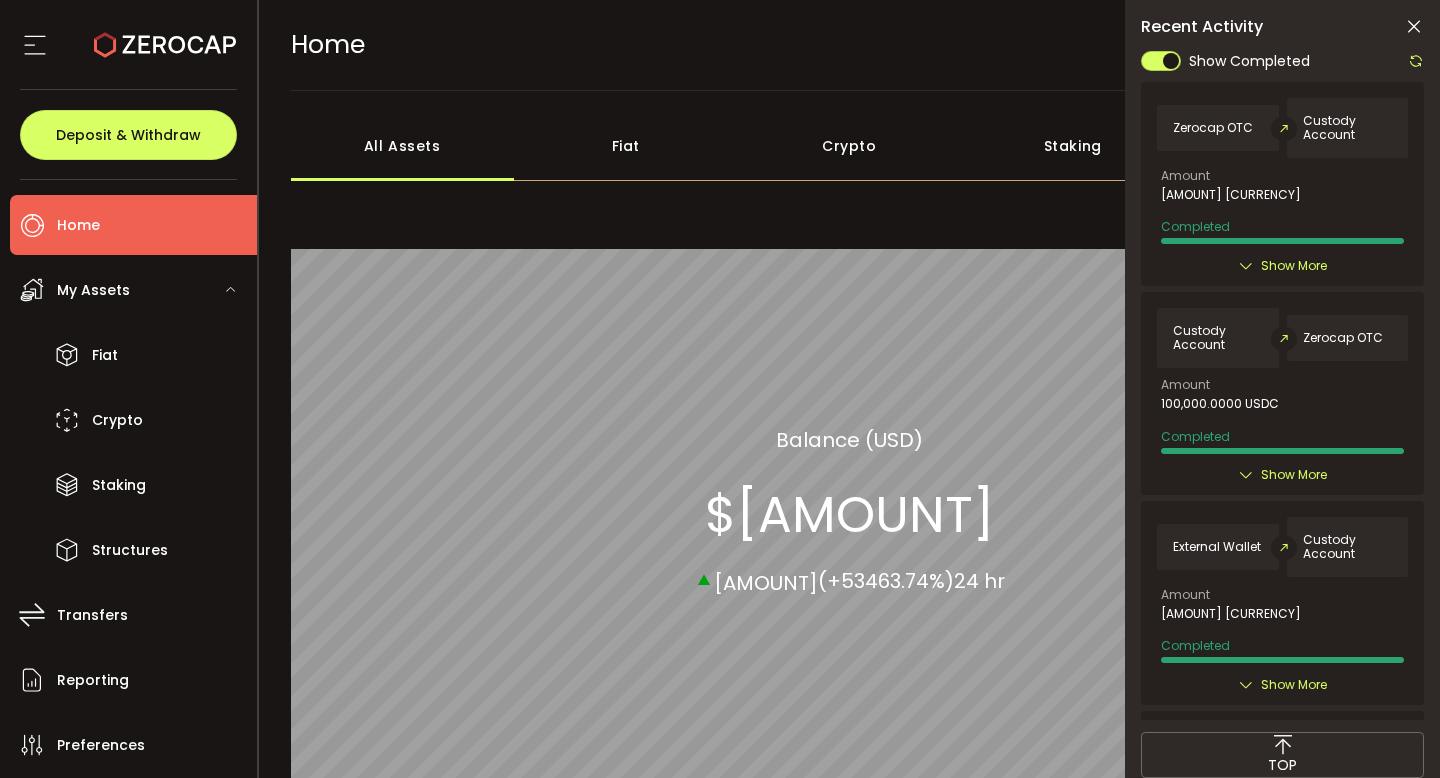 click on "Crypto" at bounding box center (850, 146) 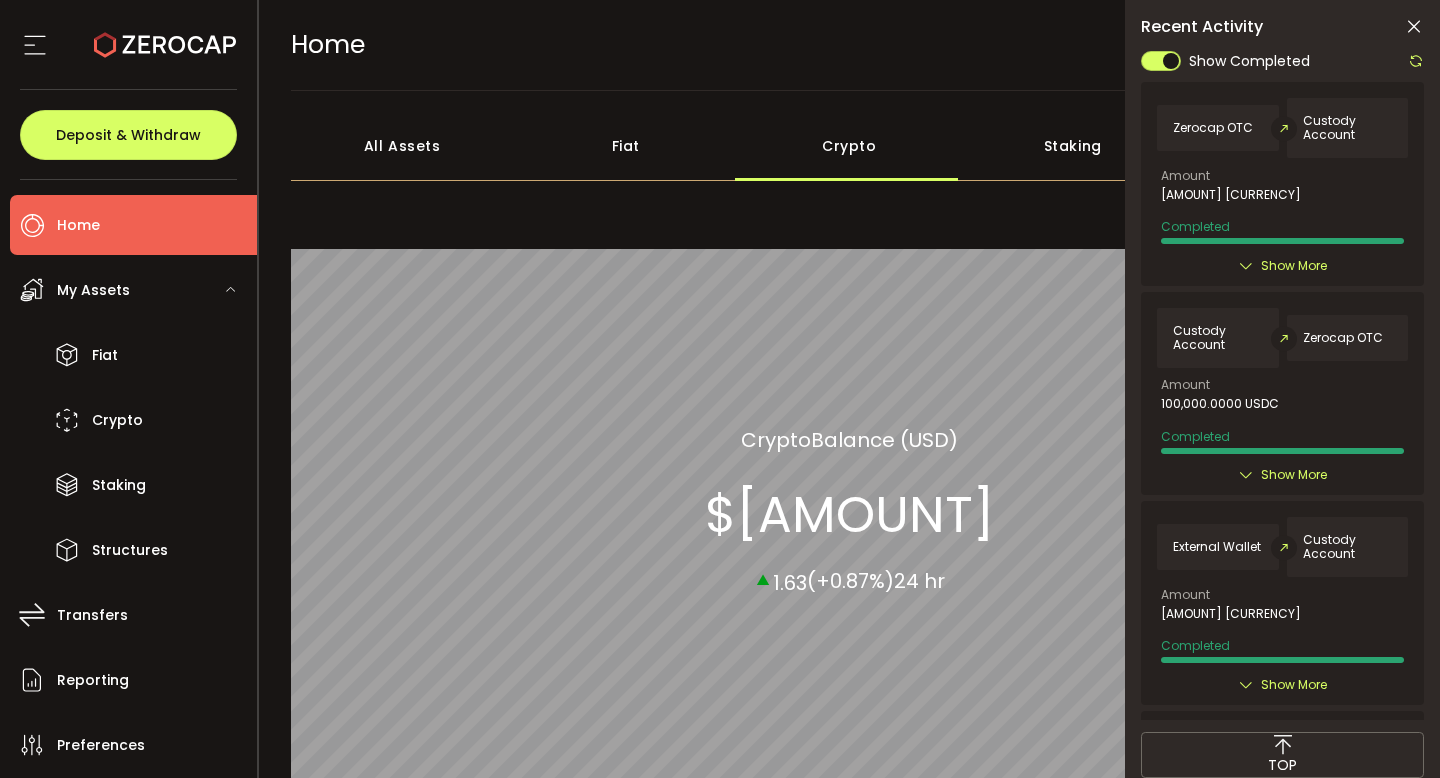 click on "Fiat" at bounding box center (626, 146) 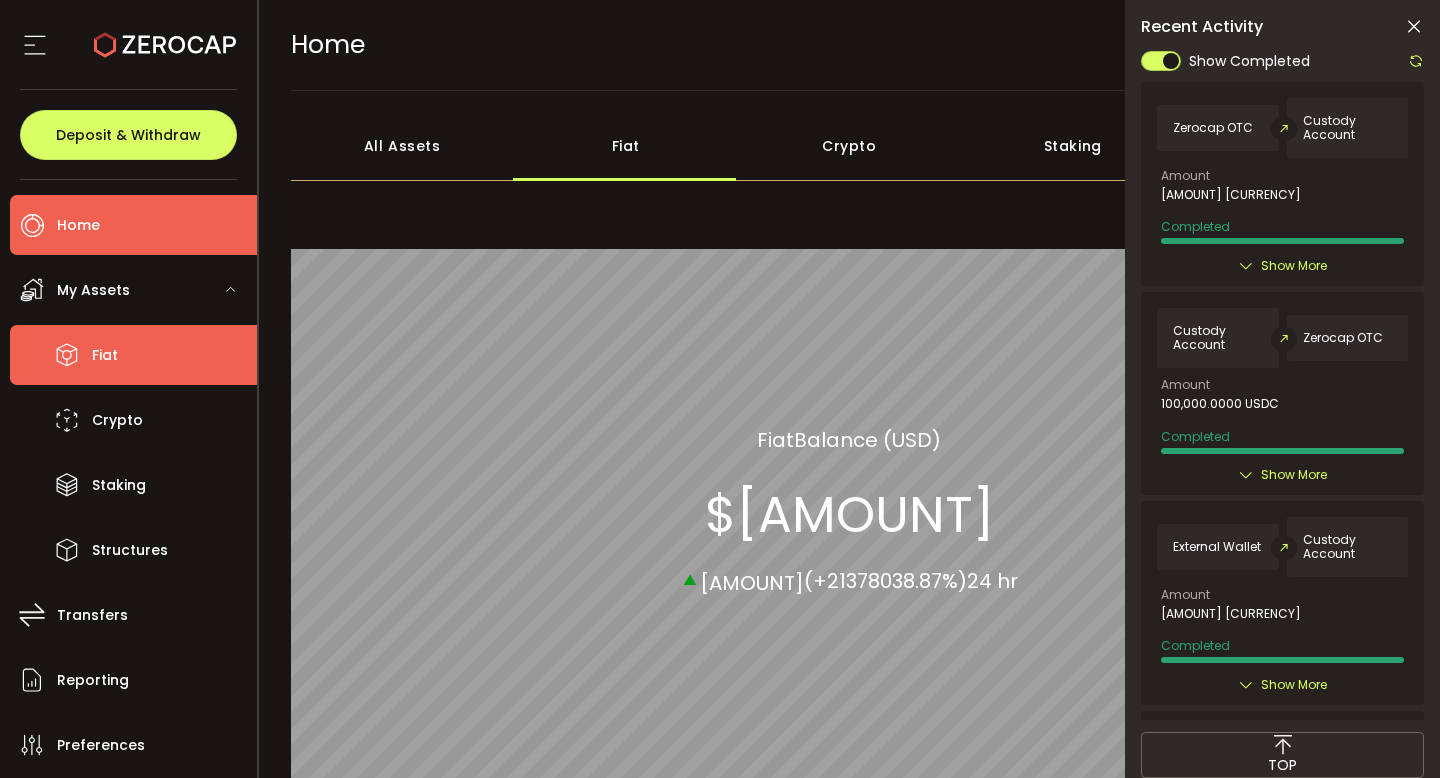 click on "Fiat" at bounding box center [133, 355] 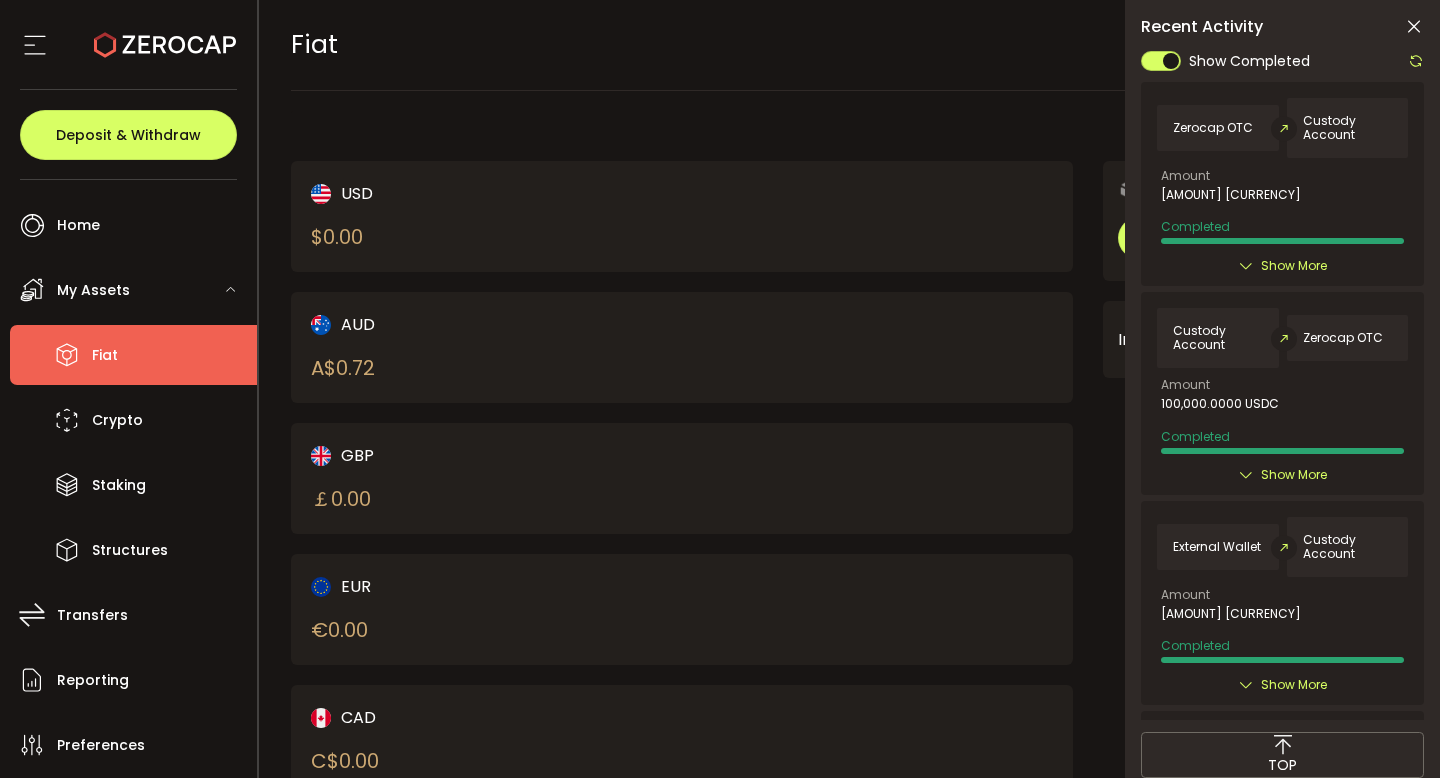 scroll, scrollTop: 203, scrollLeft: 0, axis: vertical 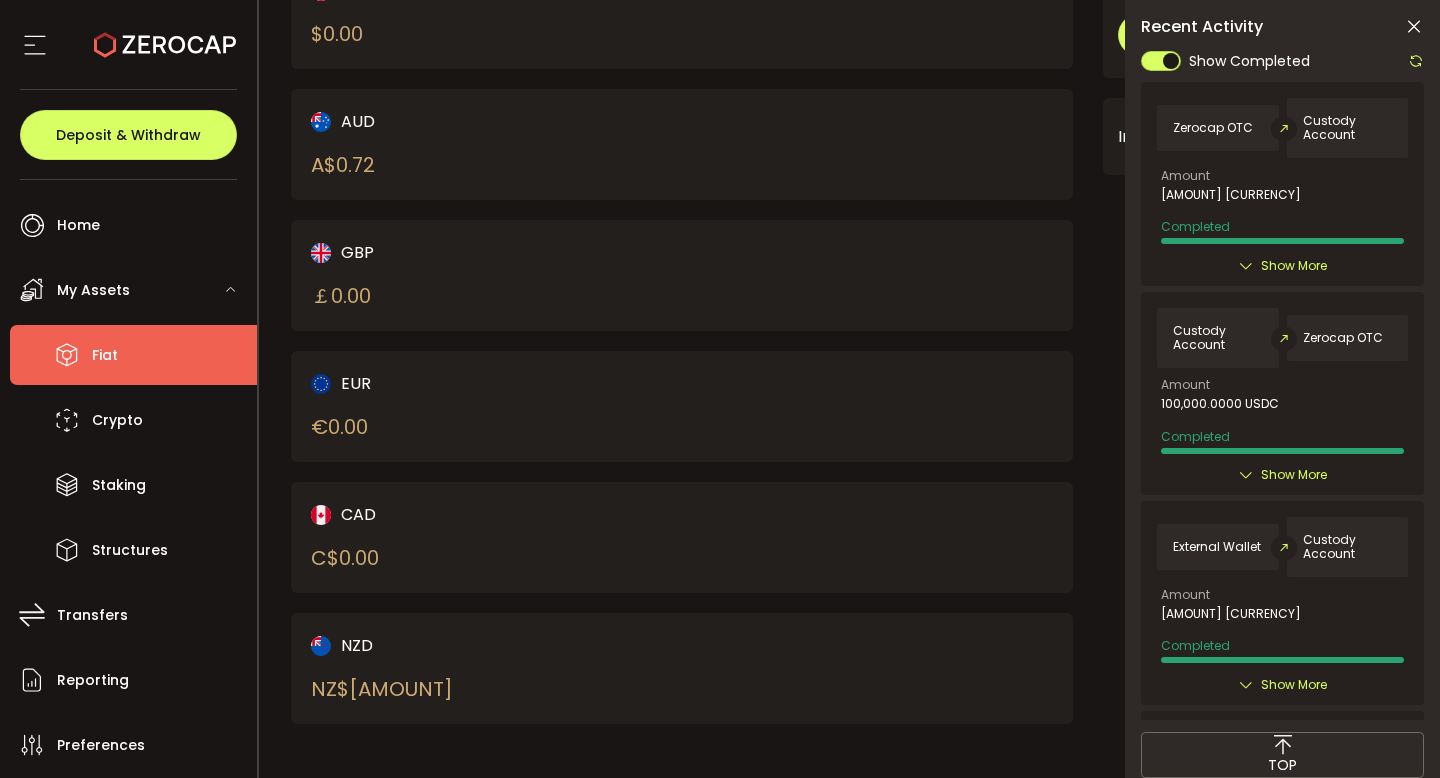 click on "([CURRENCY])
[CURRENCY]
[AMOUNT]" at bounding box center [682, 668] 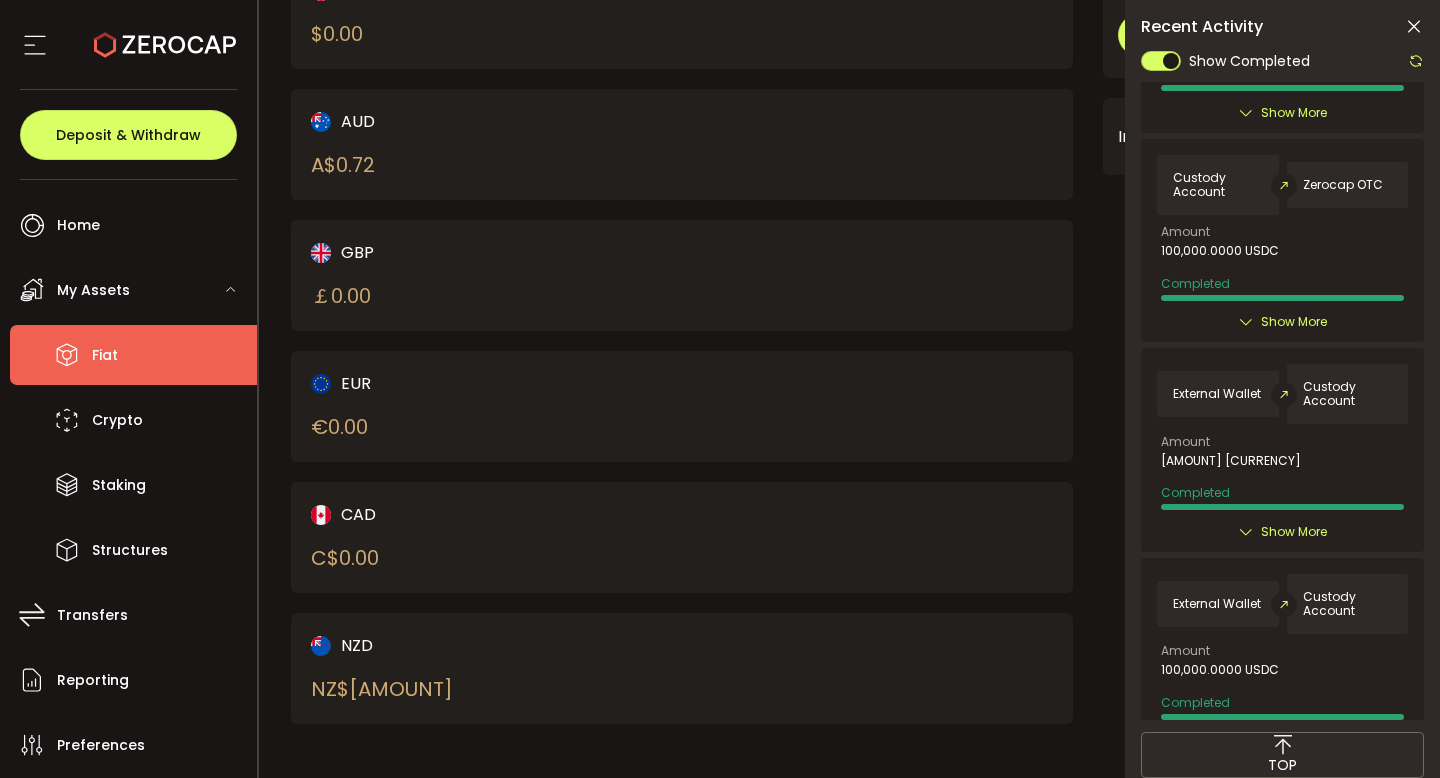 scroll, scrollTop: 0, scrollLeft: 0, axis: both 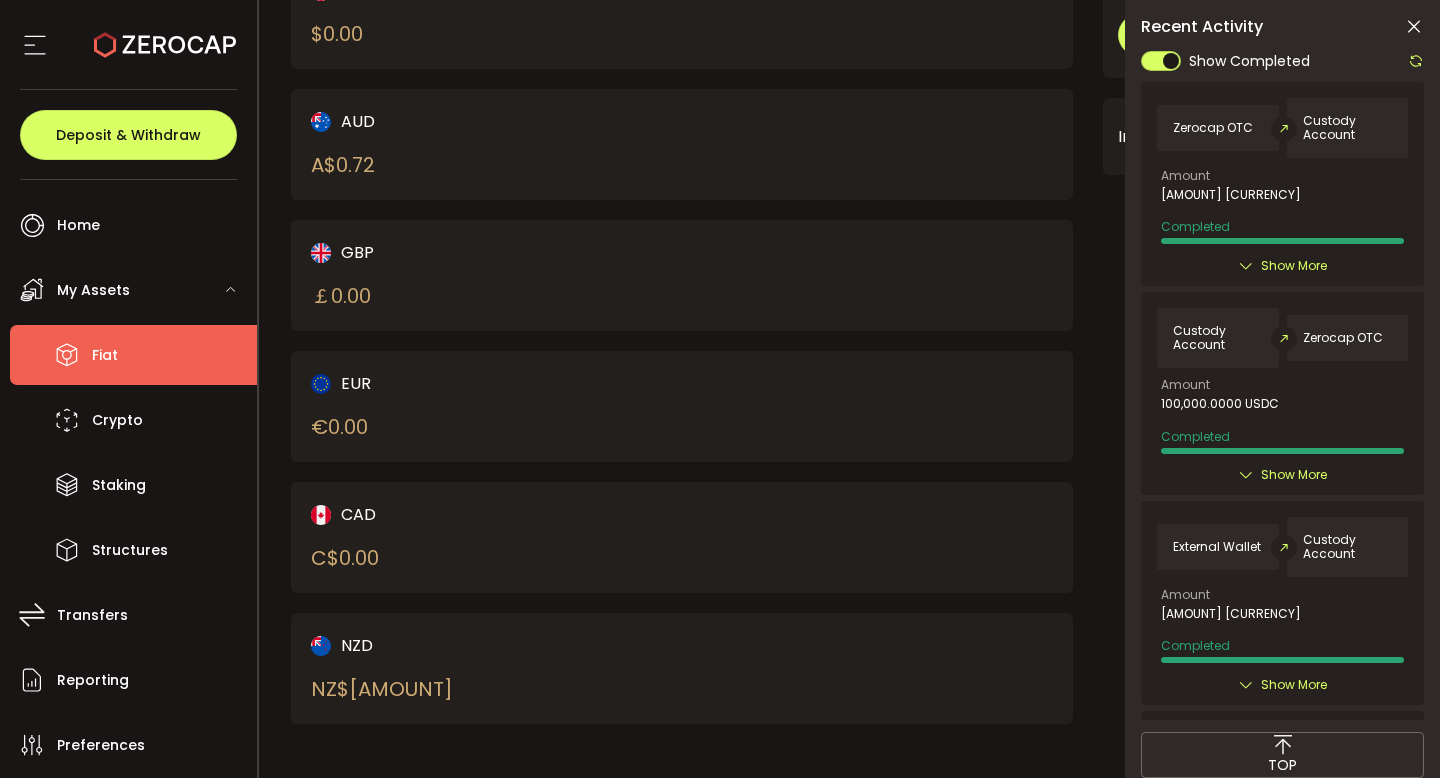 click at bounding box center [1414, 27] 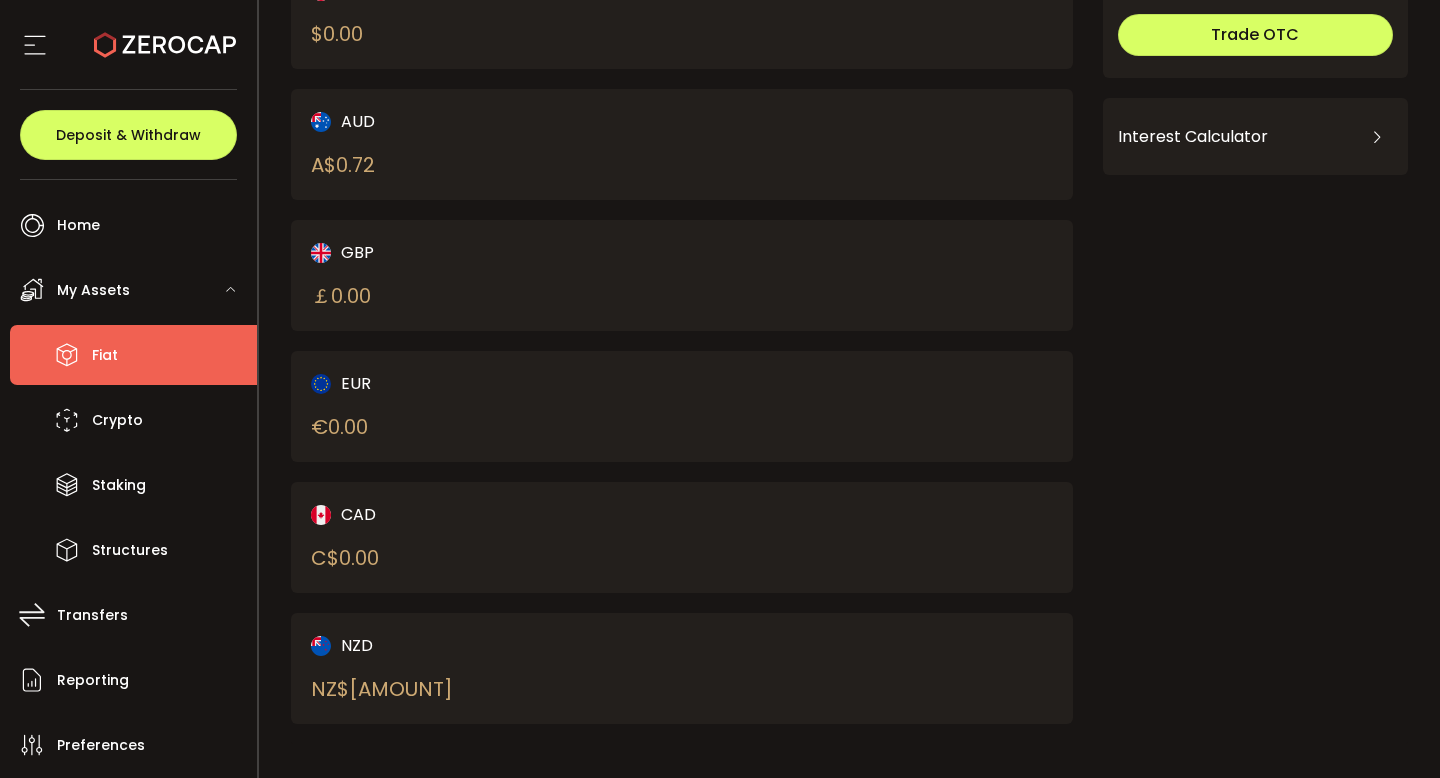 click on "([CURRENCY])
[CURRENCY]
[AMOUNT]" at bounding box center [478, 668] 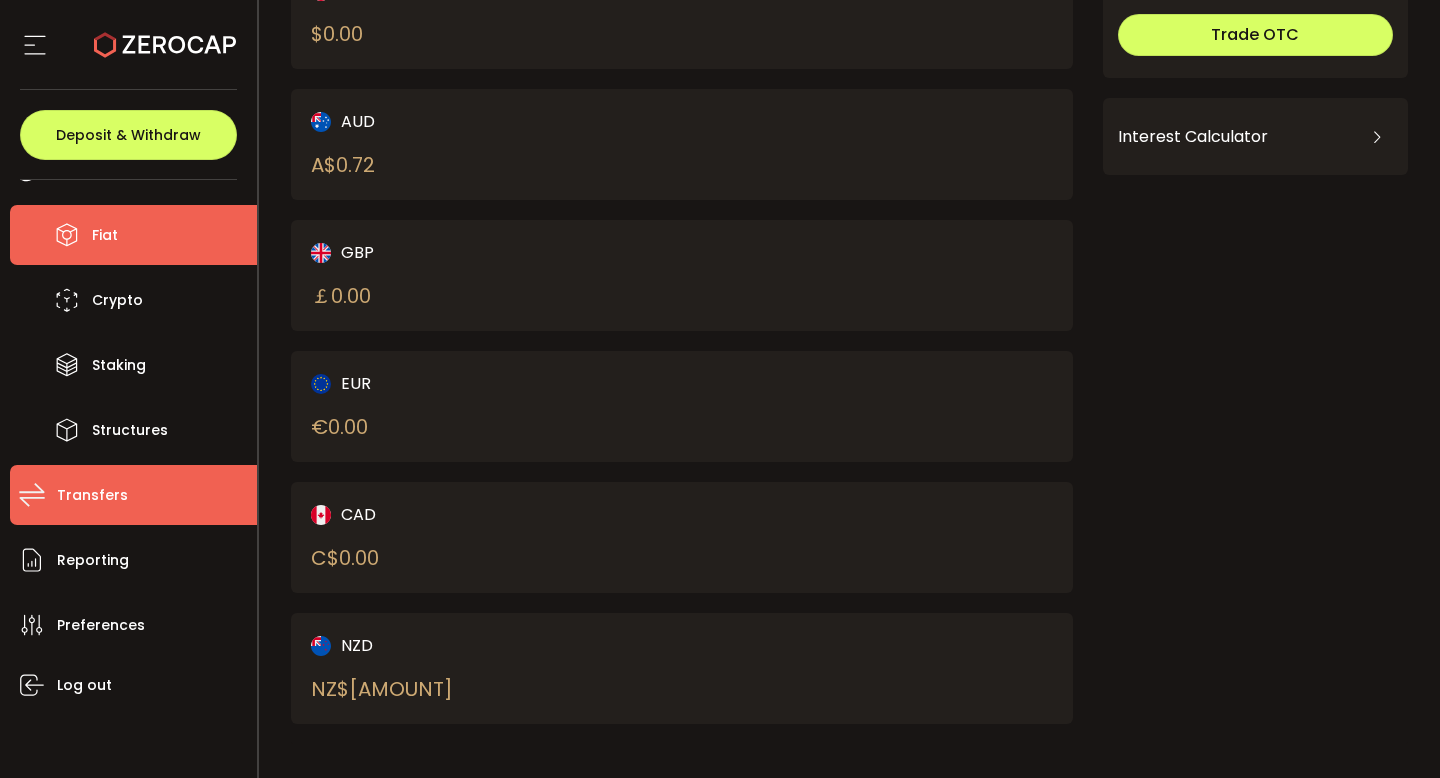 click on "Transfers" at bounding box center [92, 495] 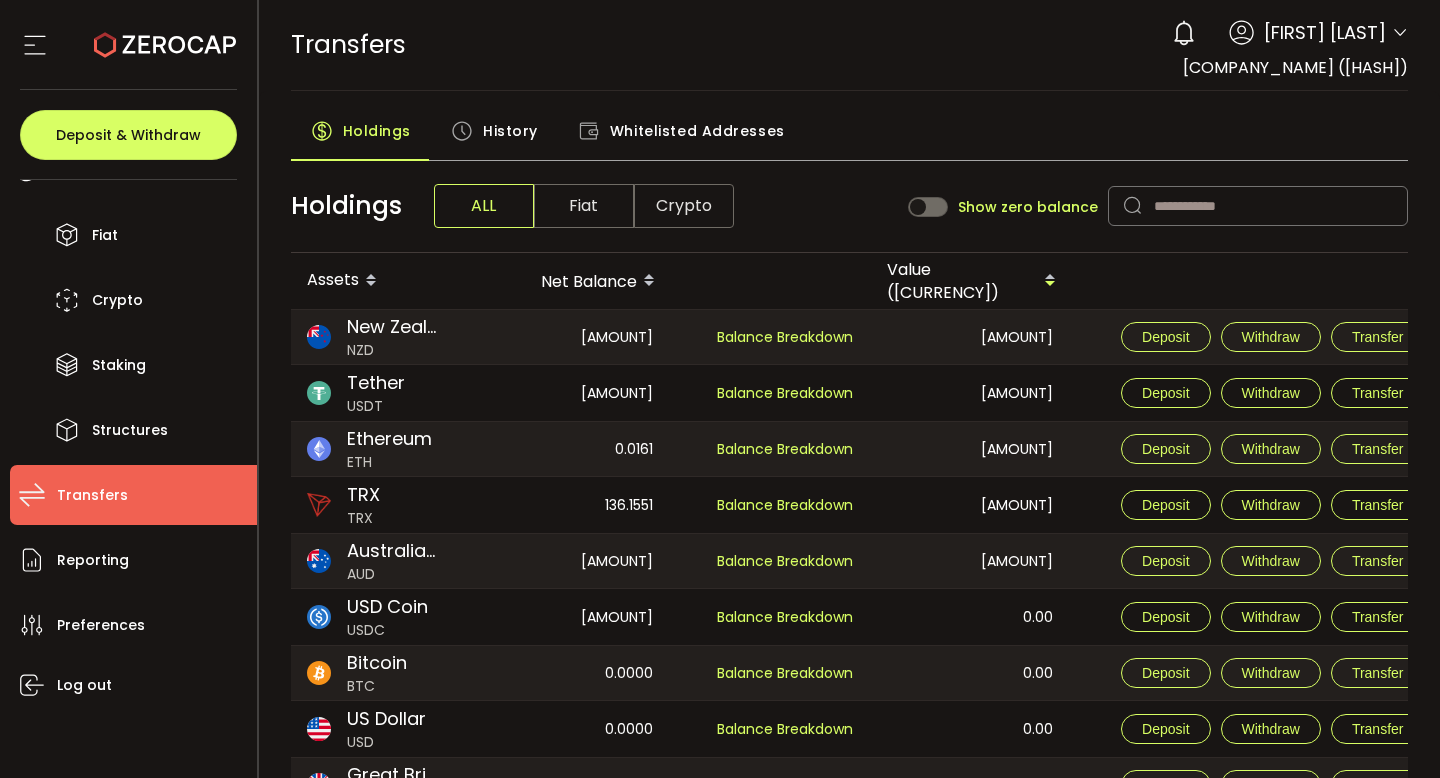 click on "Fiat" at bounding box center [584, 206] 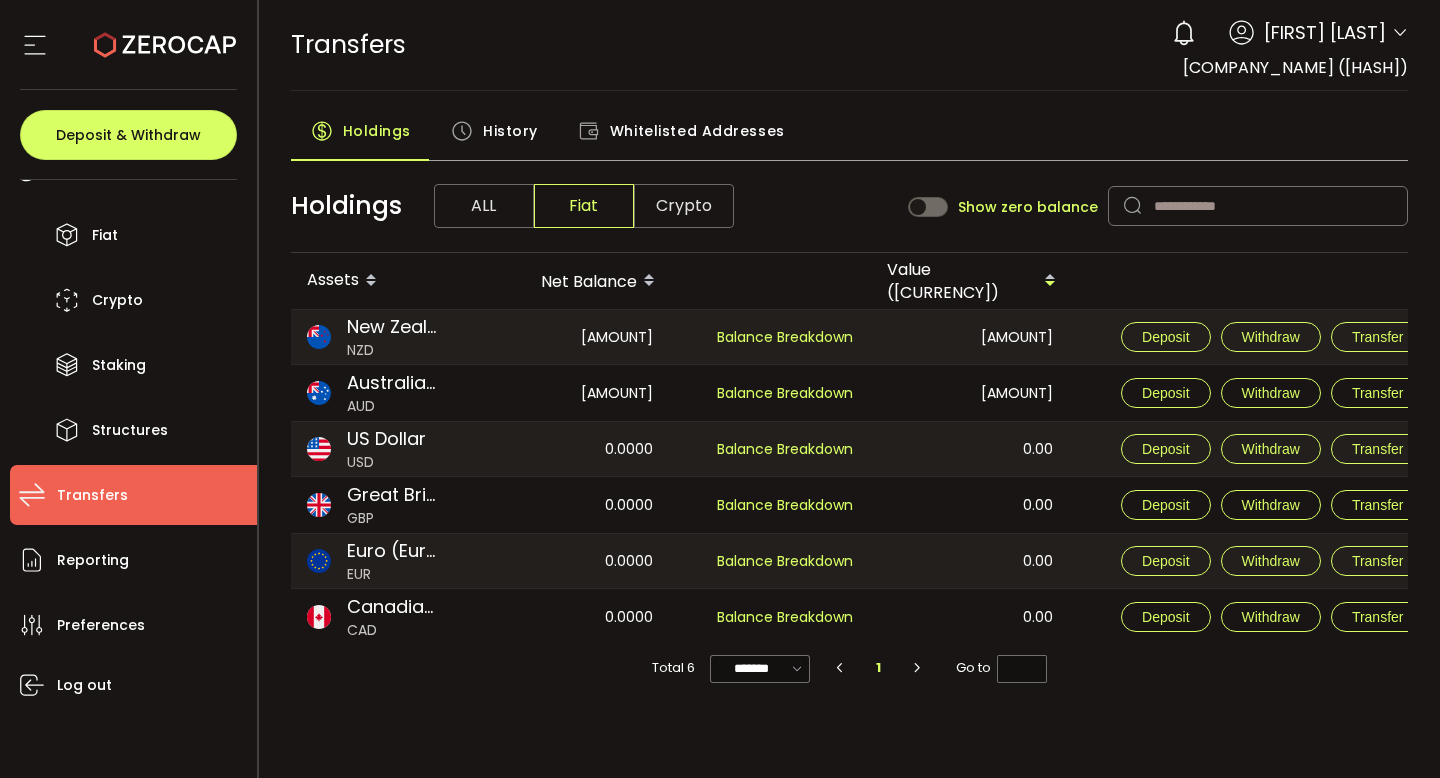scroll, scrollTop: 0, scrollLeft: 32, axis: horizontal 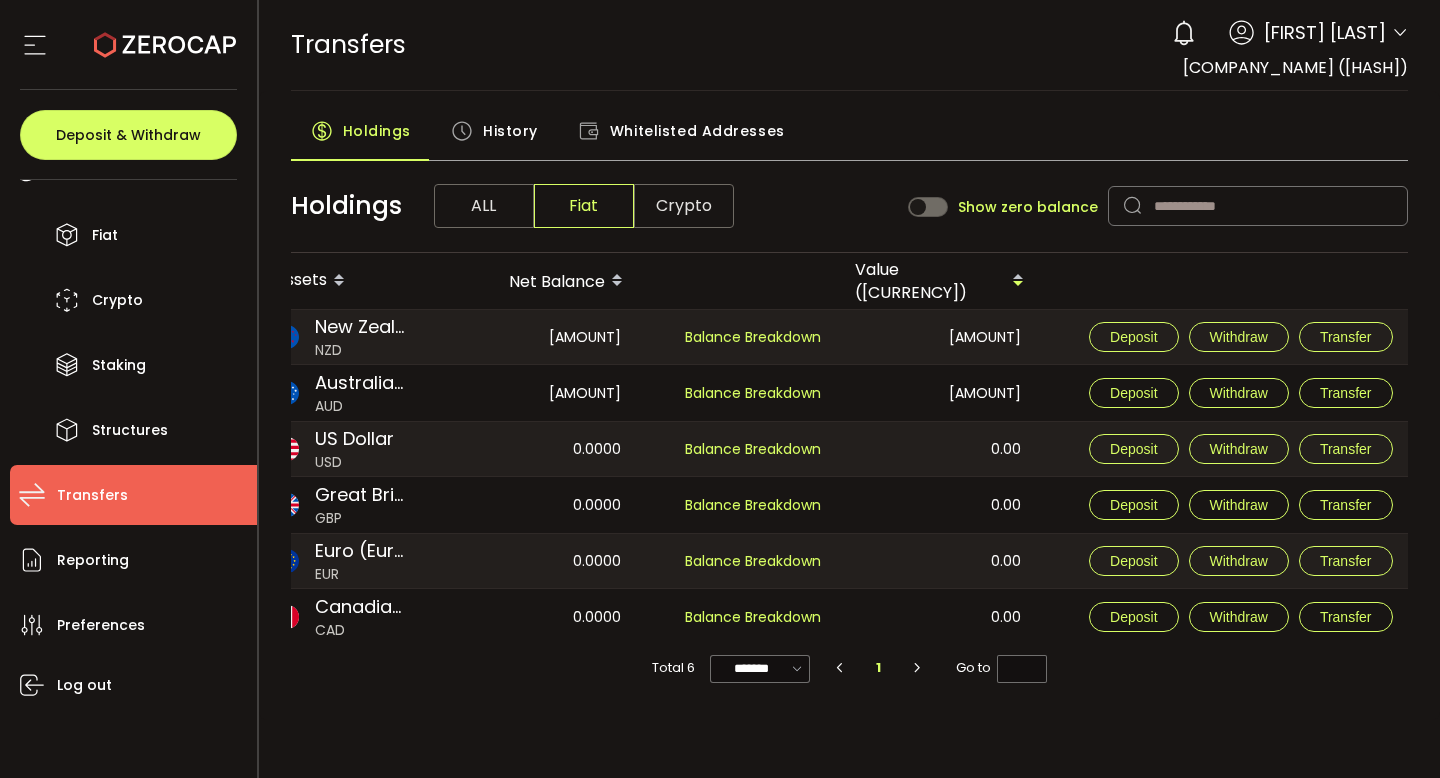 click 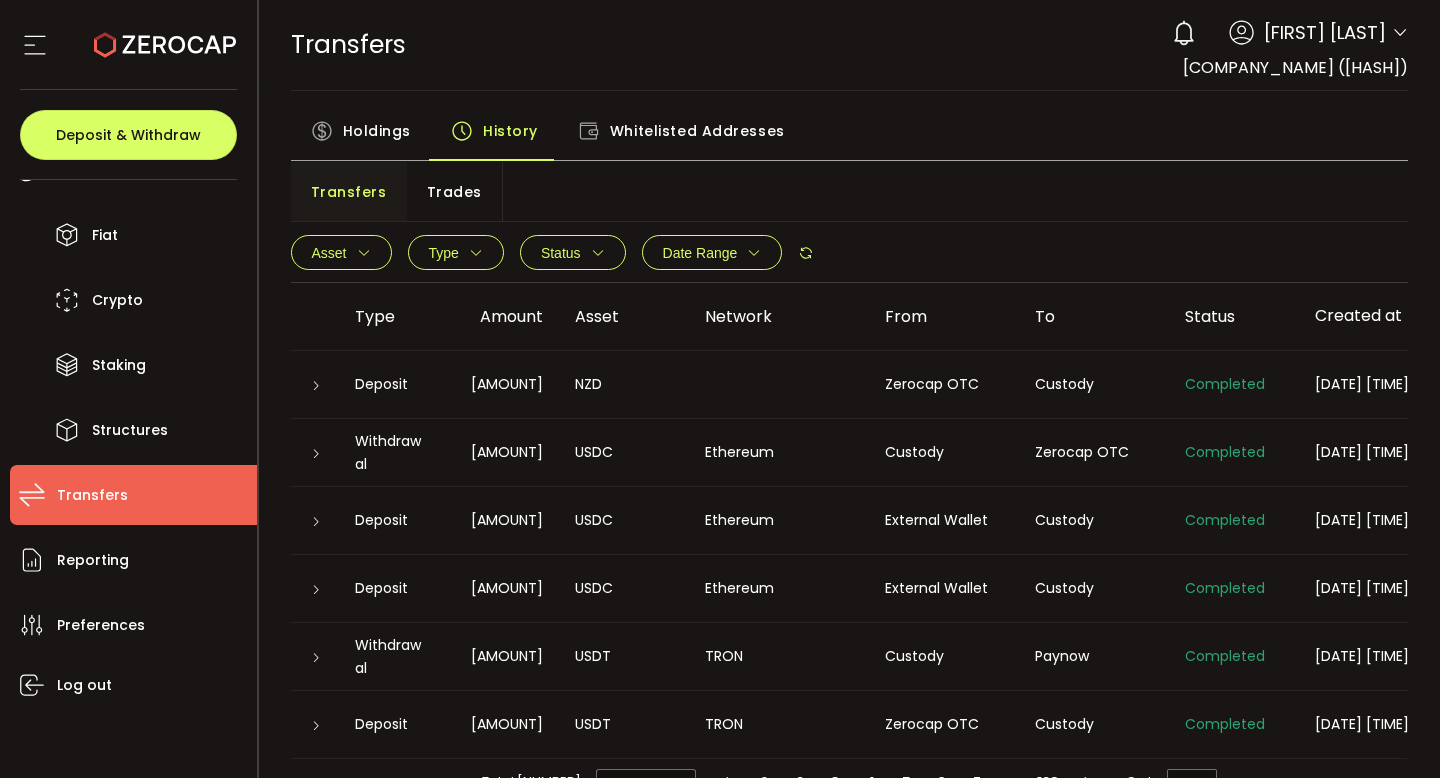 scroll, scrollTop: 0, scrollLeft: 45, axis: horizontal 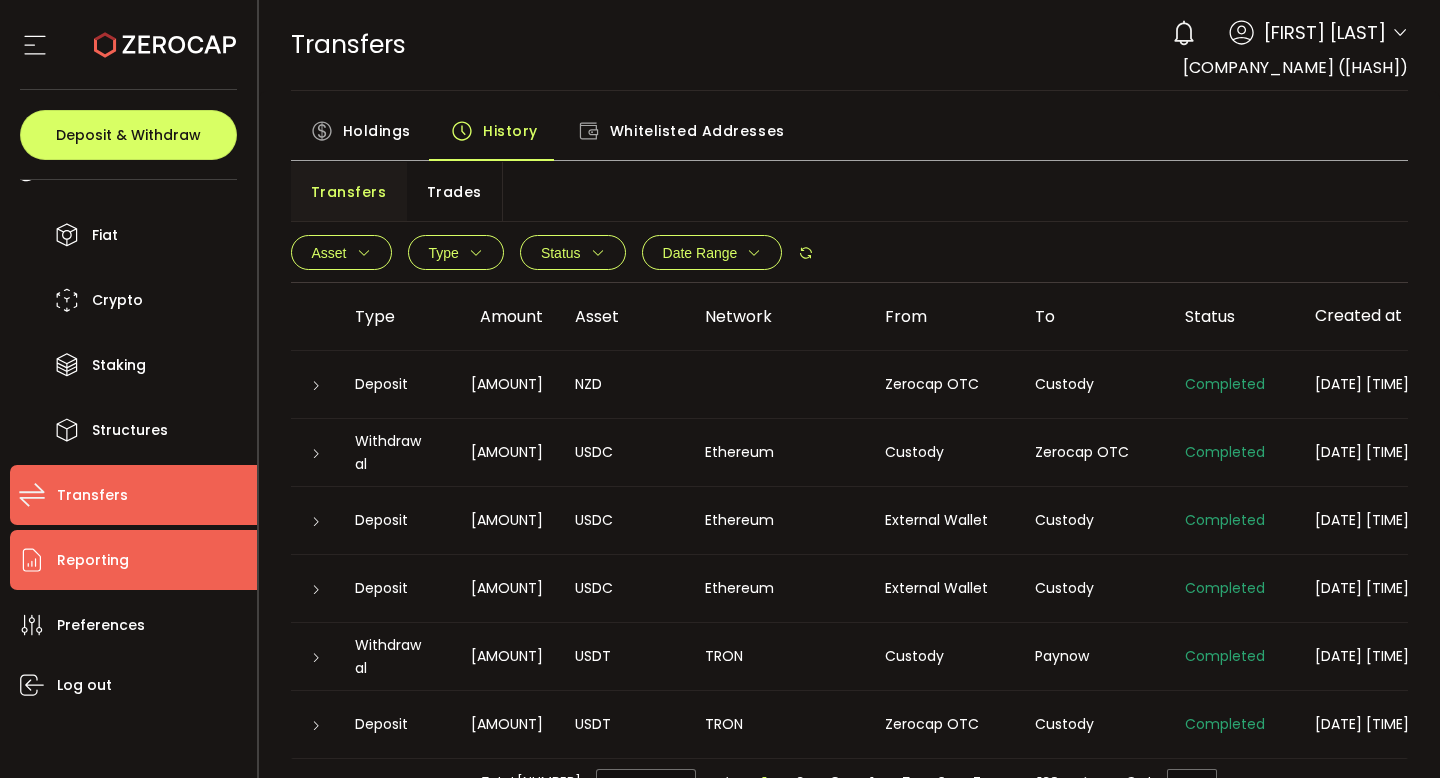 click on "Reporting" at bounding box center (133, 560) 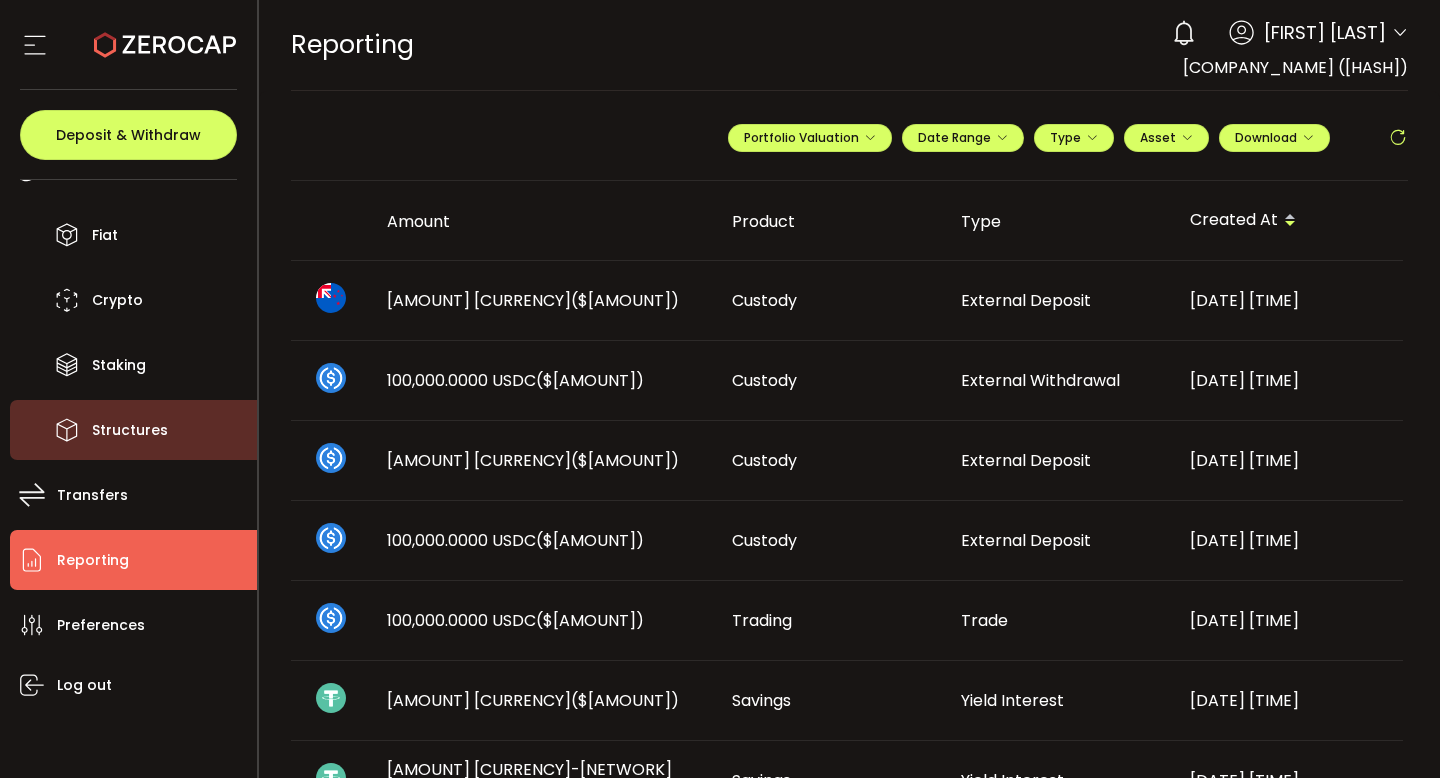 scroll, scrollTop: 0, scrollLeft: 0, axis: both 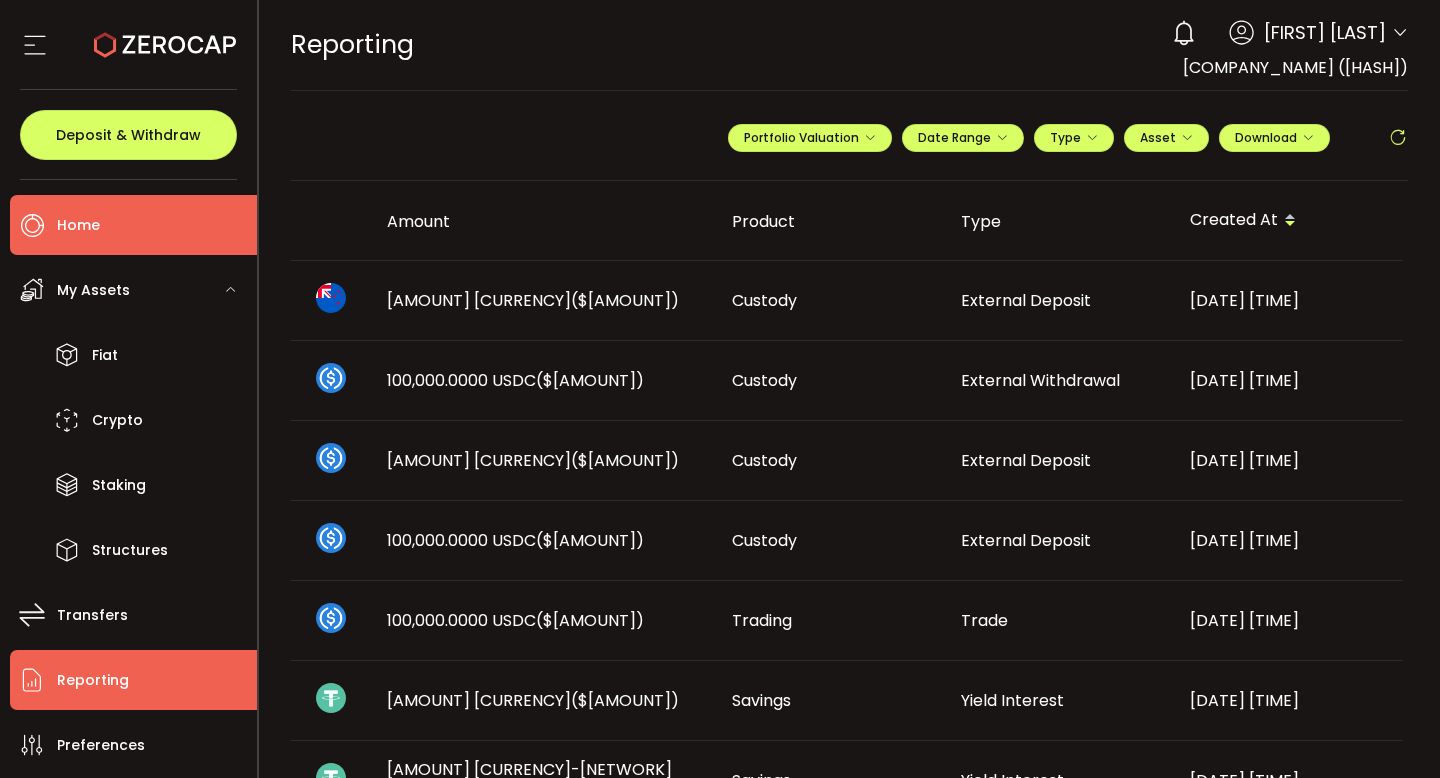 click on "Home" at bounding box center [133, 225] 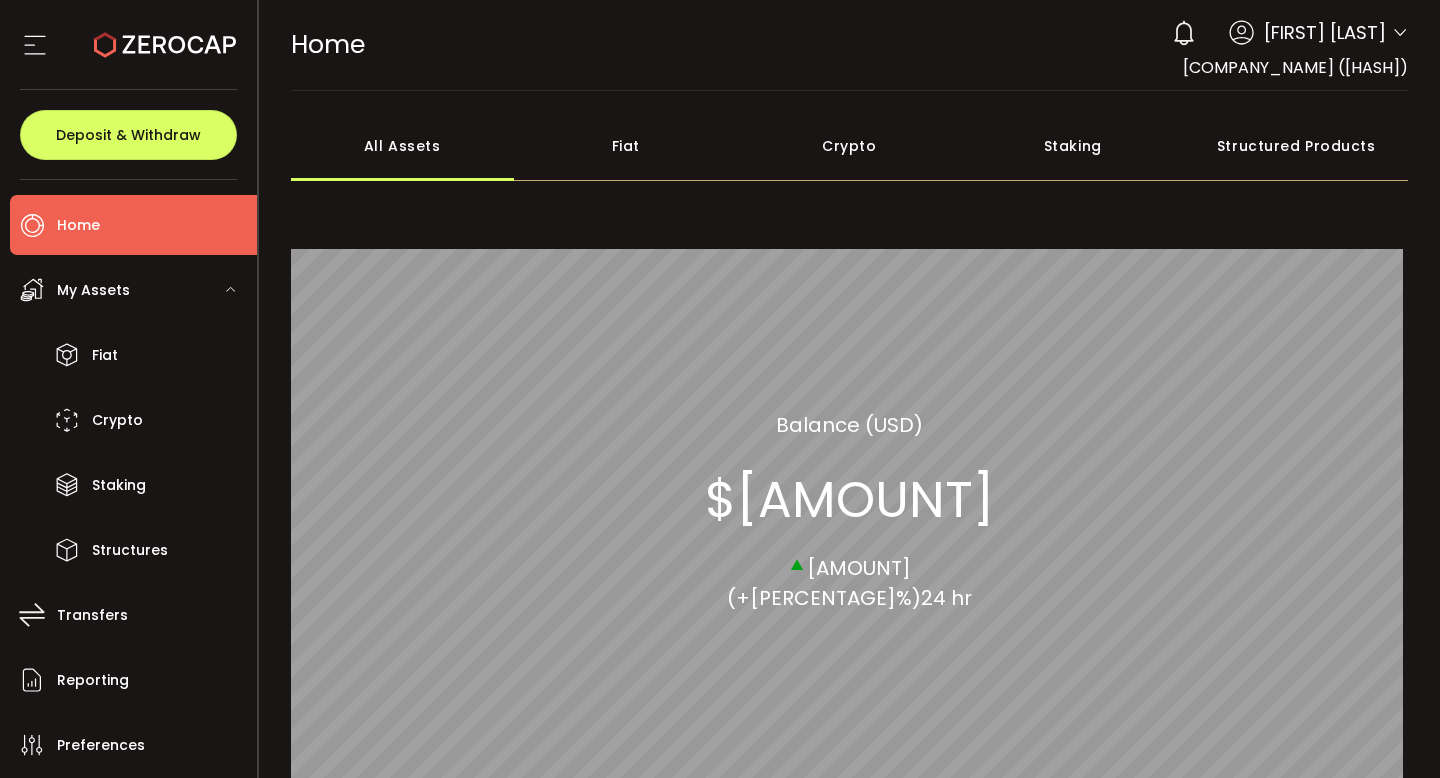 click on "My Assets" at bounding box center [133, 290] 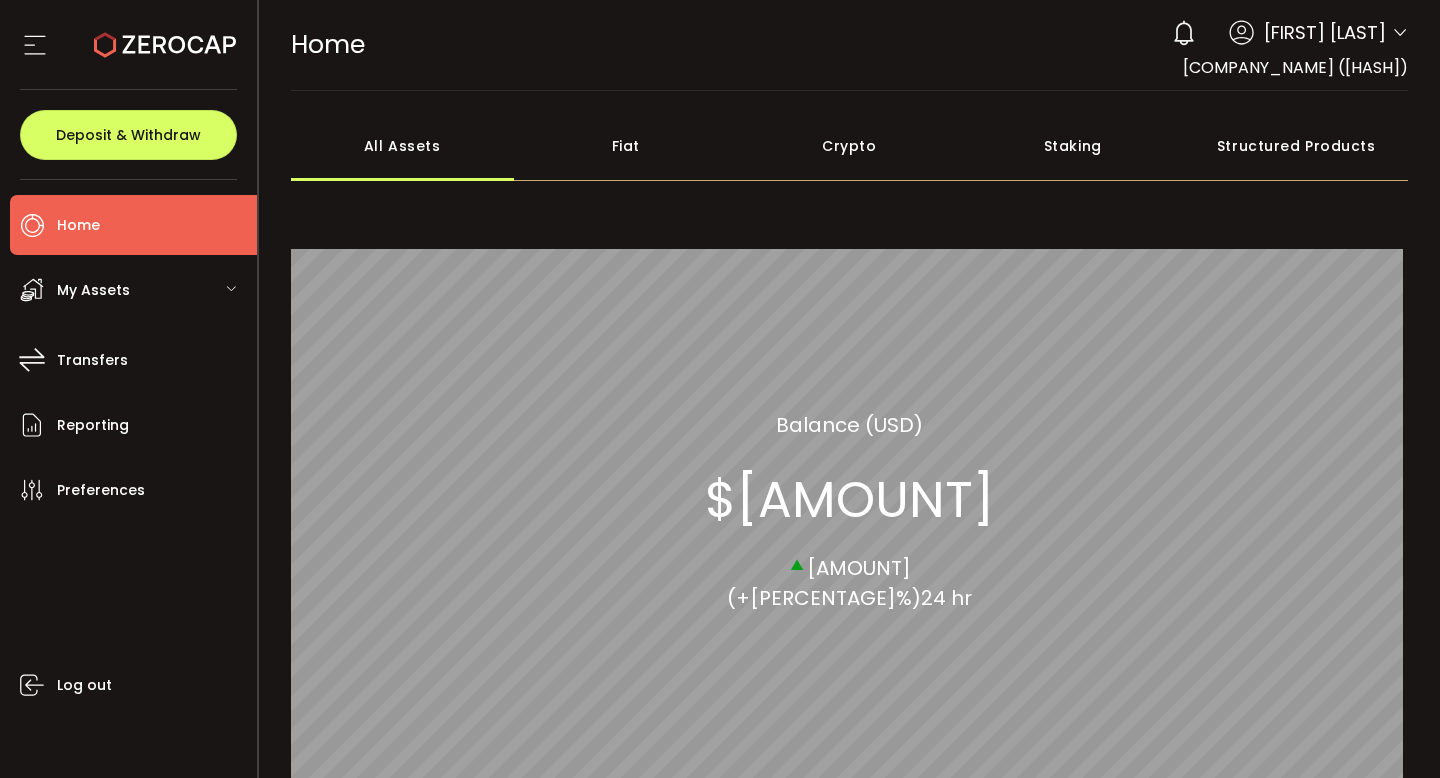 click on "My Assets" at bounding box center [133, 290] 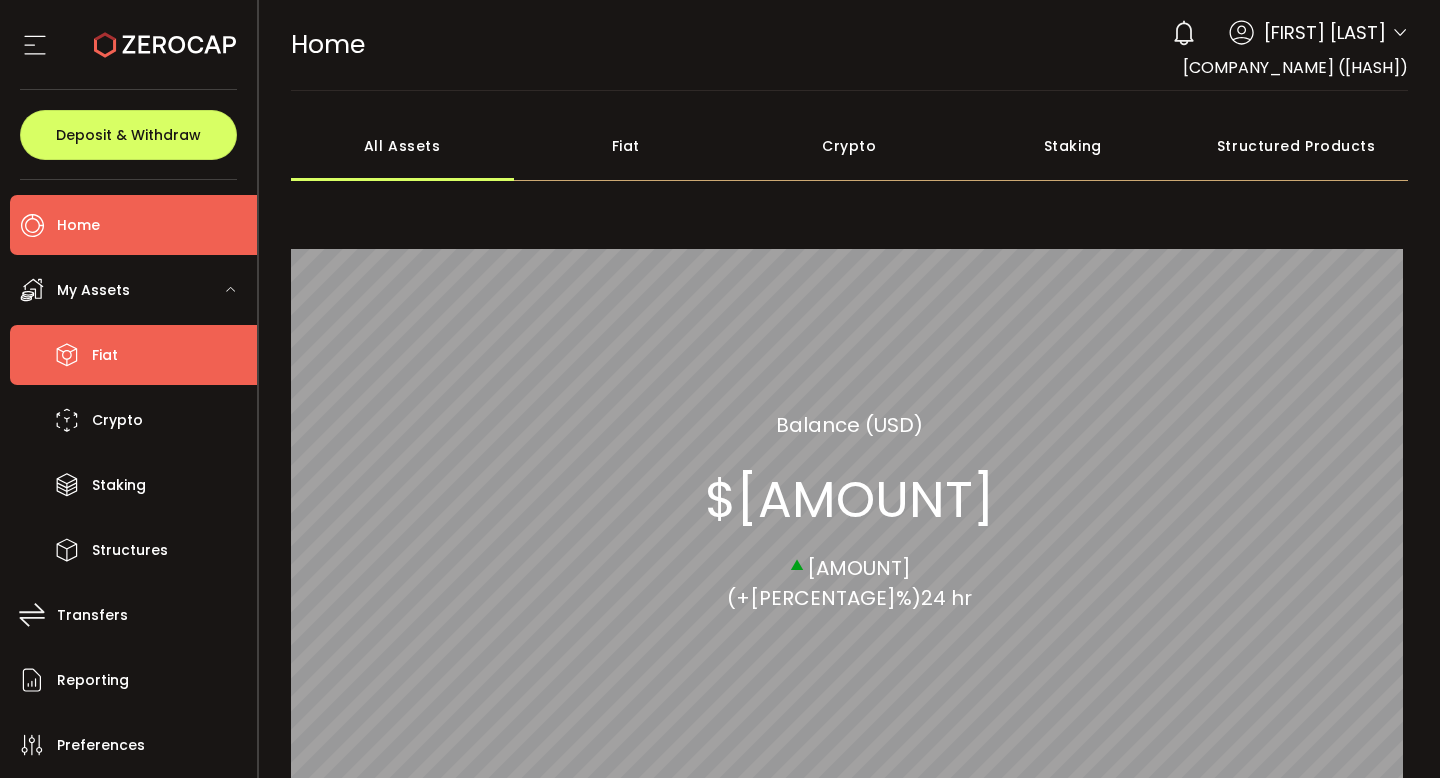 click on "Fiat" at bounding box center [133, 355] 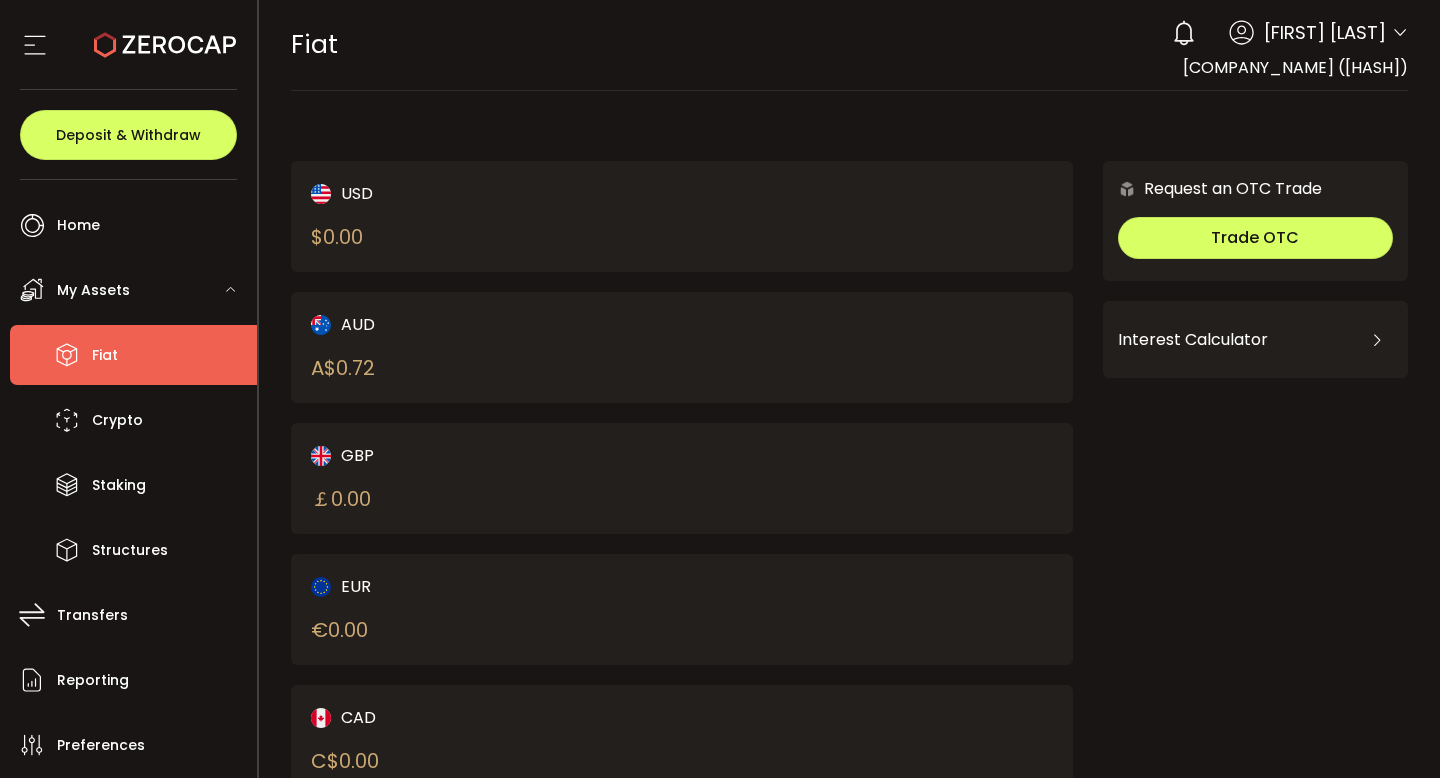 scroll, scrollTop: 203, scrollLeft: 0, axis: vertical 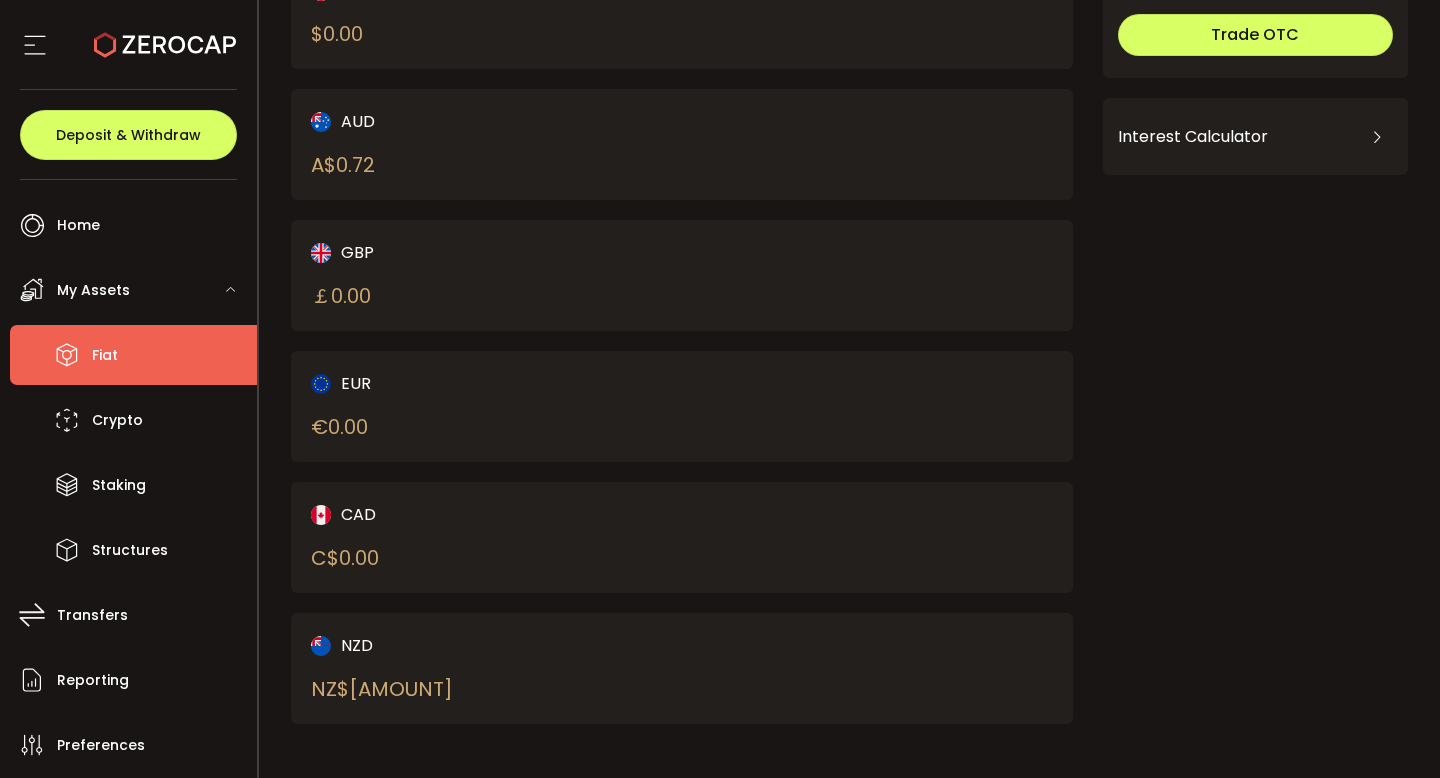 click on "[CURRENCY]
$[AMOUNT]
[CURRENCY]
A$[AMOUNT]
[CURRENCY]
￡[AMOUNT]
[CURRENCY]
€[AMOUNT]
[CURRENCY]
C$[AMOUNT]
[CURRENCY]" at bounding box center [682, 341] 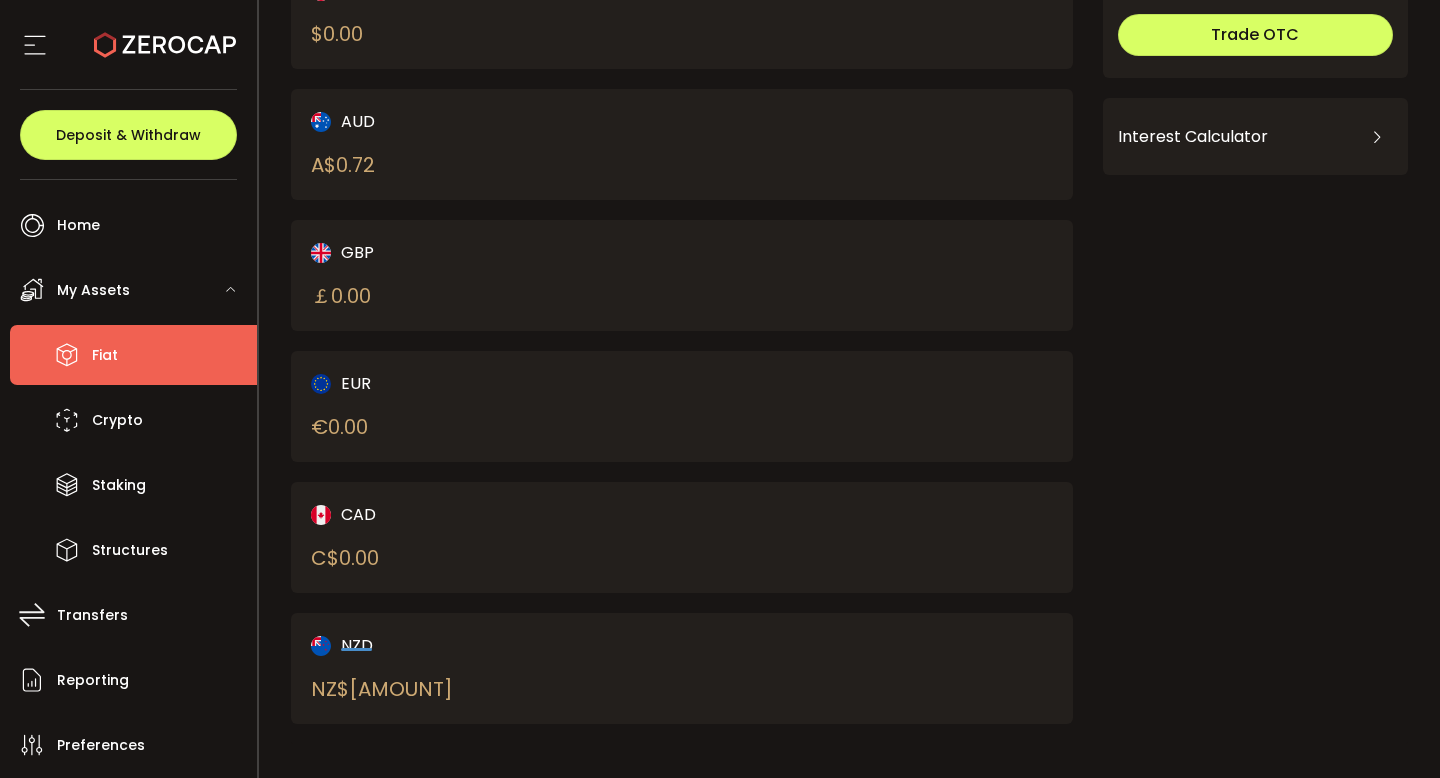 click on "NZD" at bounding box center [478, 645] 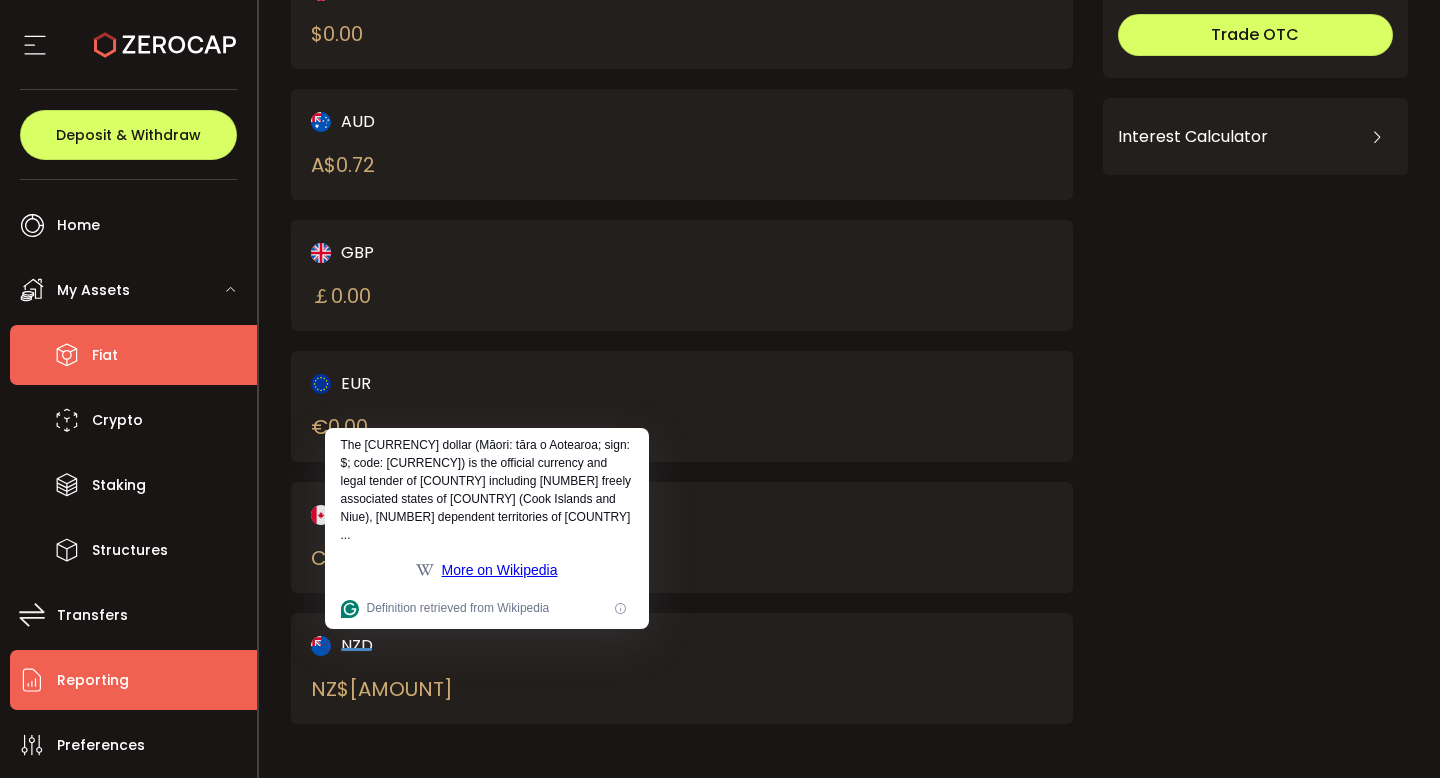 click on "Reporting" at bounding box center [93, 680] 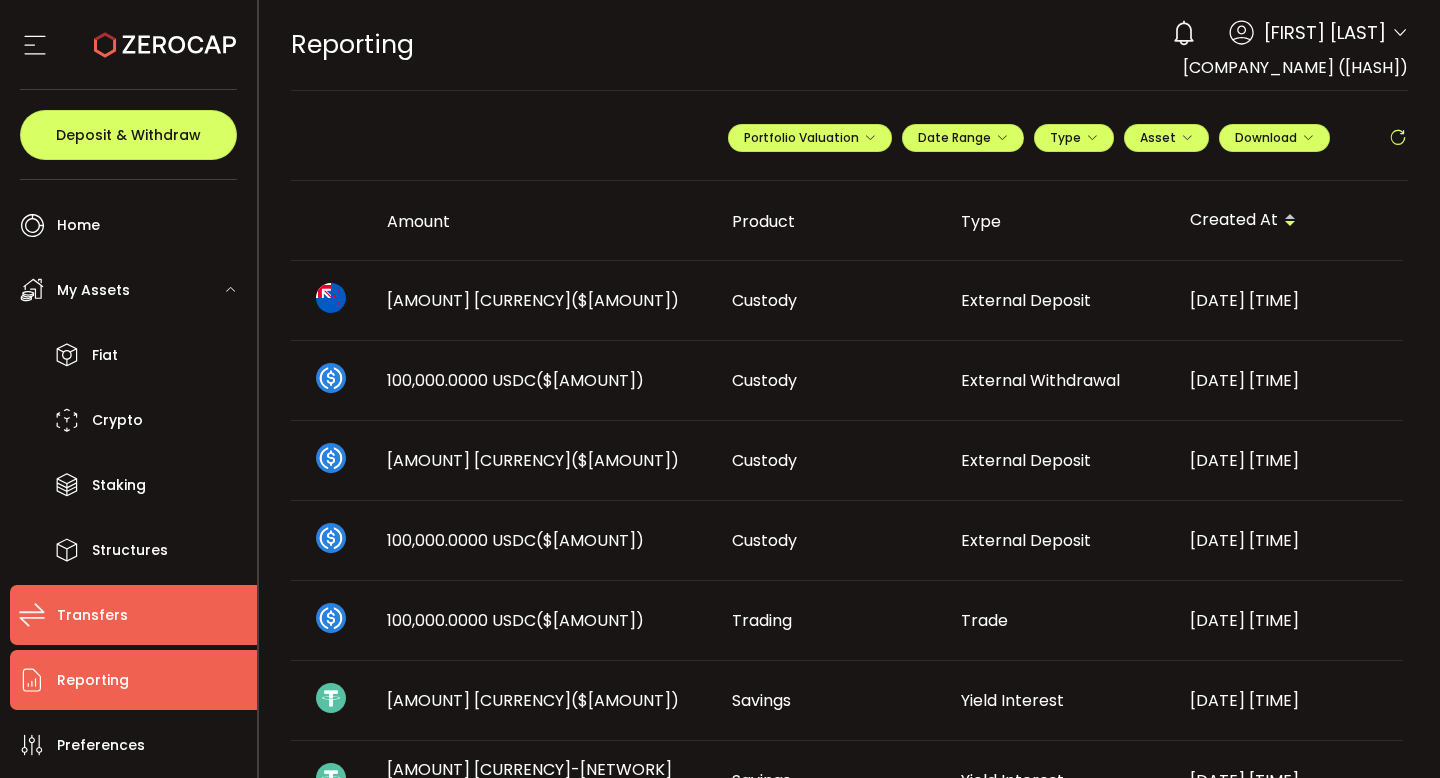 click on "Transfers" at bounding box center (92, 615) 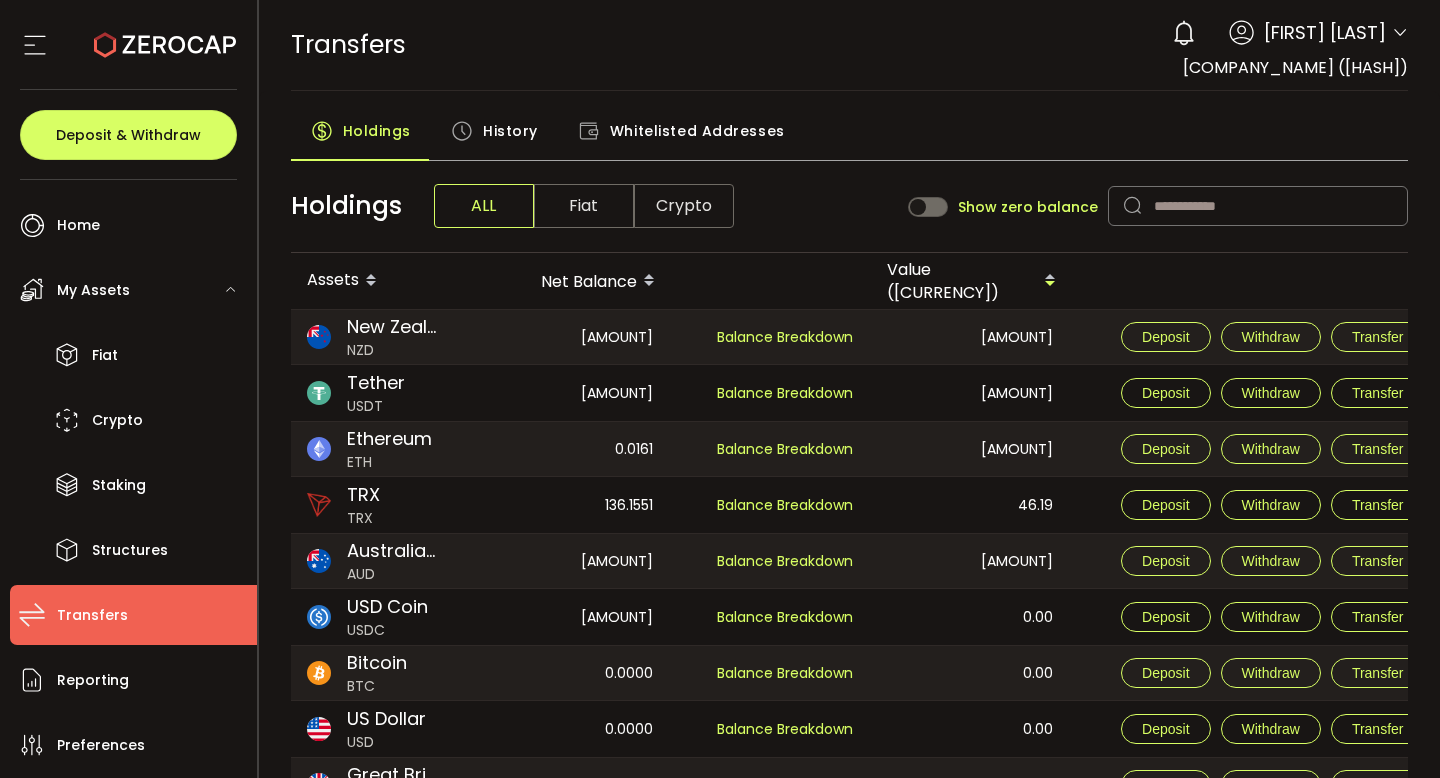 click on "[AMOUNT]" at bounding box center (570, 337) 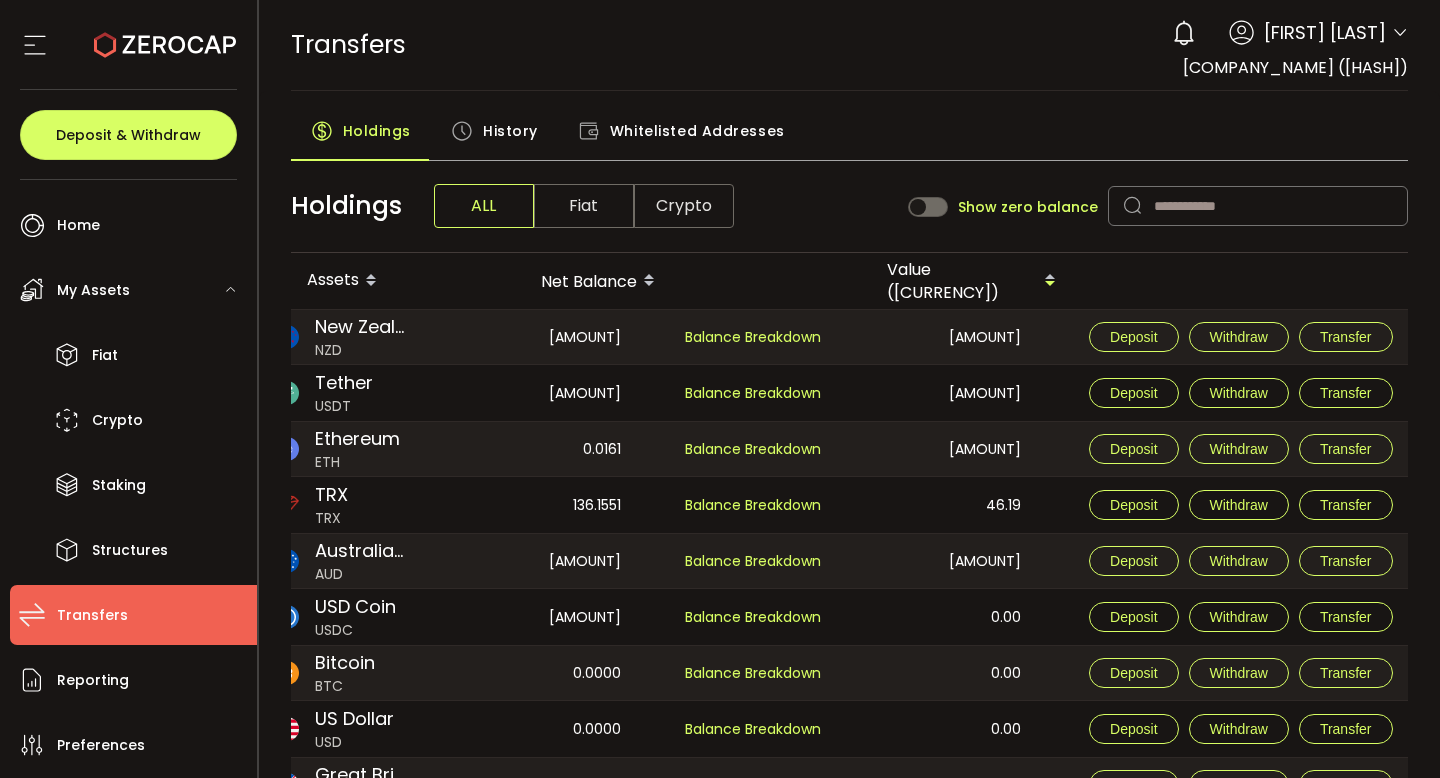 scroll, scrollTop: 0, scrollLeft: 38, axis: horizontal 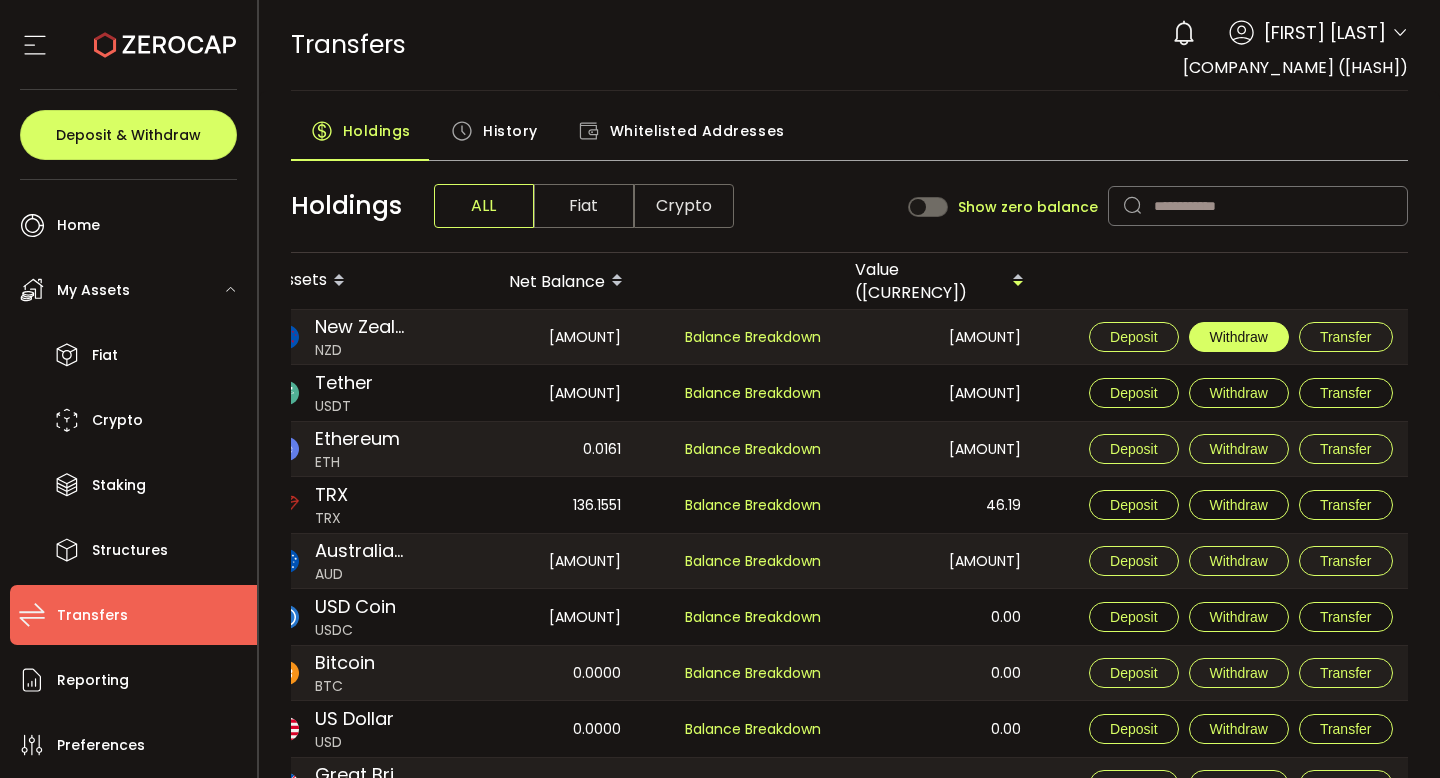 click on "Withdraw" at bounding box center [1239, 337] 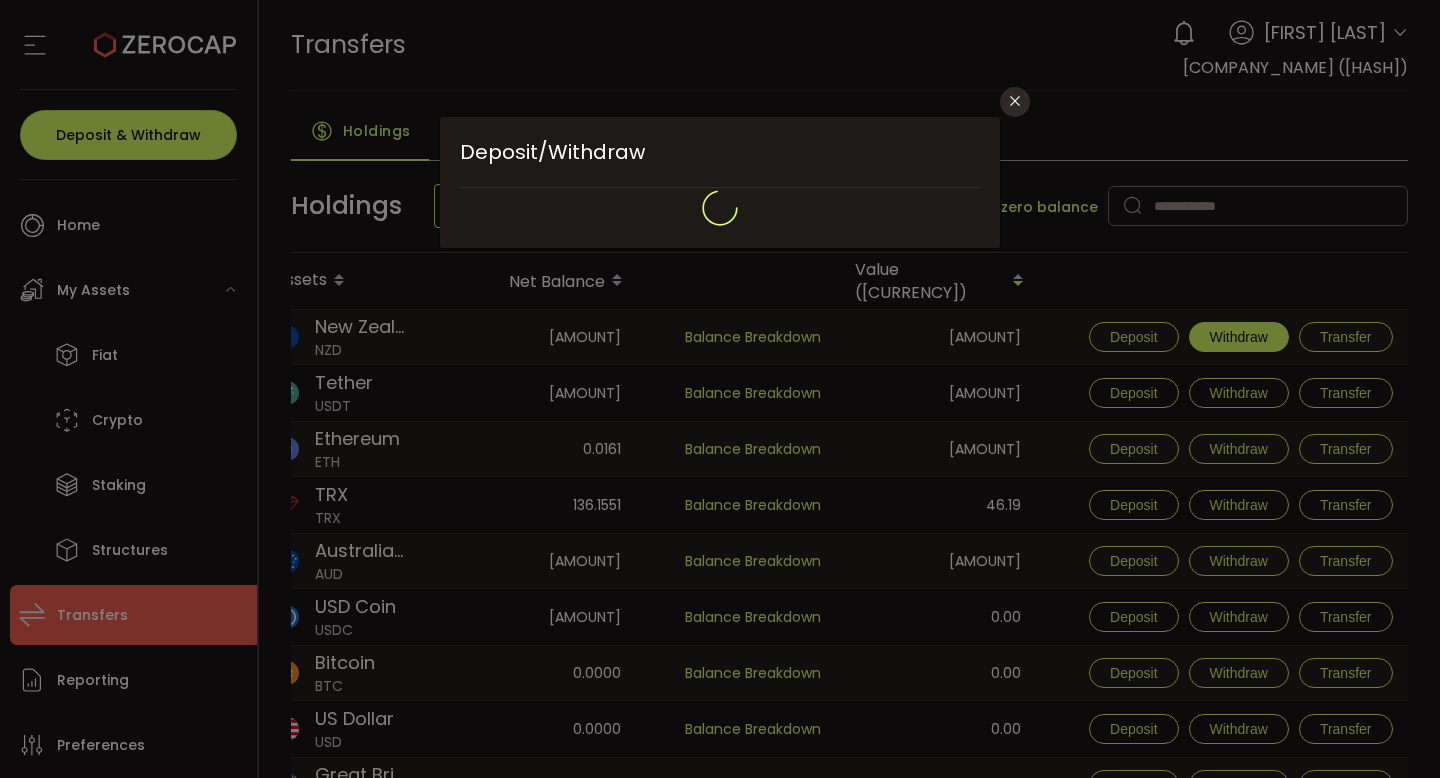 type on "**********" 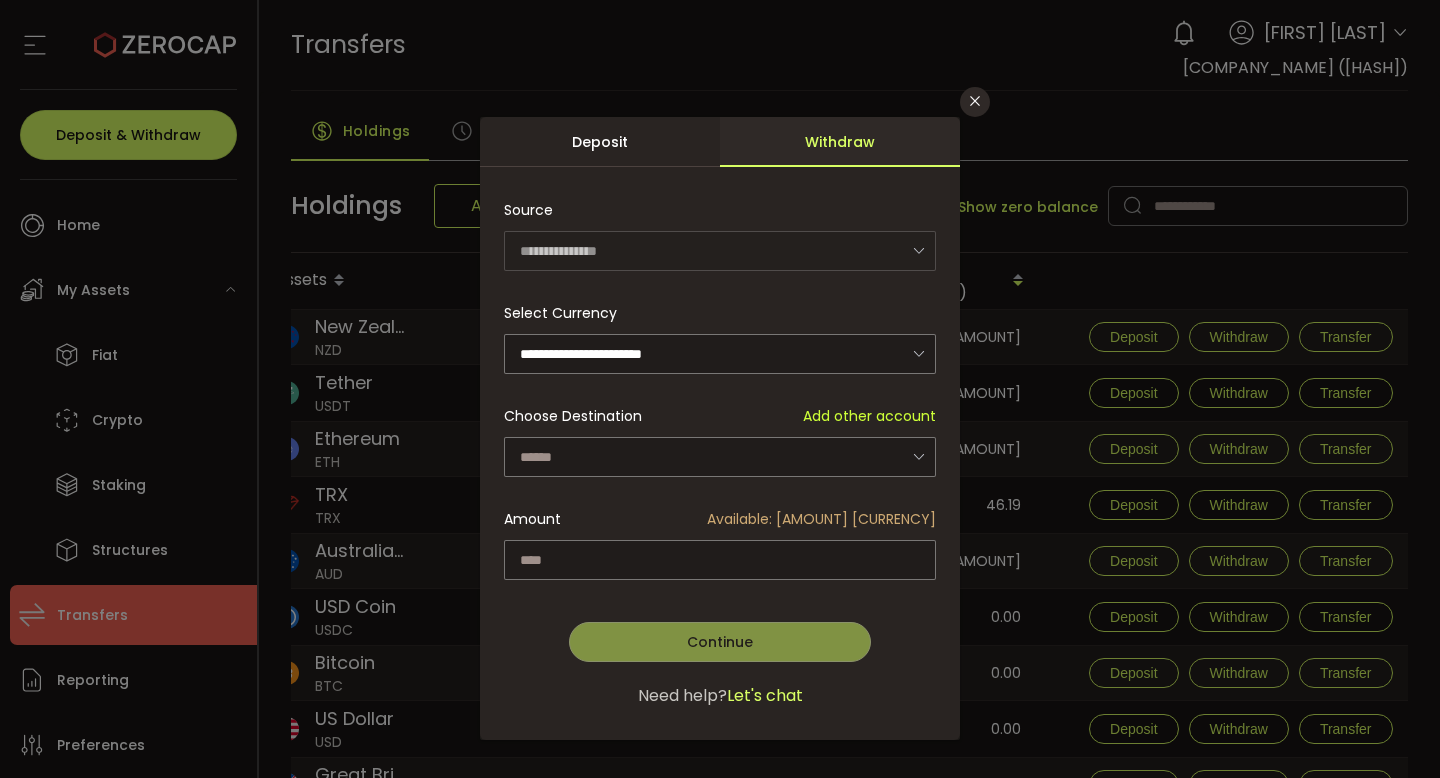 click on "Deposit" at bounding box center [600, 142] 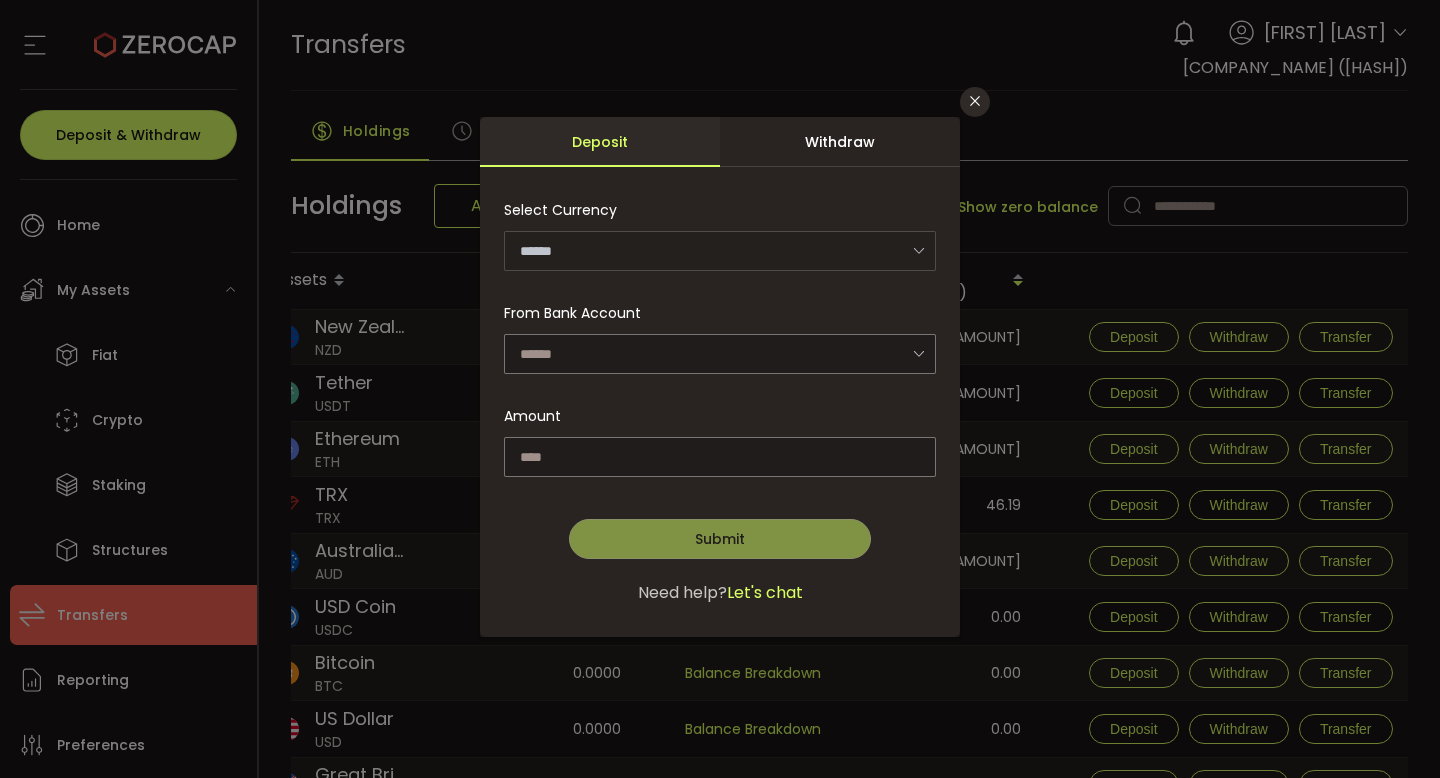 click on "Withdraw" at bounding box center [840, 142] 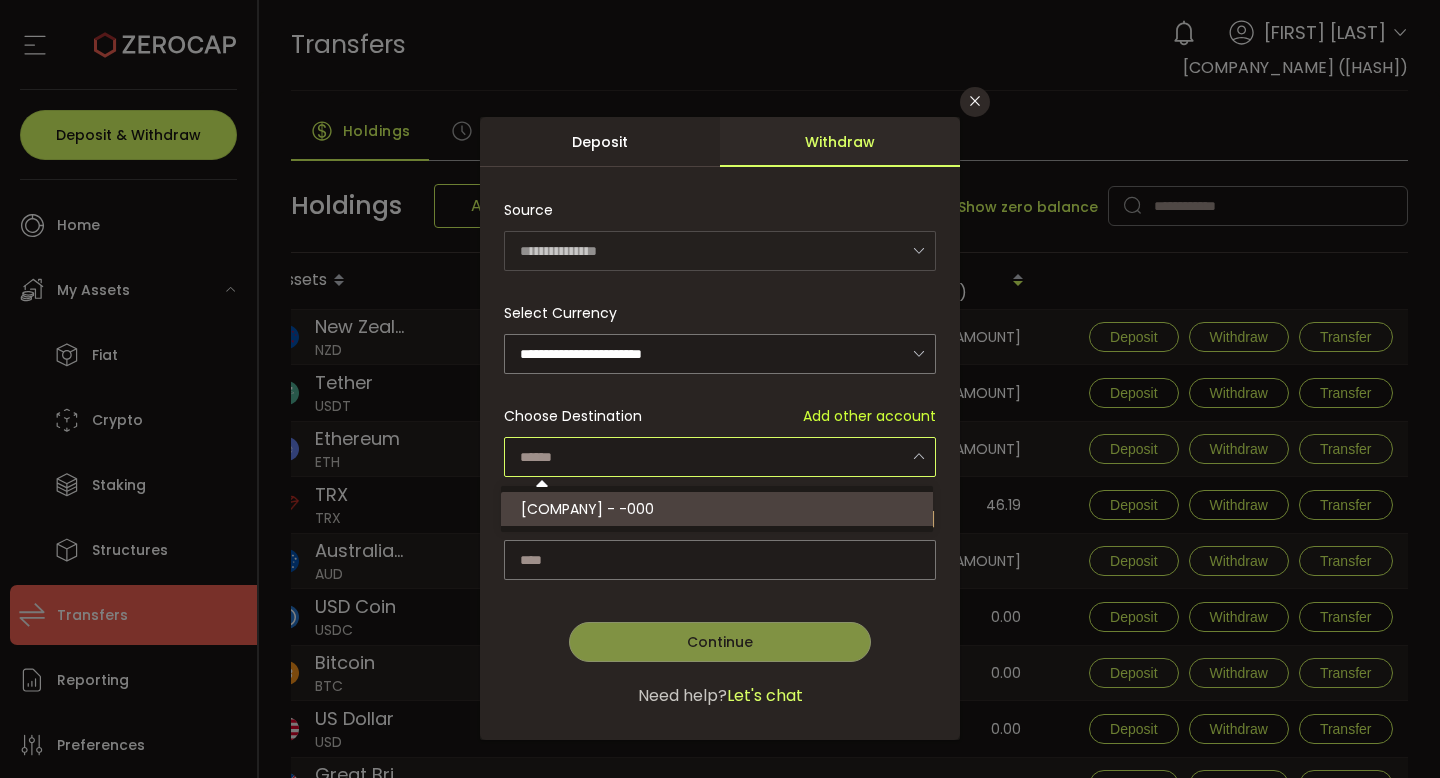 click at bounding box center [720, 457] 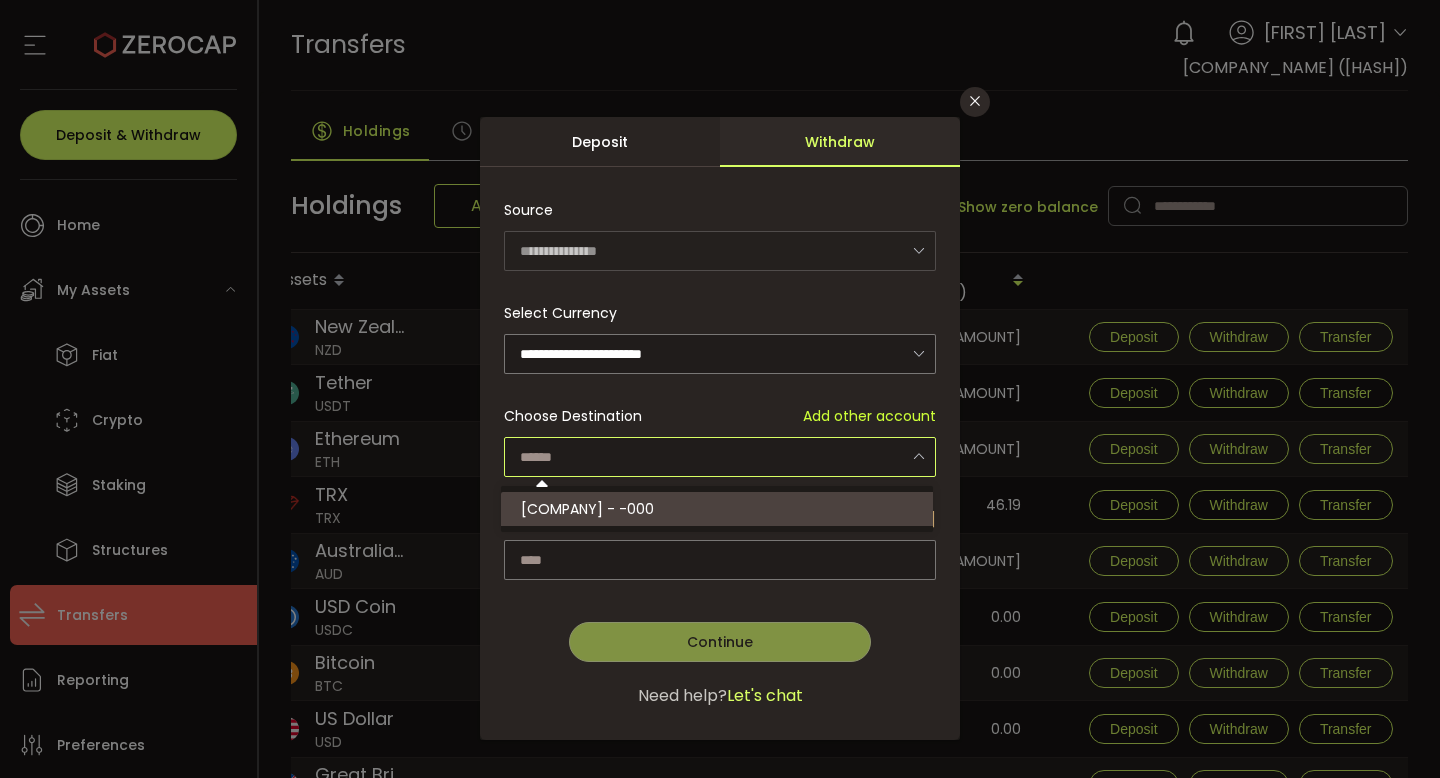 click at bounding box center (720, 457) 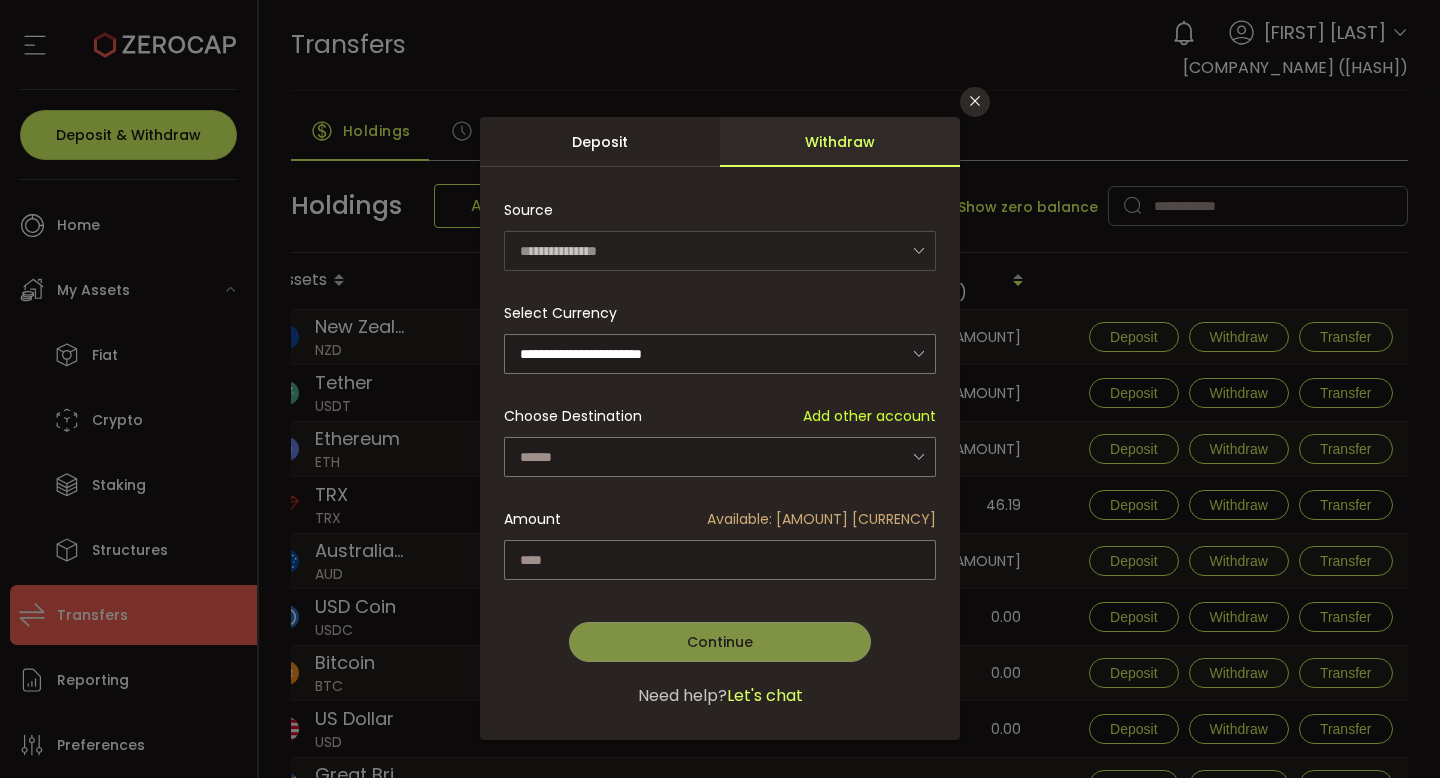 click on "Let's chat" at bounding box center (765, 696) 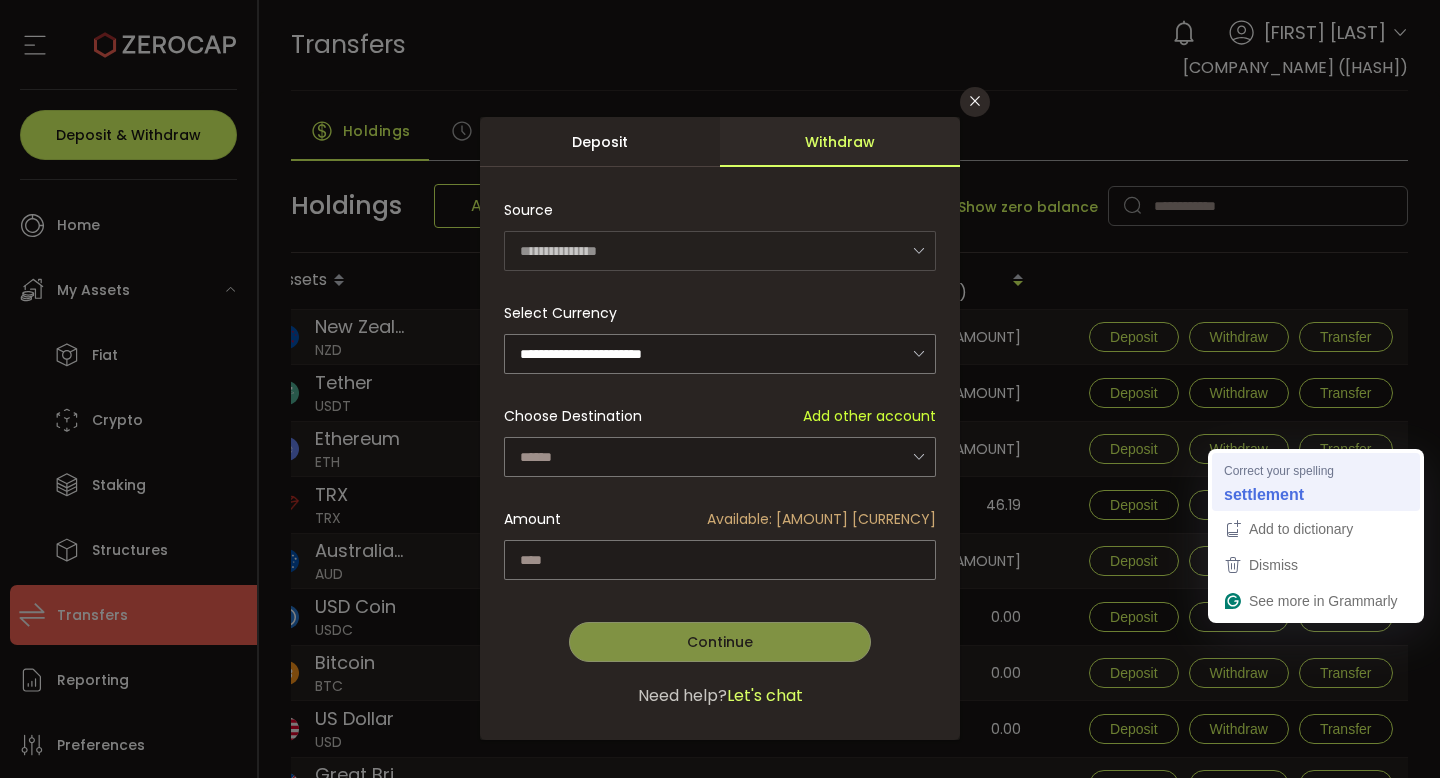 click on "settlement" at bounding box center (1264, 494) 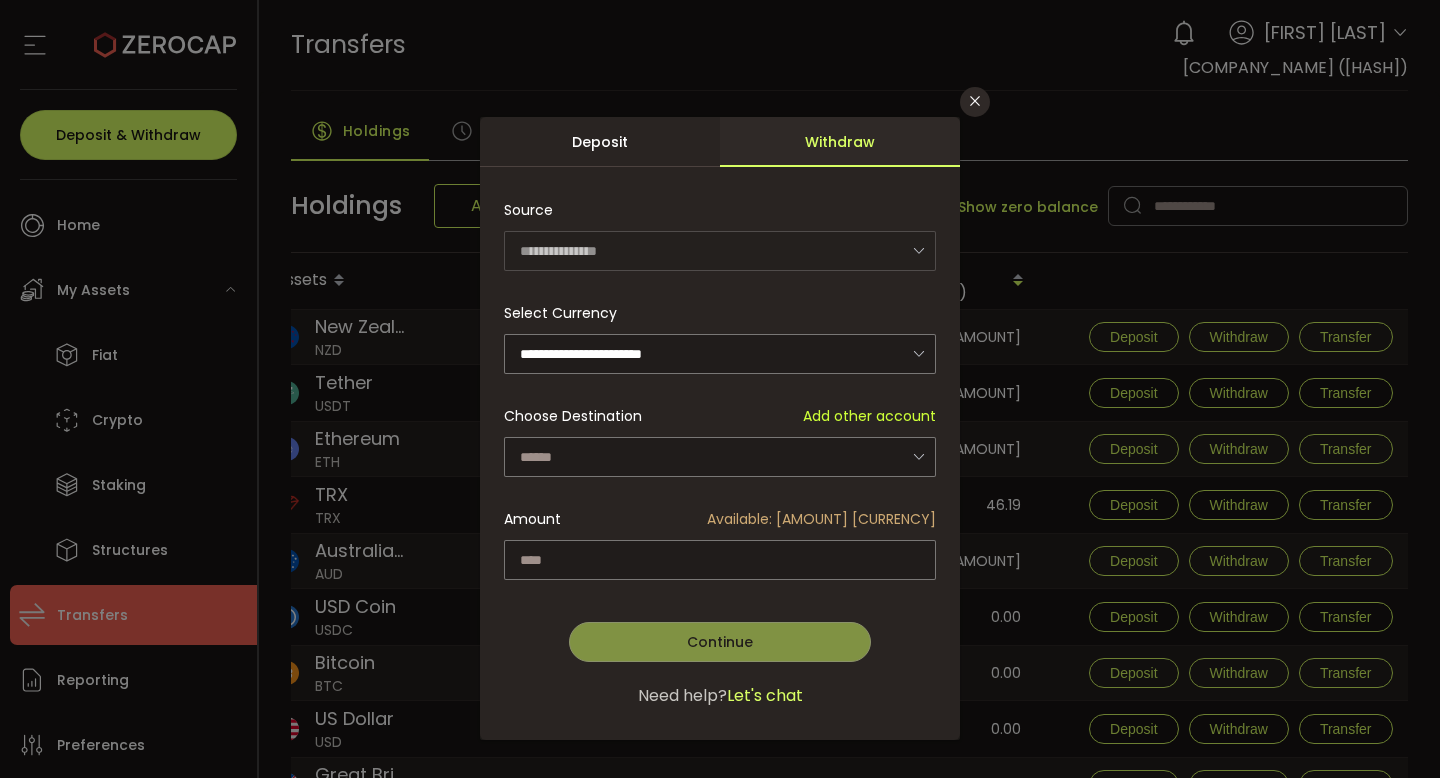 click on "Deposit/Withdraw
Before you can begin a deposit, we’ll need to complete your KYC.  If you have any questions, please chat with our team.
Withdraw Confirmation Deposit Withdraw Select Asset ***** BTC - Bitcoin (Bitcoin) DOT - Polkadot (Polkadot) ETH - Ethereum (Ethereum) PAXG - PAX Gold (Ethereum) USDT - Tether (TRON) USDC - USD Coin (Ethereum) USDT - Tether (Ethereum) AVAX - AVAX (Avalanche (C-Chain)) ETH - Ethereum (Base) (Base Chain) BNB - BNB (BNB Smart Chain) ETH - Ethereum (ARB) (Arbitrum One) GOLD - XBullion (Ethereum) SILV - XBullion Silver (Ethereum) TRX - TRX (TRON) USDC - USDC (ARB) (Arbitrum One) USDC - USD Coin (Avalanche (C-Chain)) USDC - USDC (Base) (Base Chain) USDC - USD Coin (BSC) (BNB Smart Chain) USDC - USD Coin (Polygon) (Polygon (MATIC)) USDT - Tether USDt (AVAX) (Avalanche (C-Chain)) USDT - Tether (BNB Smart Chain) USDT - Tether (Polygon) (Polygon (MATIC)) Other Token Name *** NZDD - New Zealand Digital Dollar (NZDD) (Ethereum) NZDS - NZD Stablecoin (Ethereum) Network" at bounding box center (720, 389) 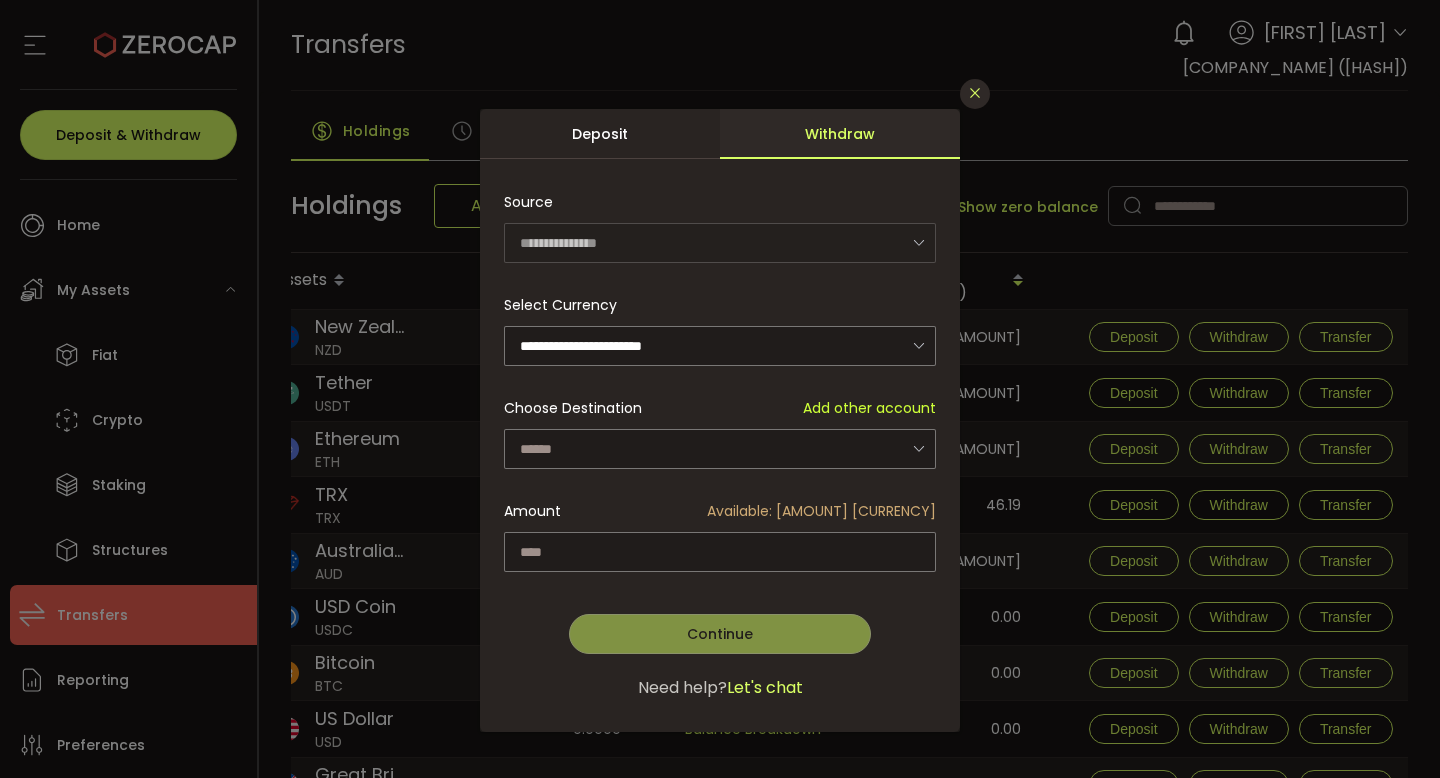 click at bounding box center (975, 93) 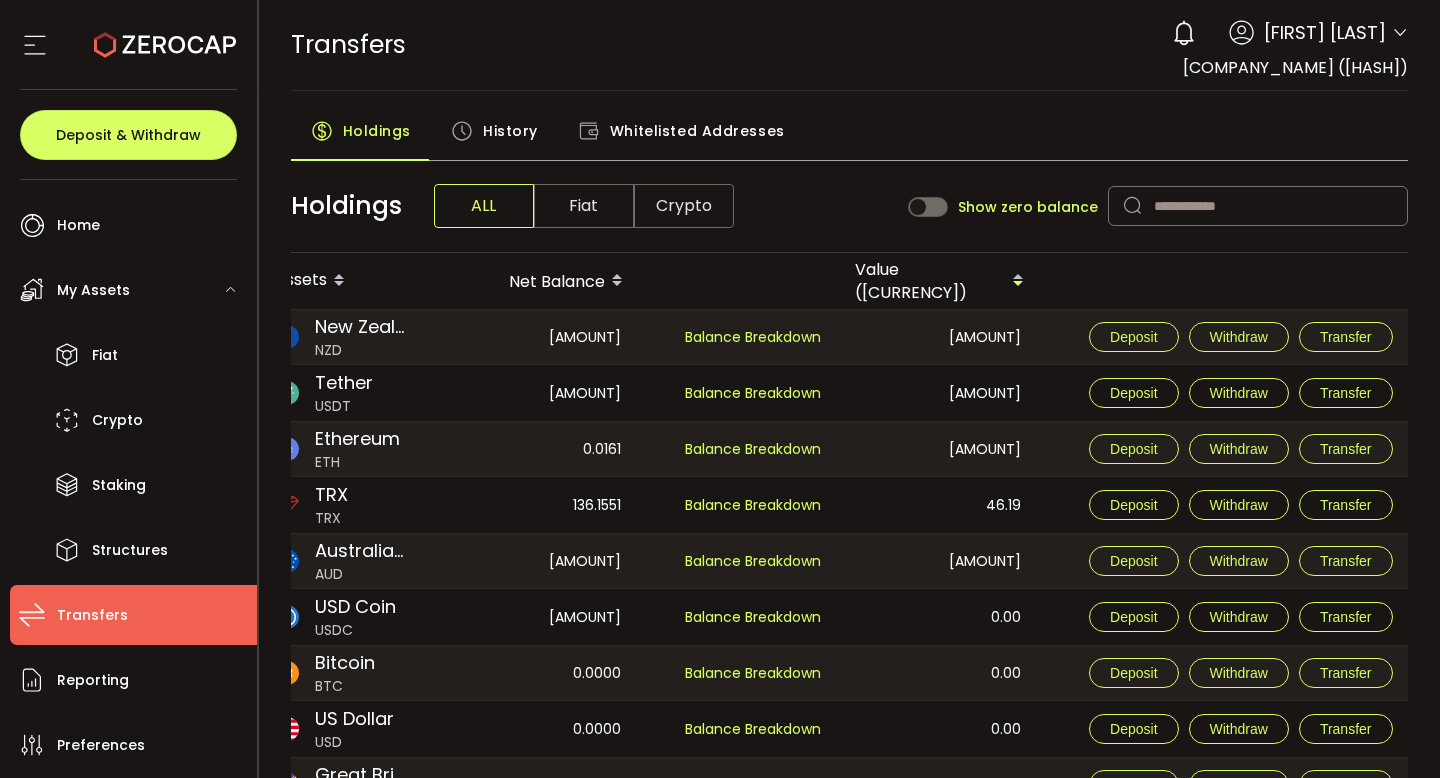click on "Holdings History Whitelisted Addresses" at bounding box center [850, 136] 